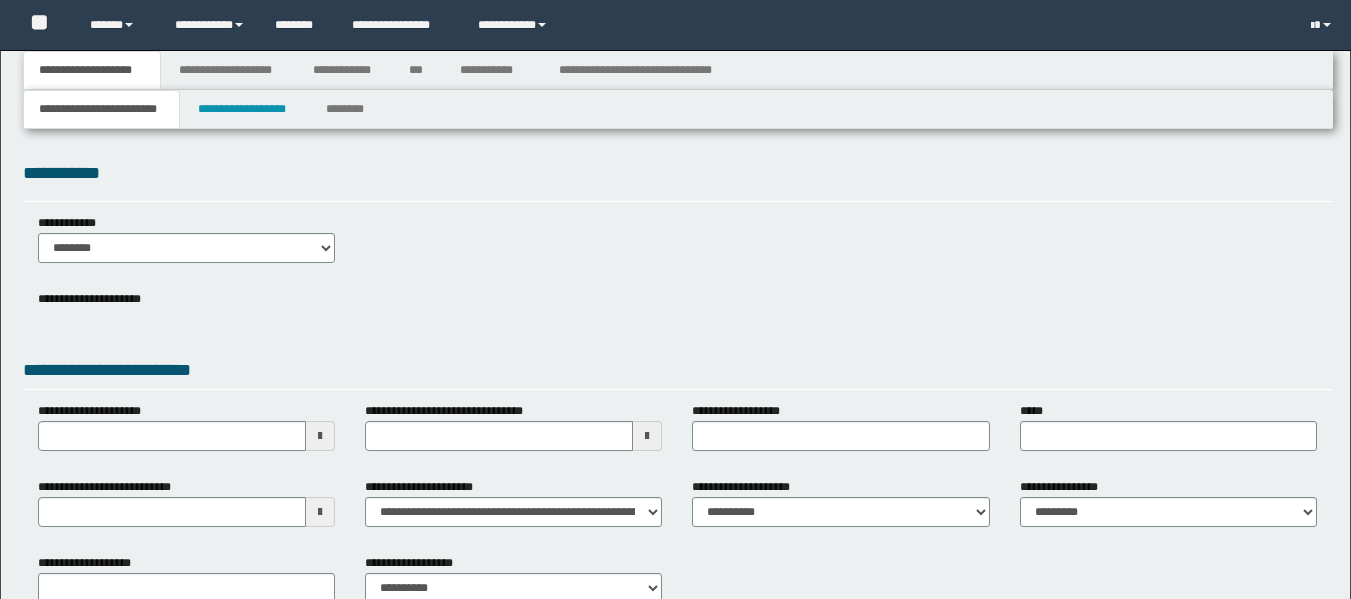 type 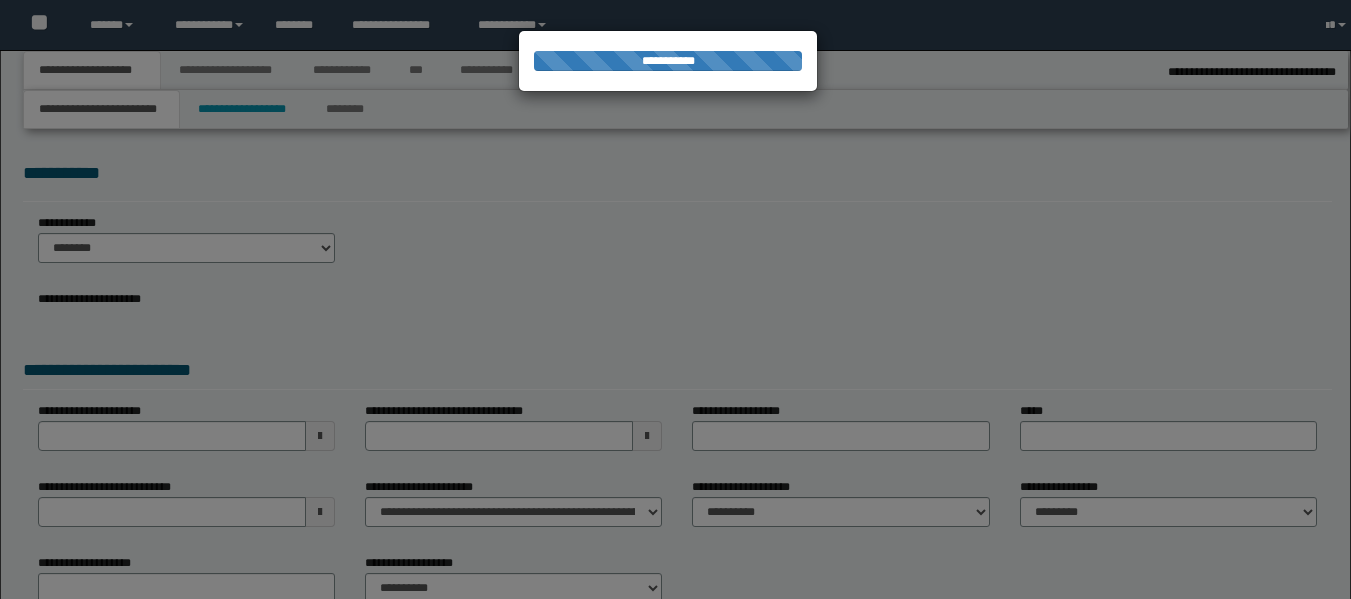 type on "**********" 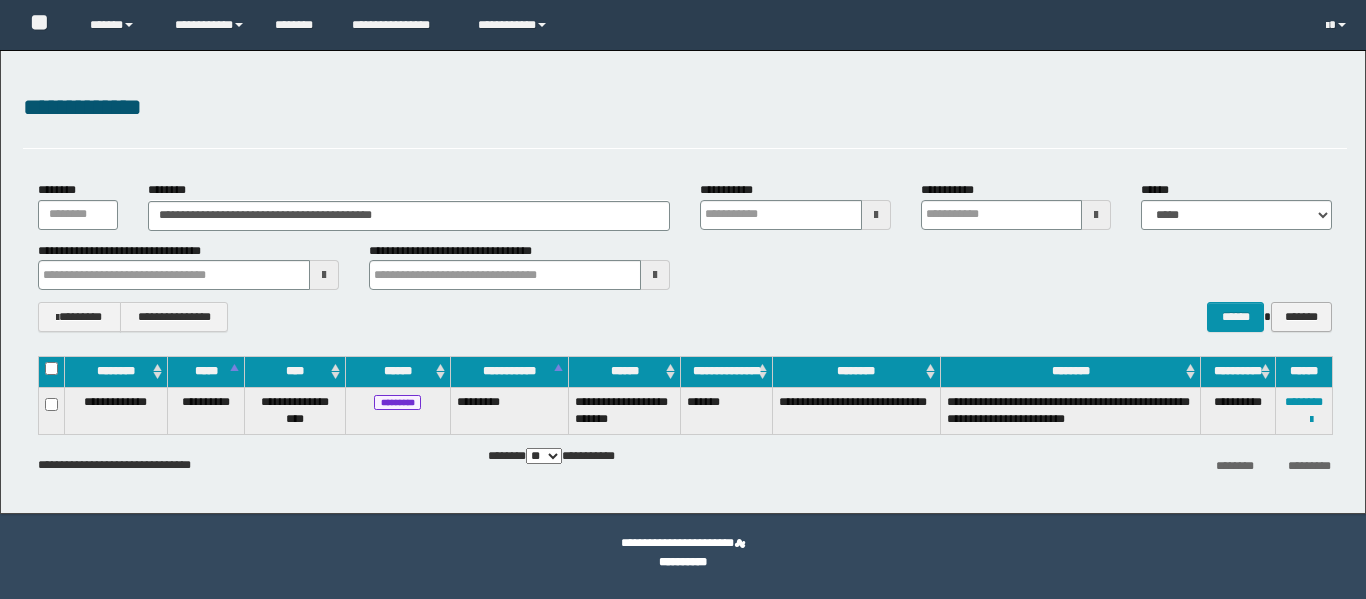 scroll, scrollTop: 0, scrollLeft: 0, axis: both 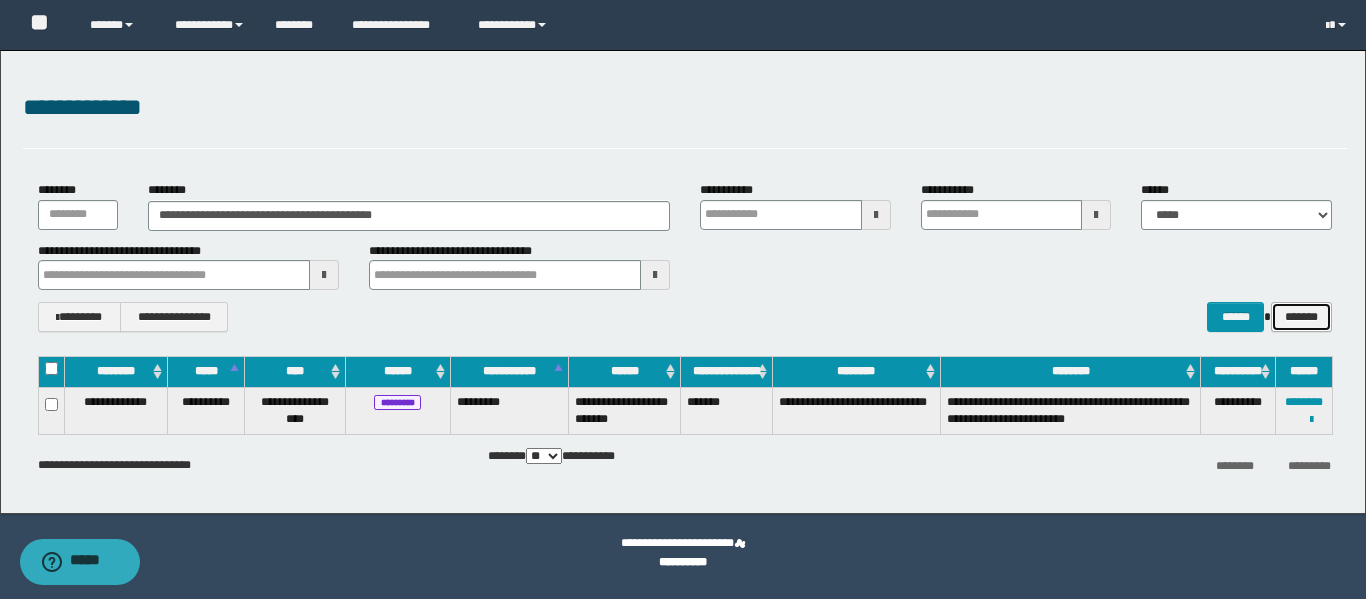 click on "*******" at bounding box center (1301, 317) 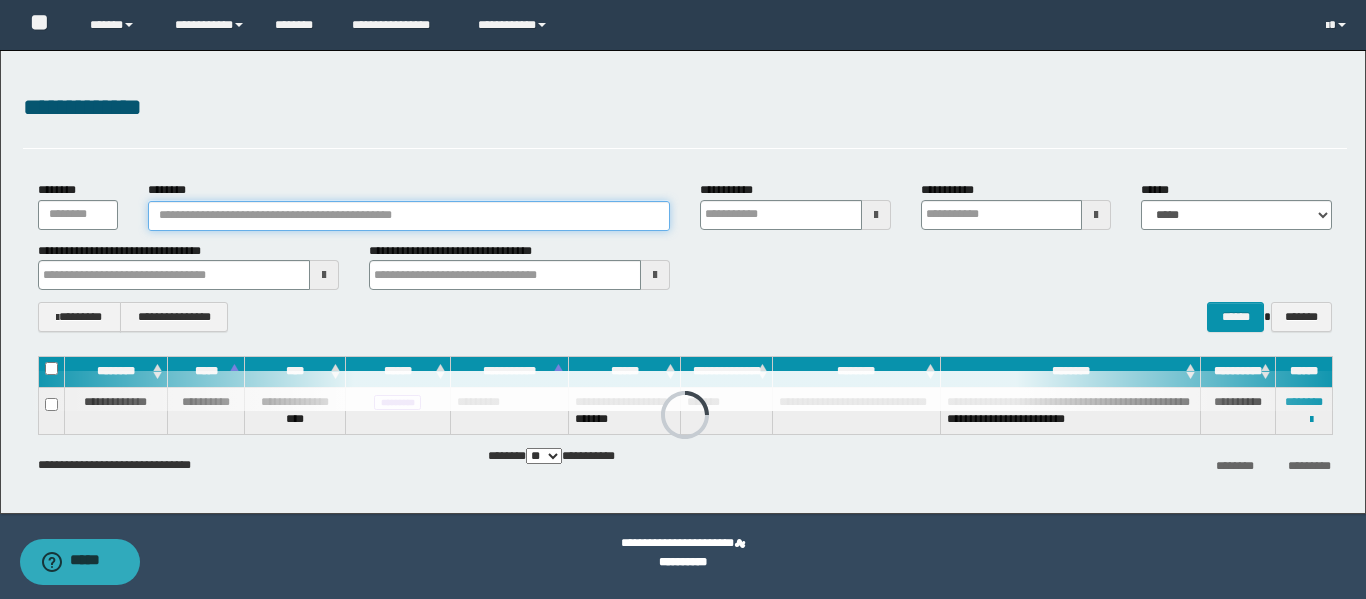 click on "********" at bounding box center [409, 216] 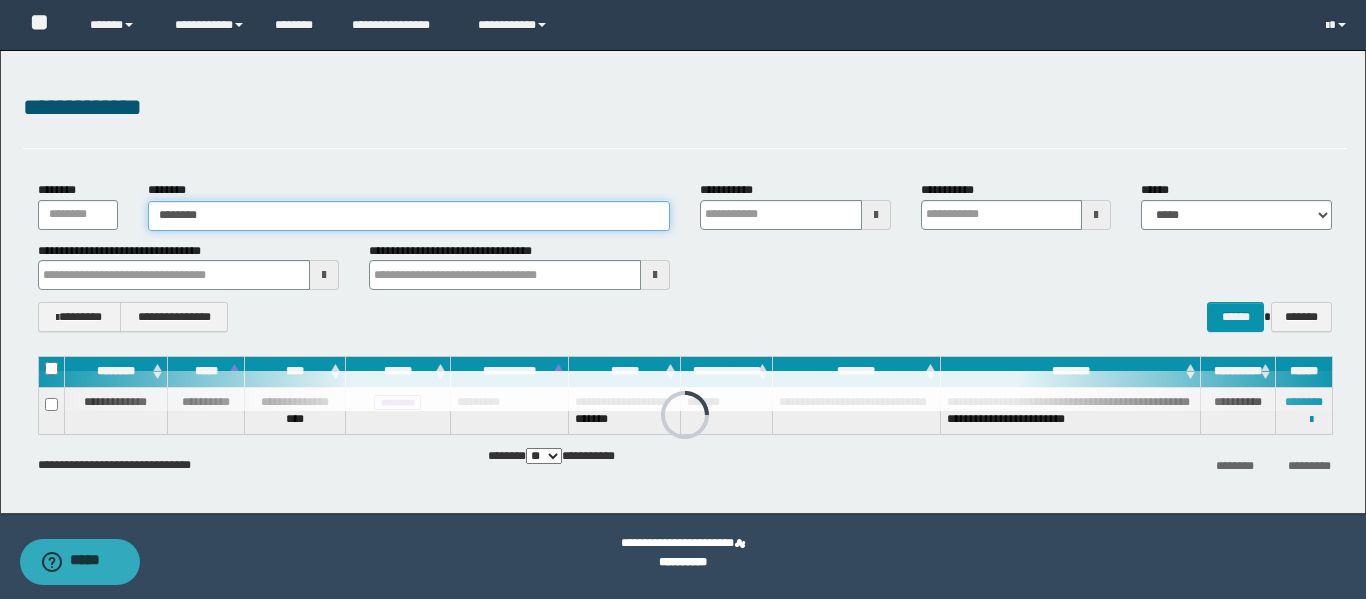 type on "********" 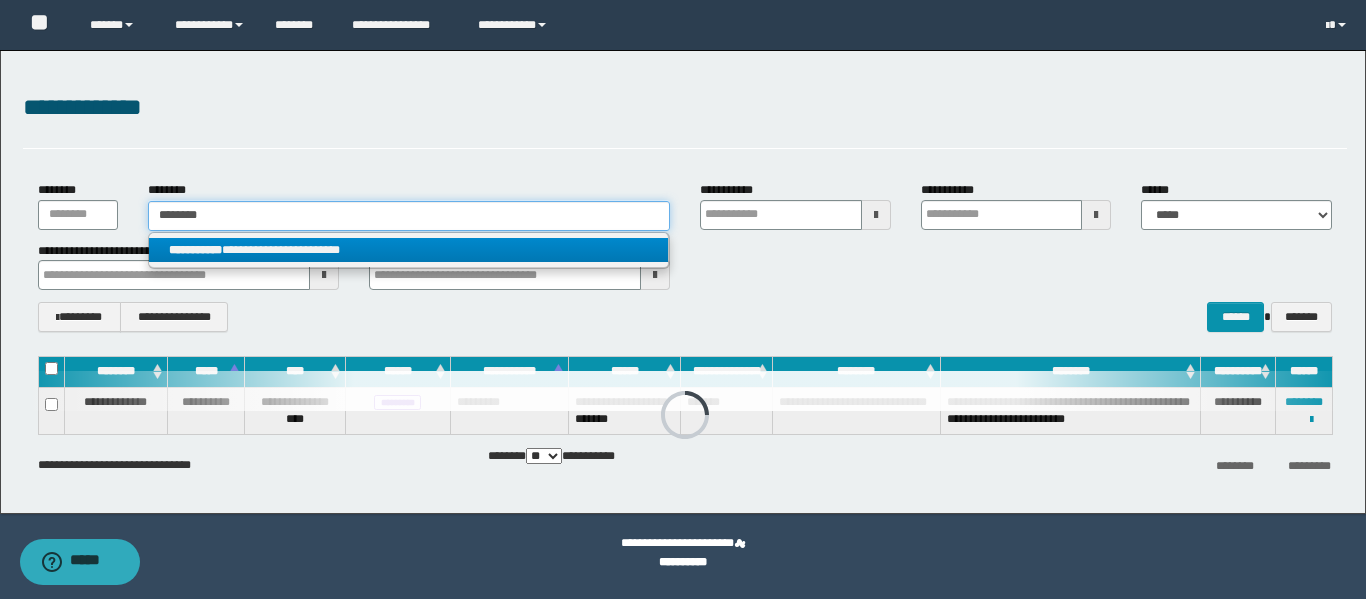 type on "********" 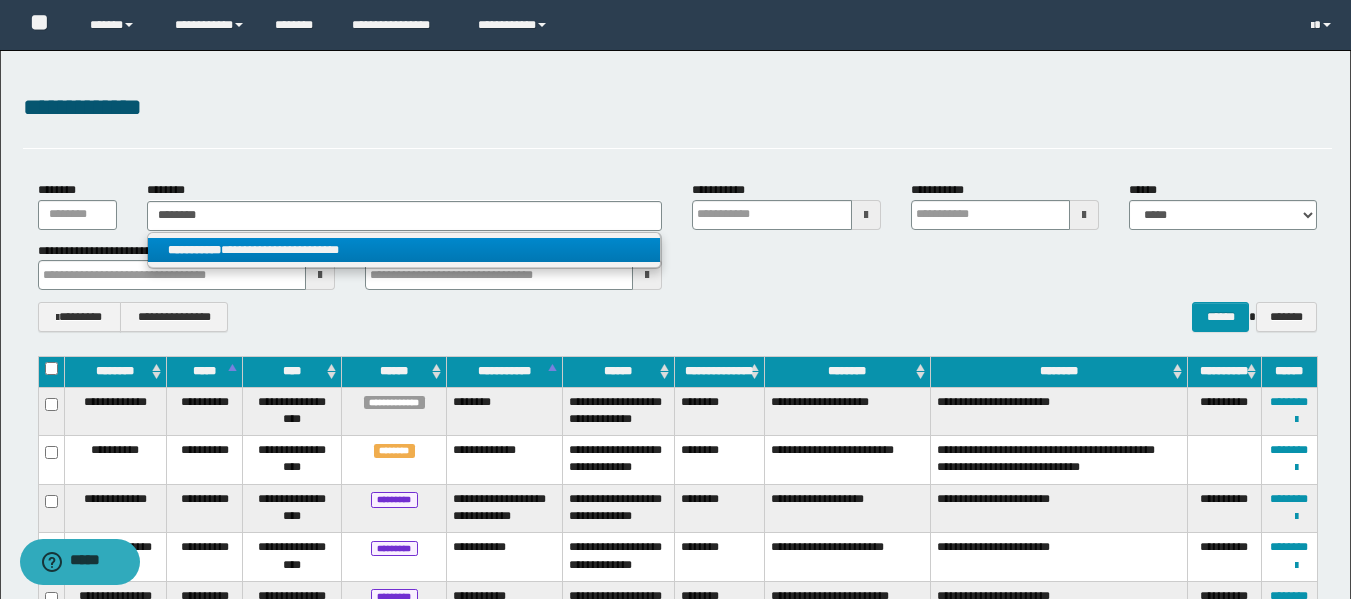 click on "**********" at bounding box center (404, 250) 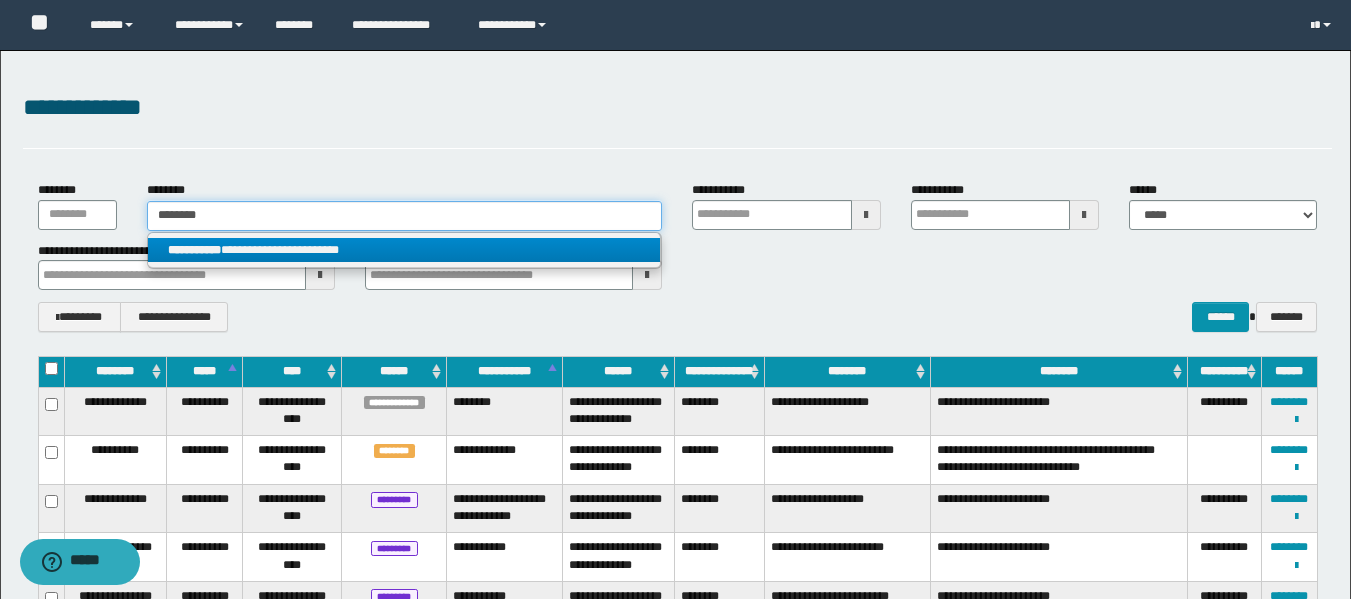 type 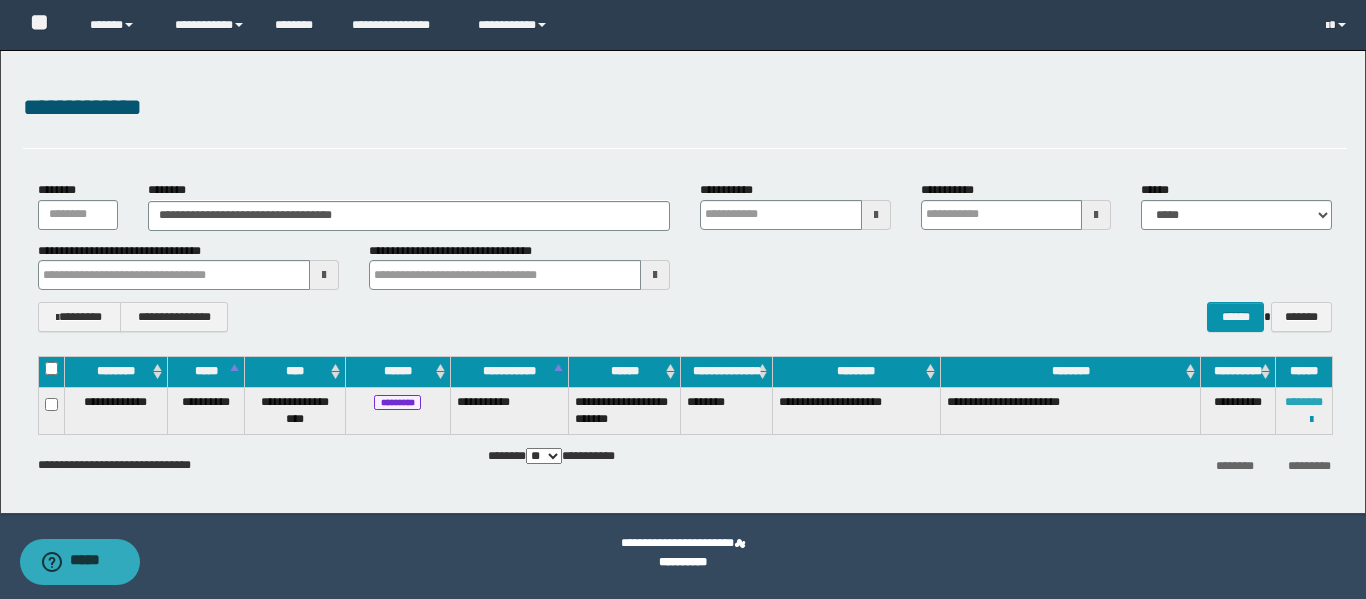 click on "********" at bounding box center [1304, 402] 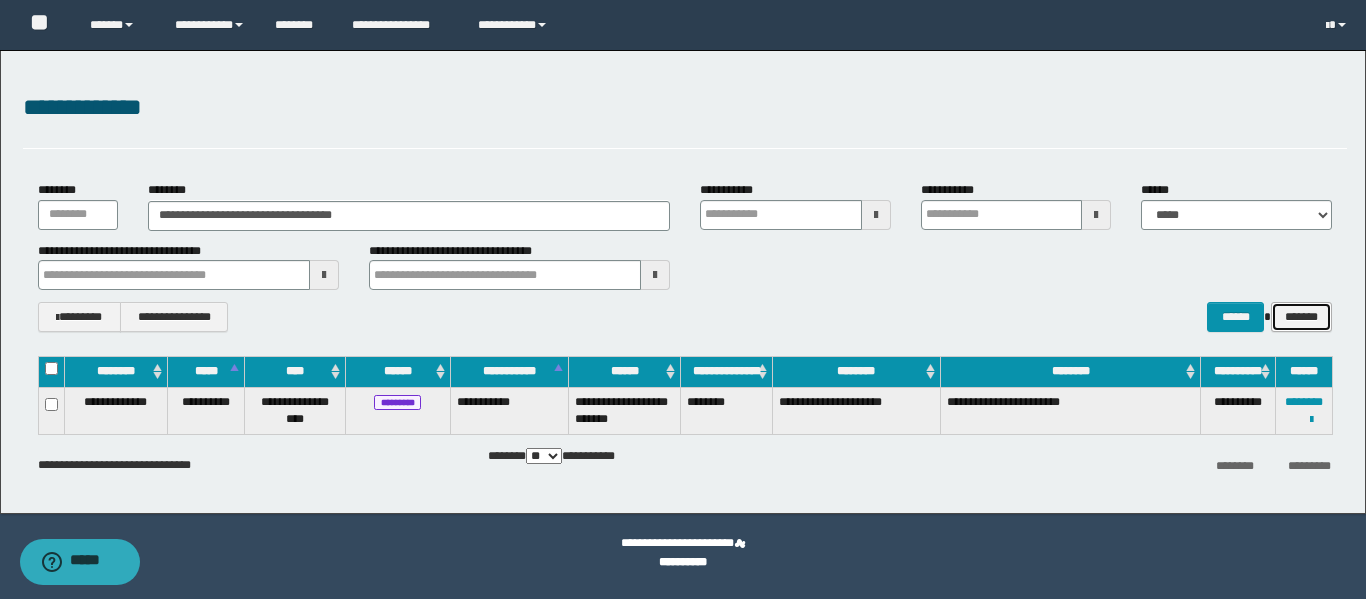 click on "*******" at bounding box center (1301, 317) 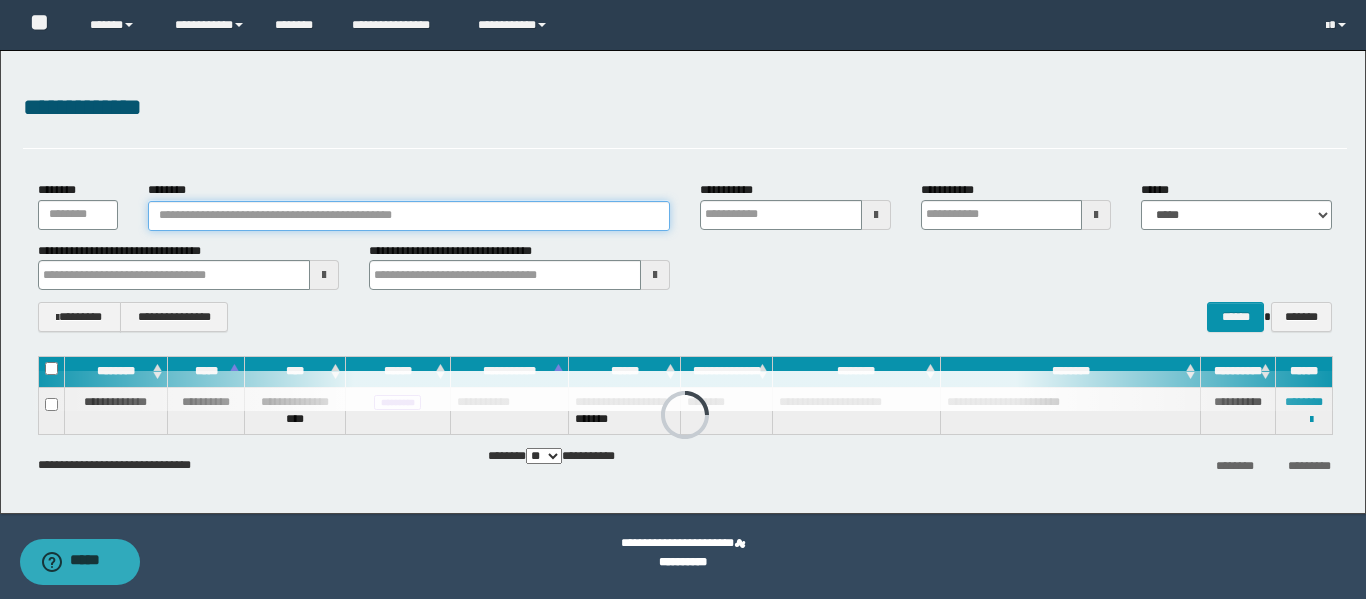 click on "********" at bounding box center (409, 216) 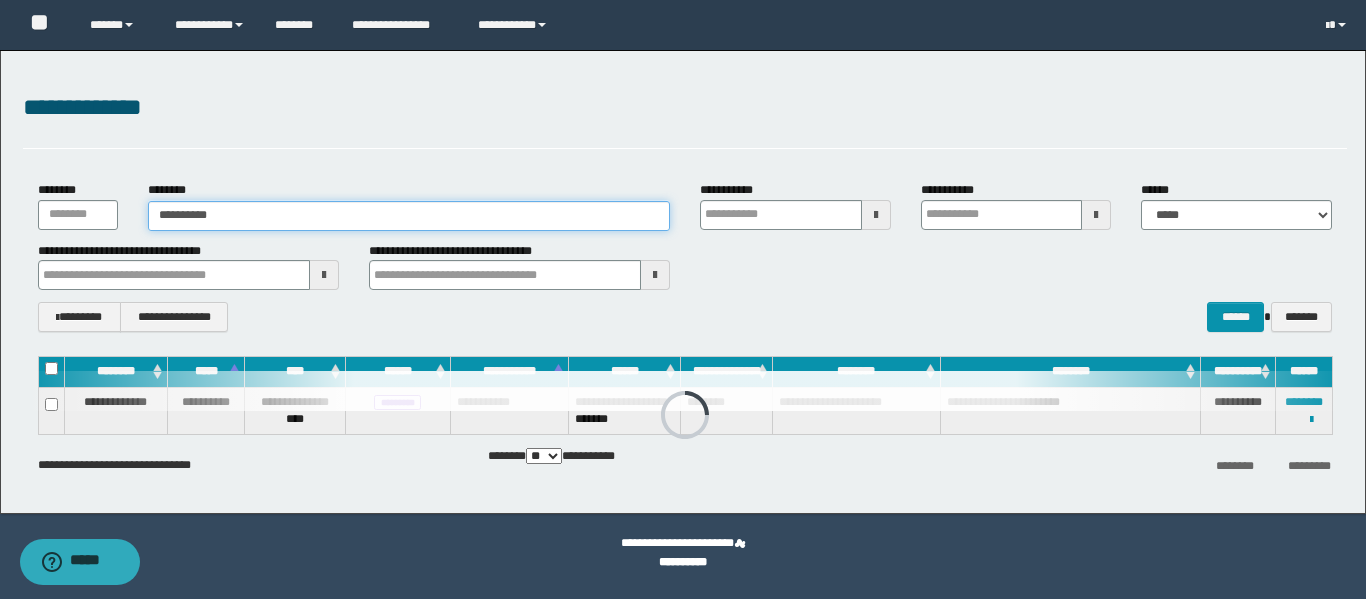 type on "**********" 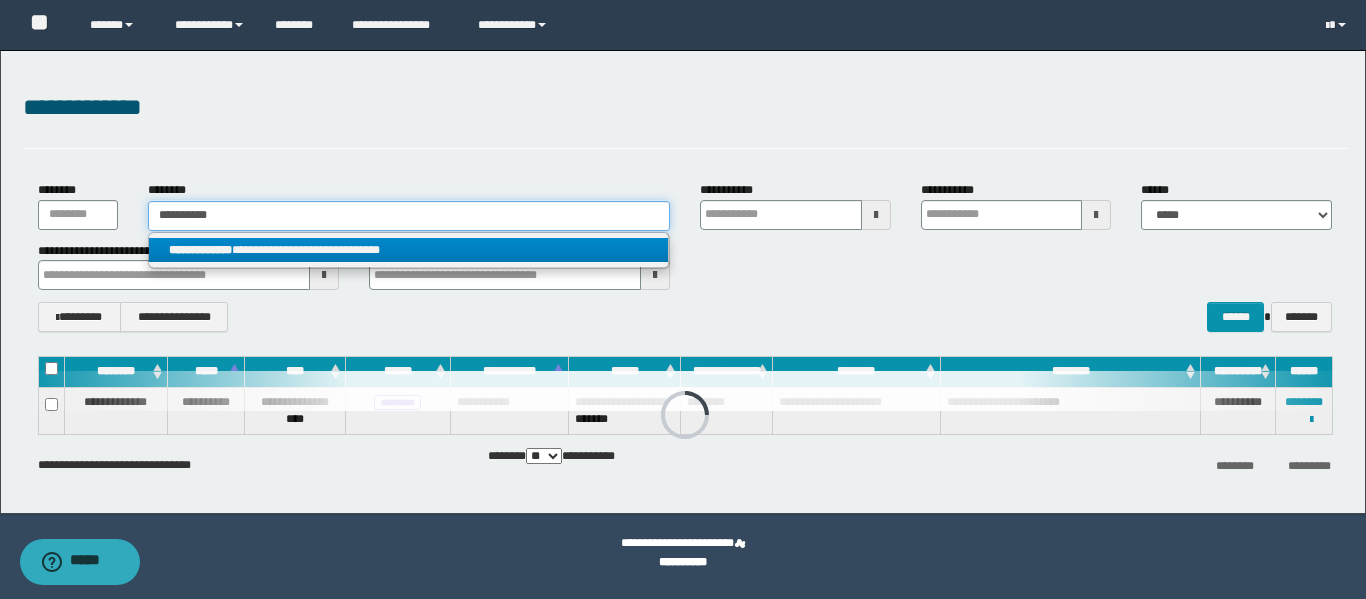 type on "**********" 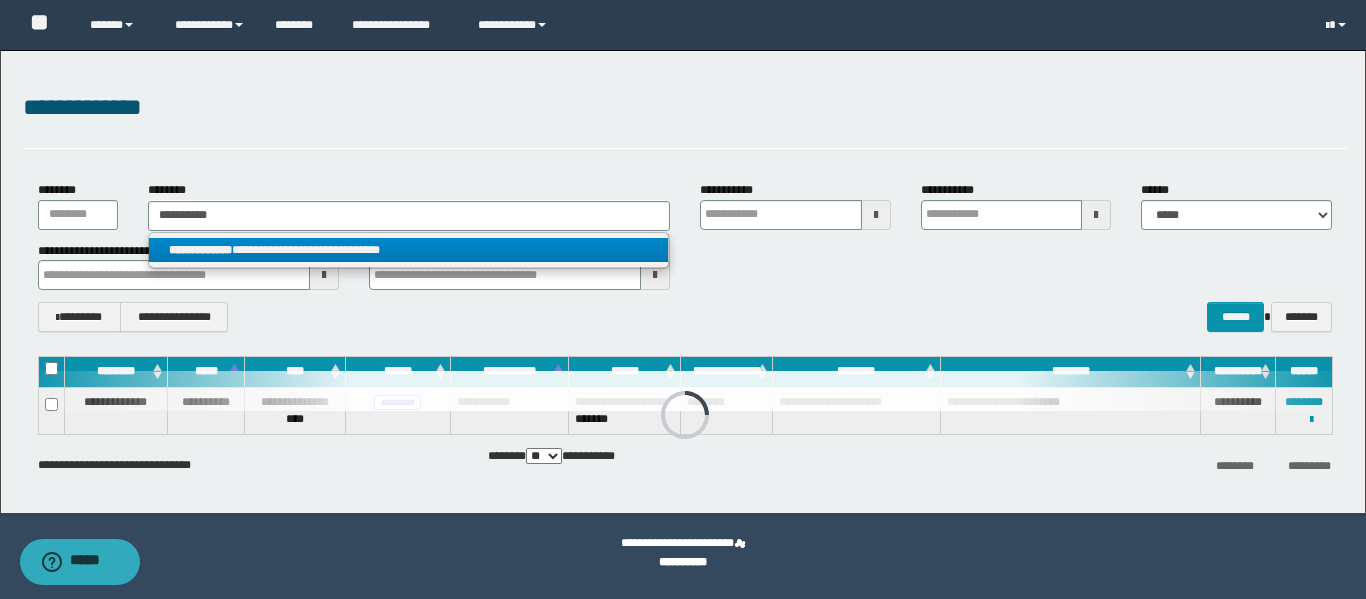 click on "**********" at bounding box center [408, 250] 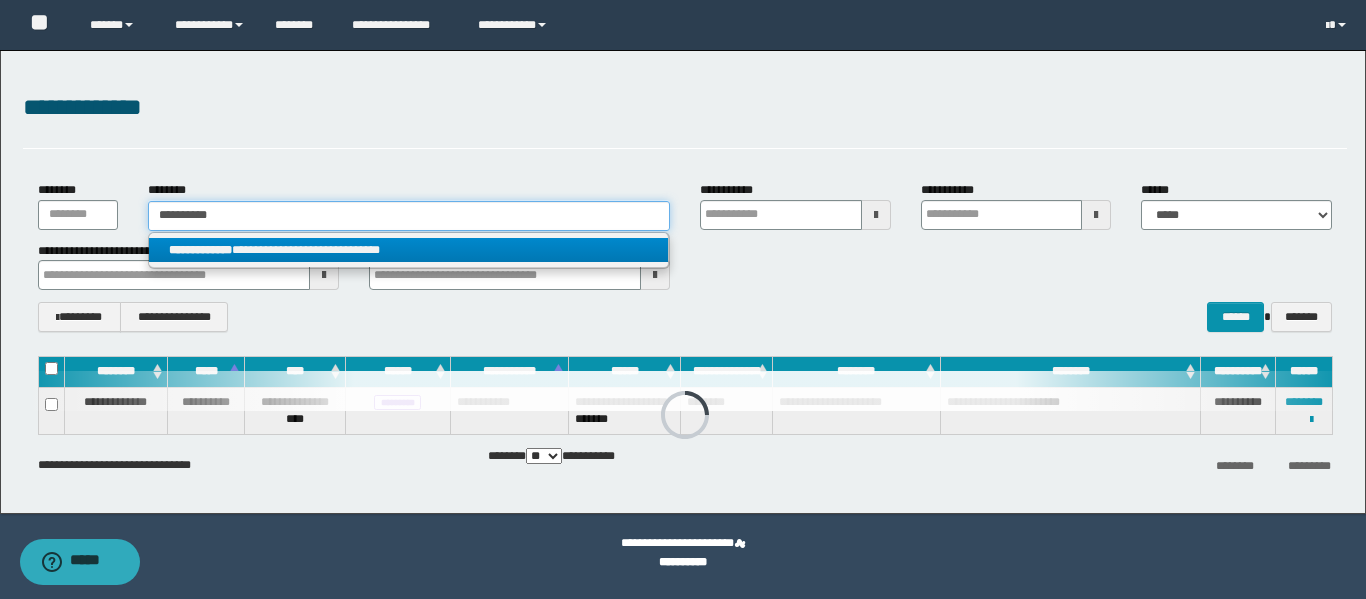 type 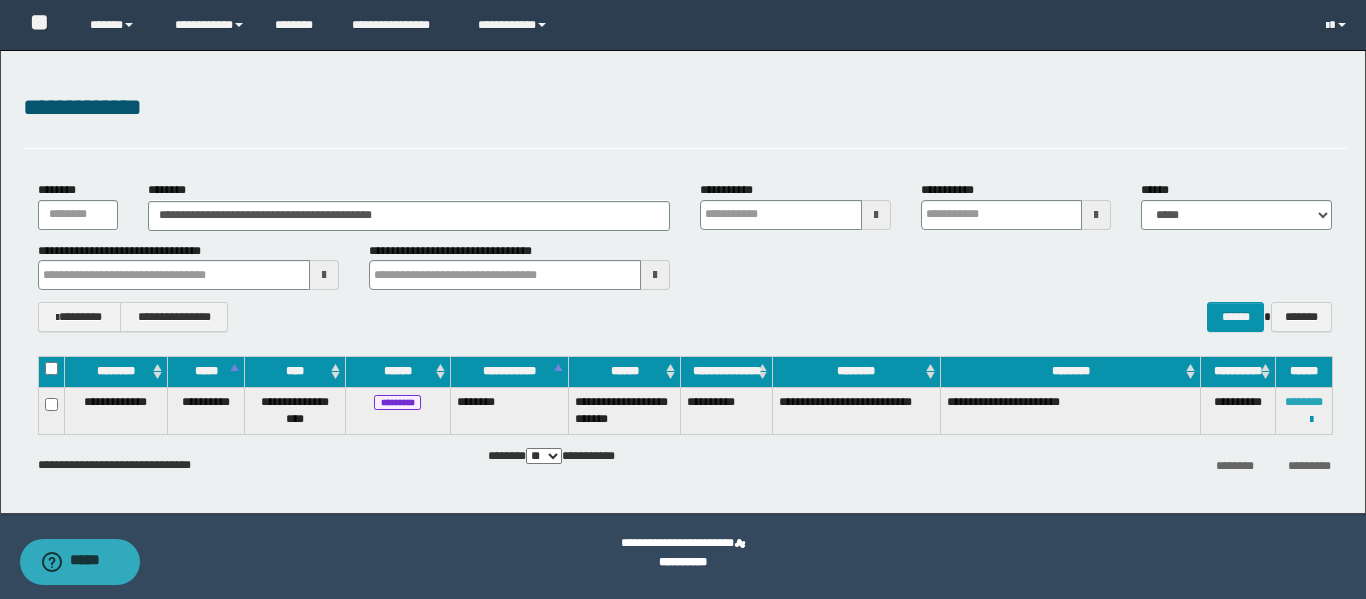 click on "********" at bounding box center (1304, 402) 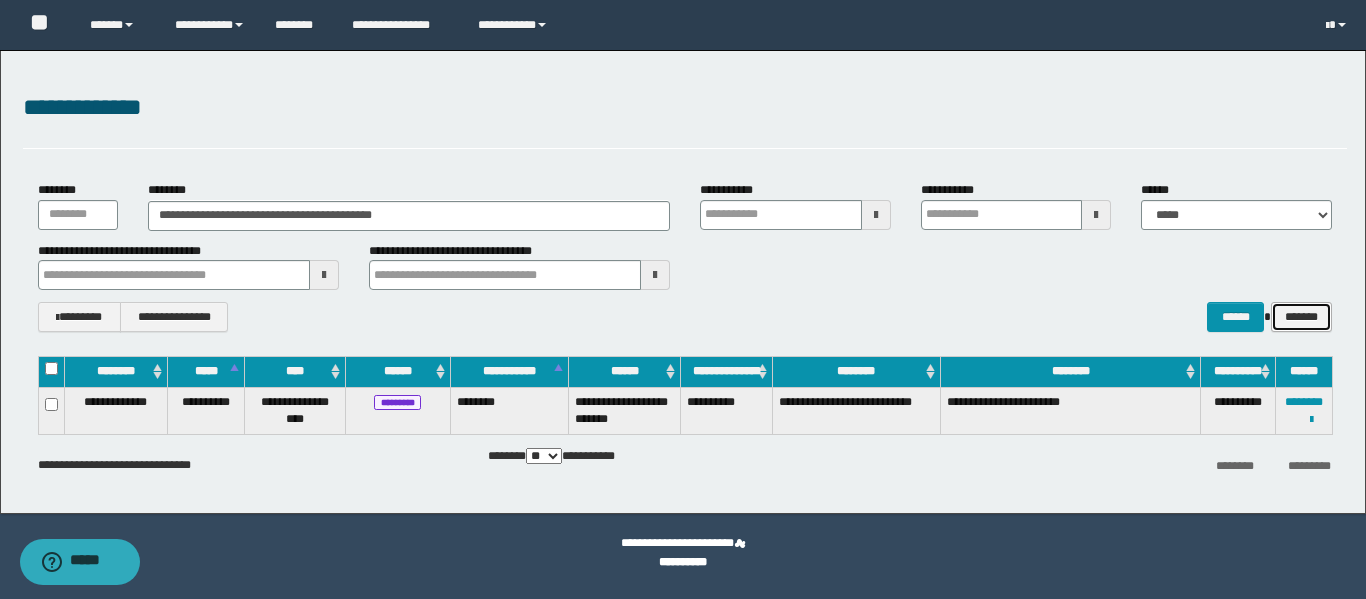 click on "*******" at bounding box center [1301, 317] 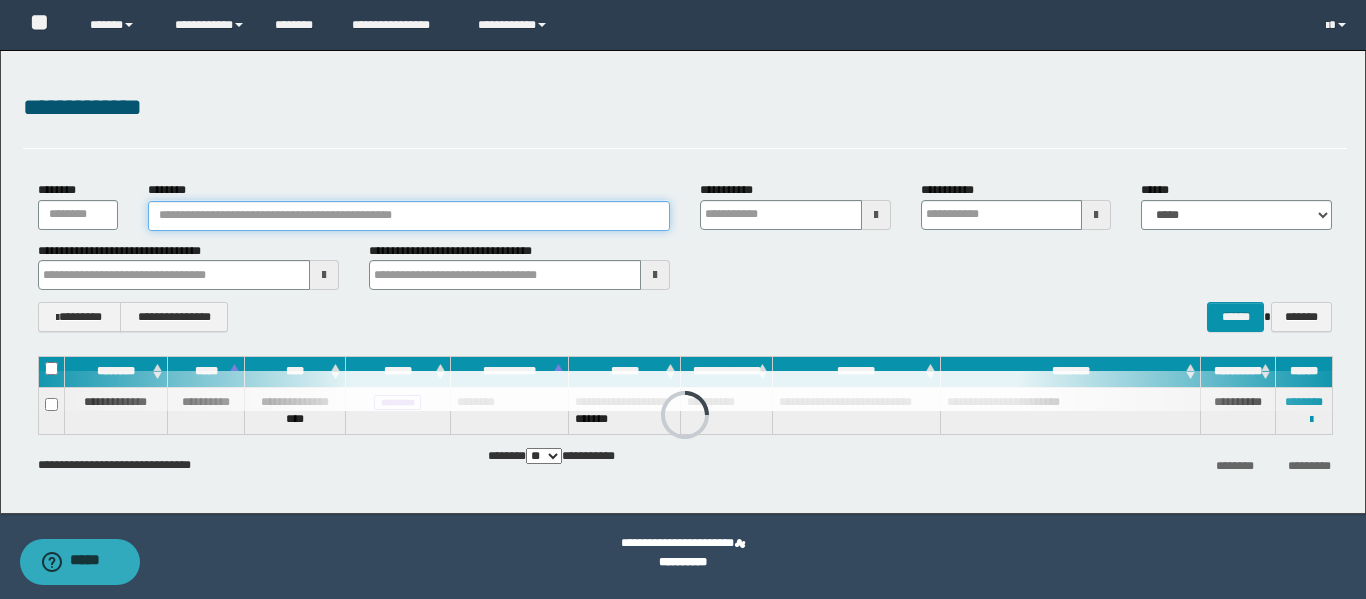 click on "********" at bounding box center [409, 216] 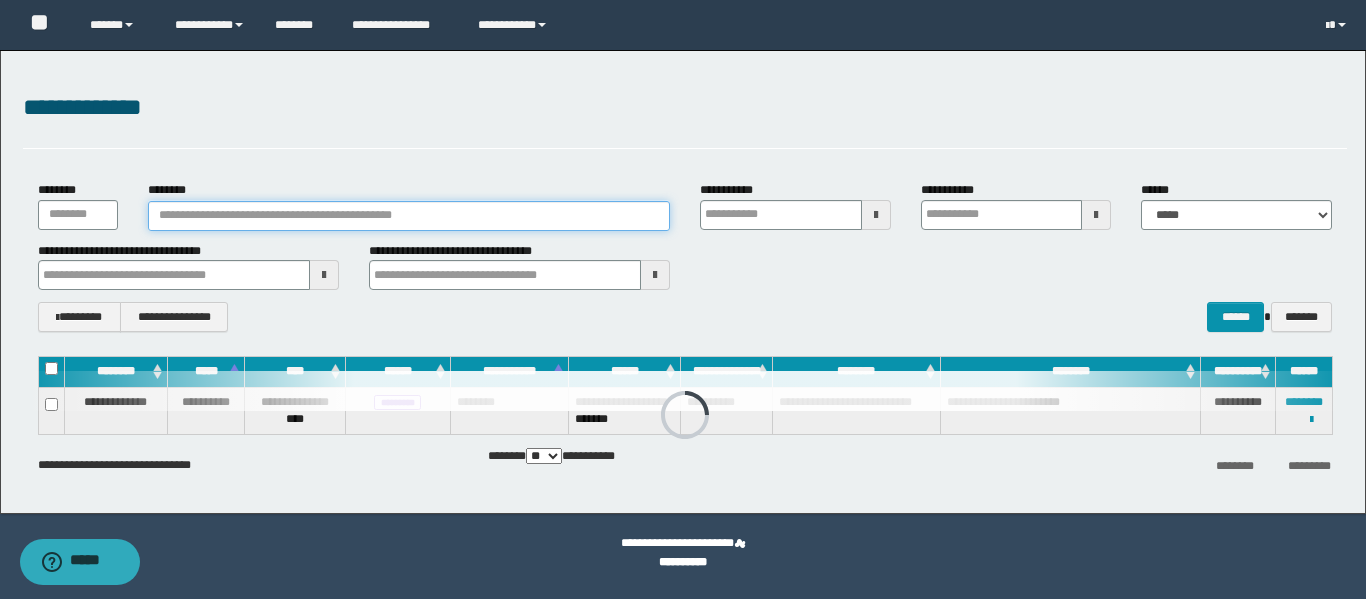paste on "**********" 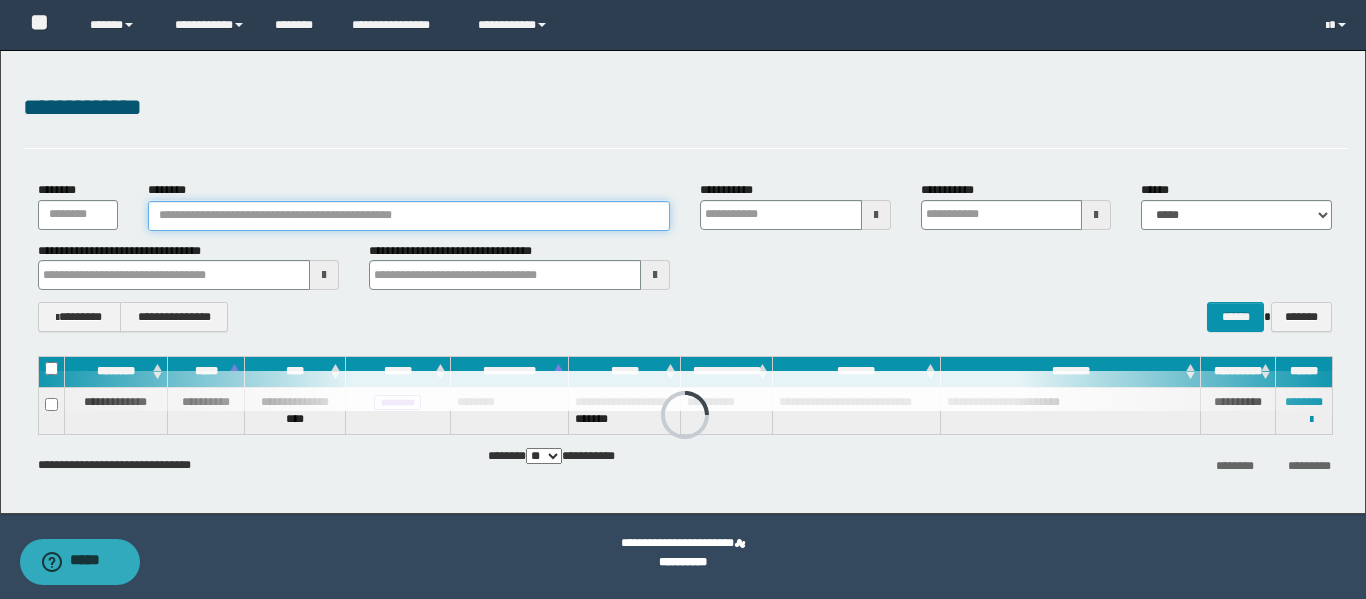 type on "**********" 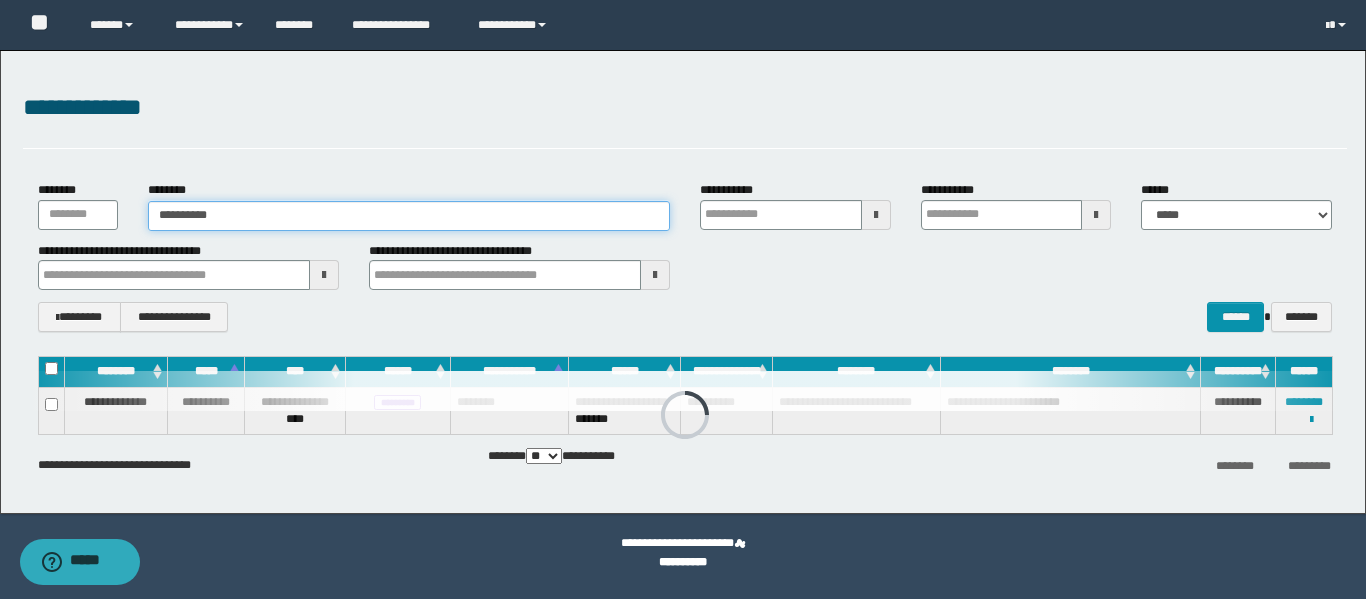 type on "**********" 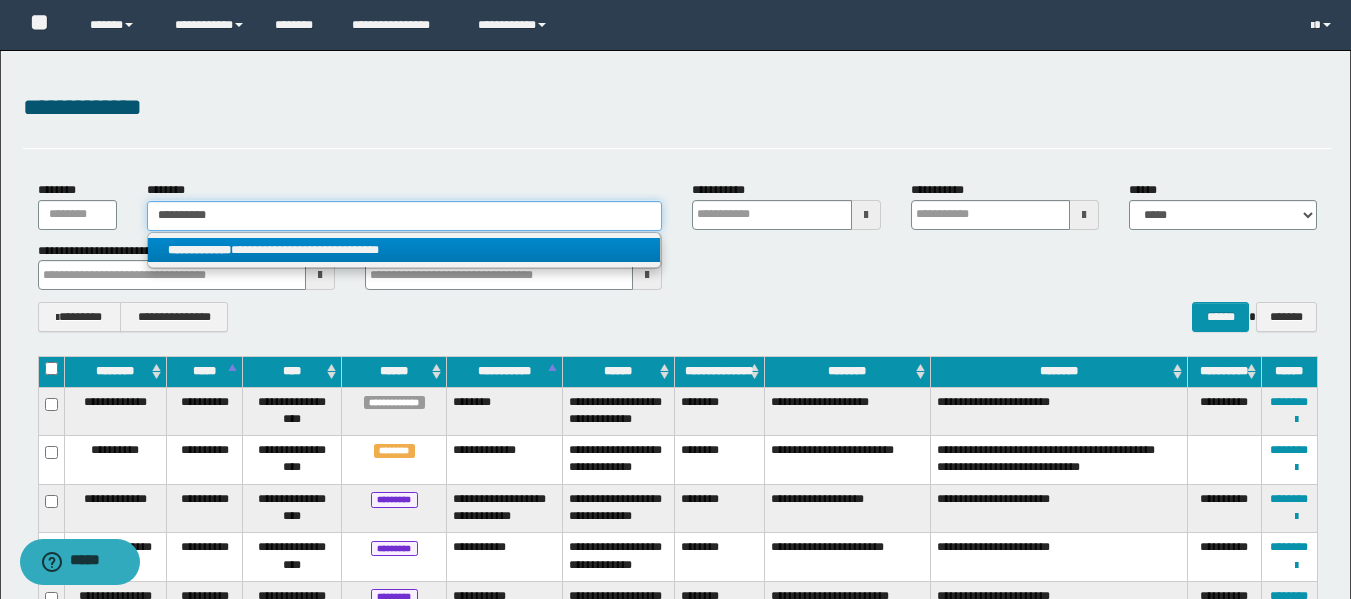 type on "**********" 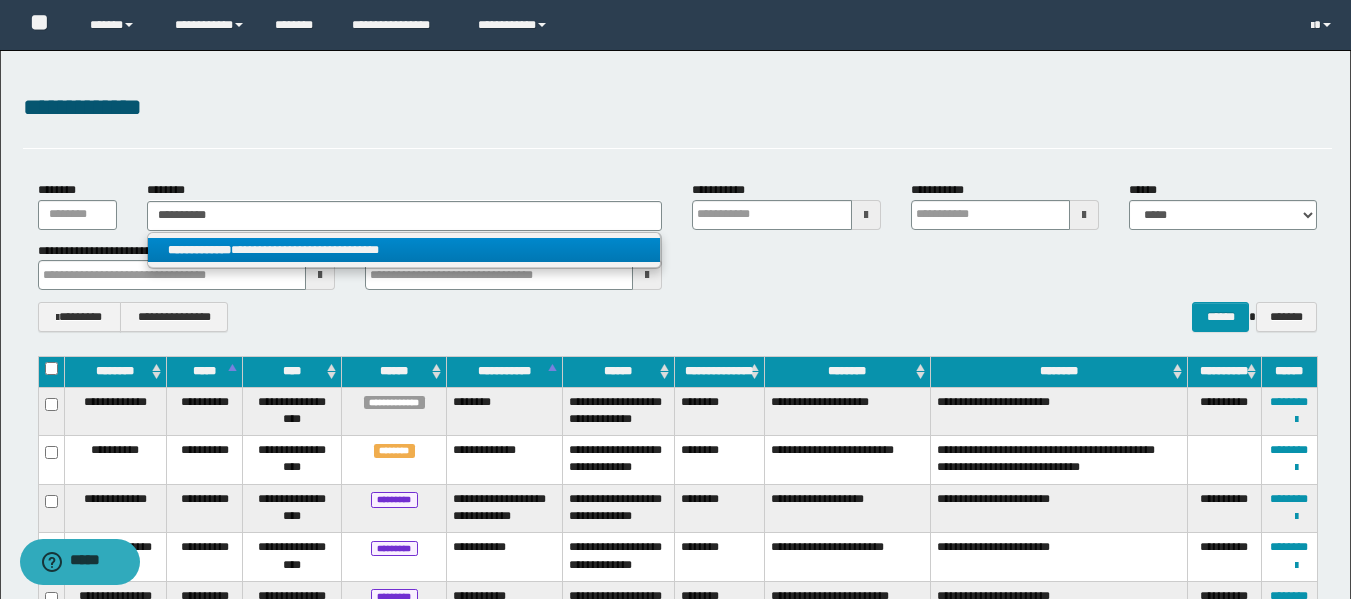 click on "**********" at bounding box center (404, 250) 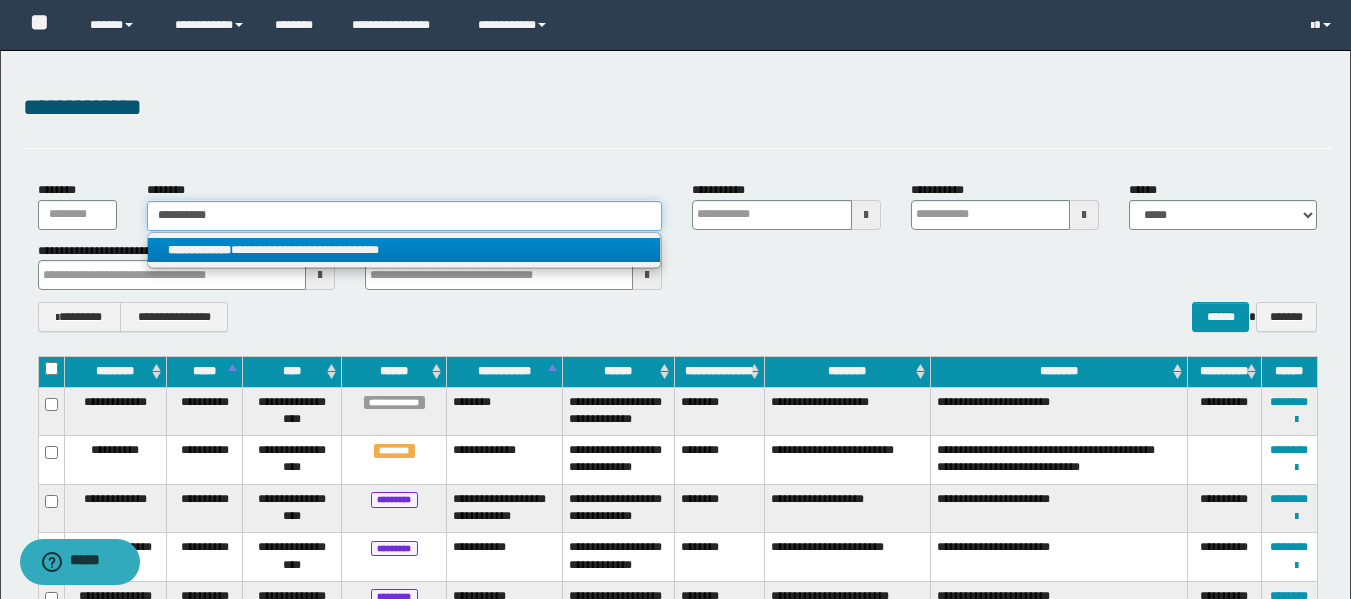 type 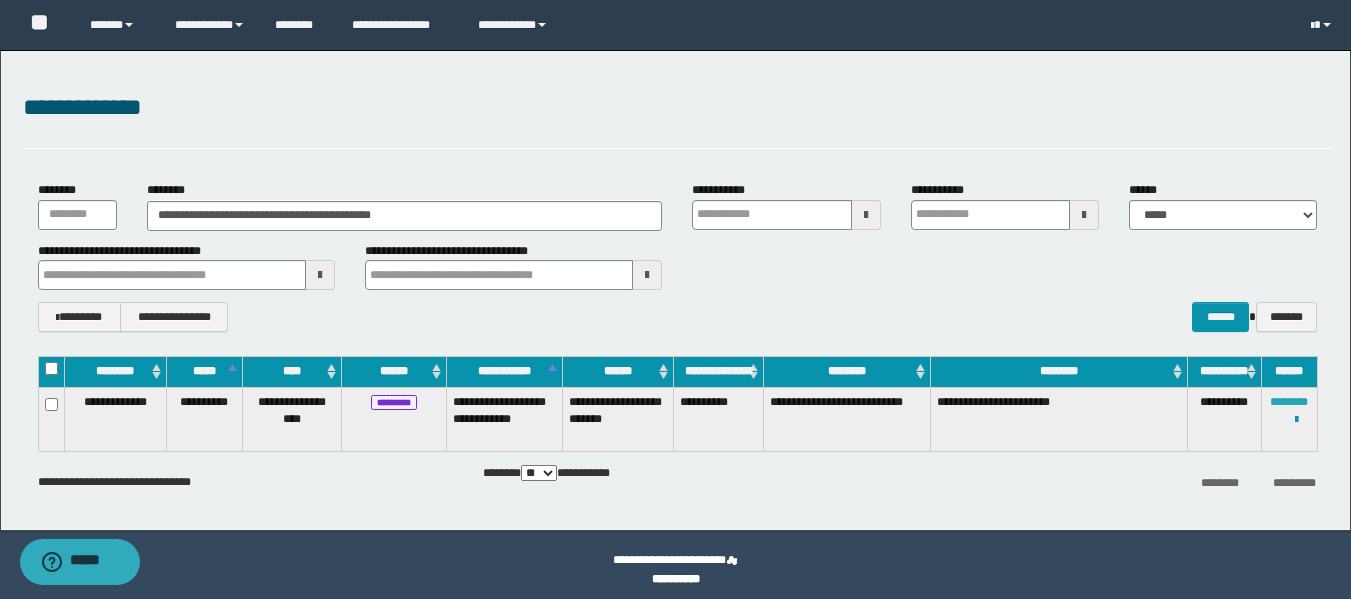click on "********" at bounding box center [1289, 402] 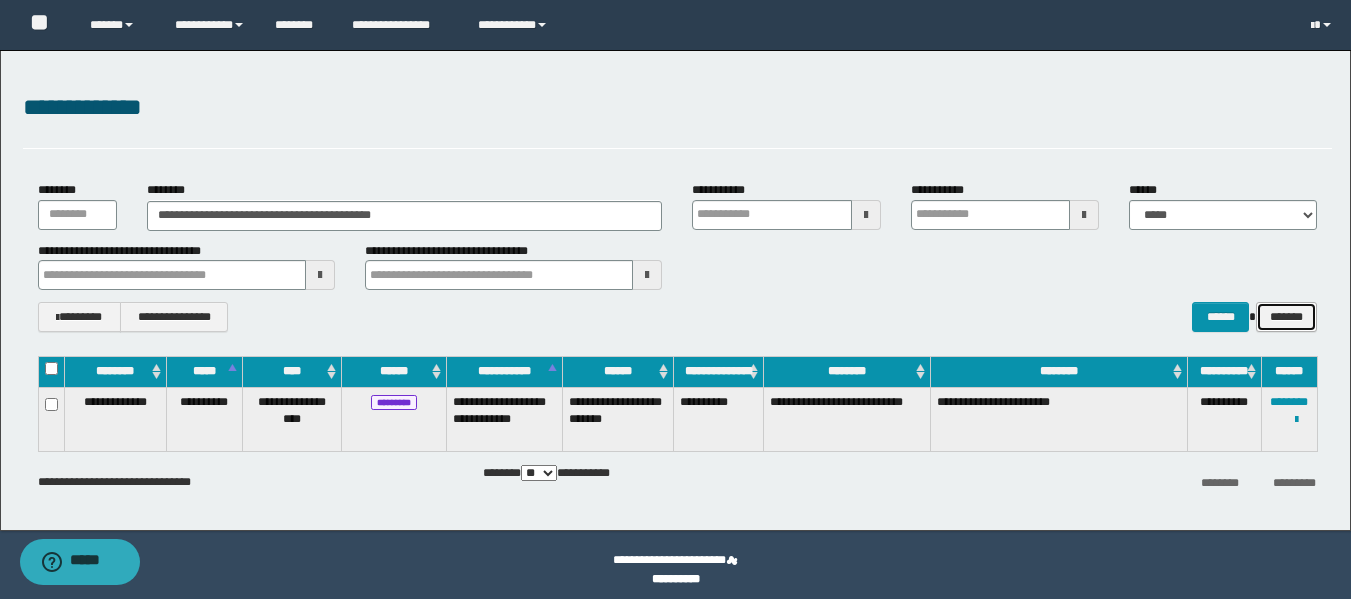 click on "*******" at bounding box center (1286, 317) 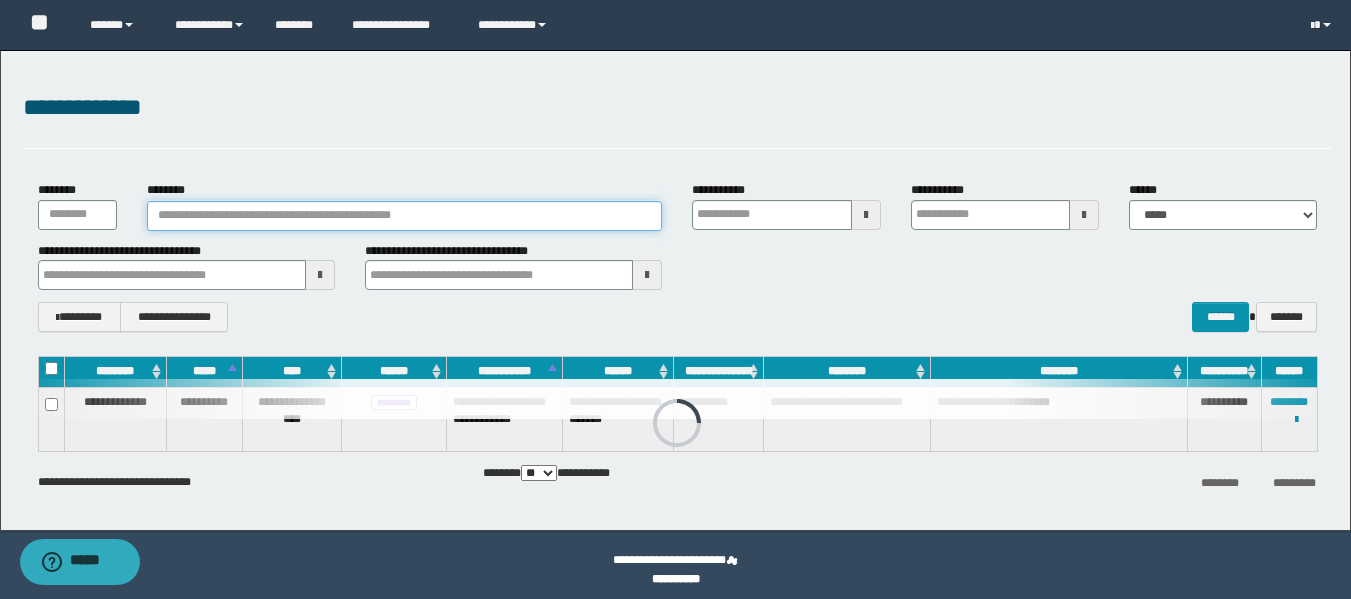 click on "********" at bounding box center (405, 216) 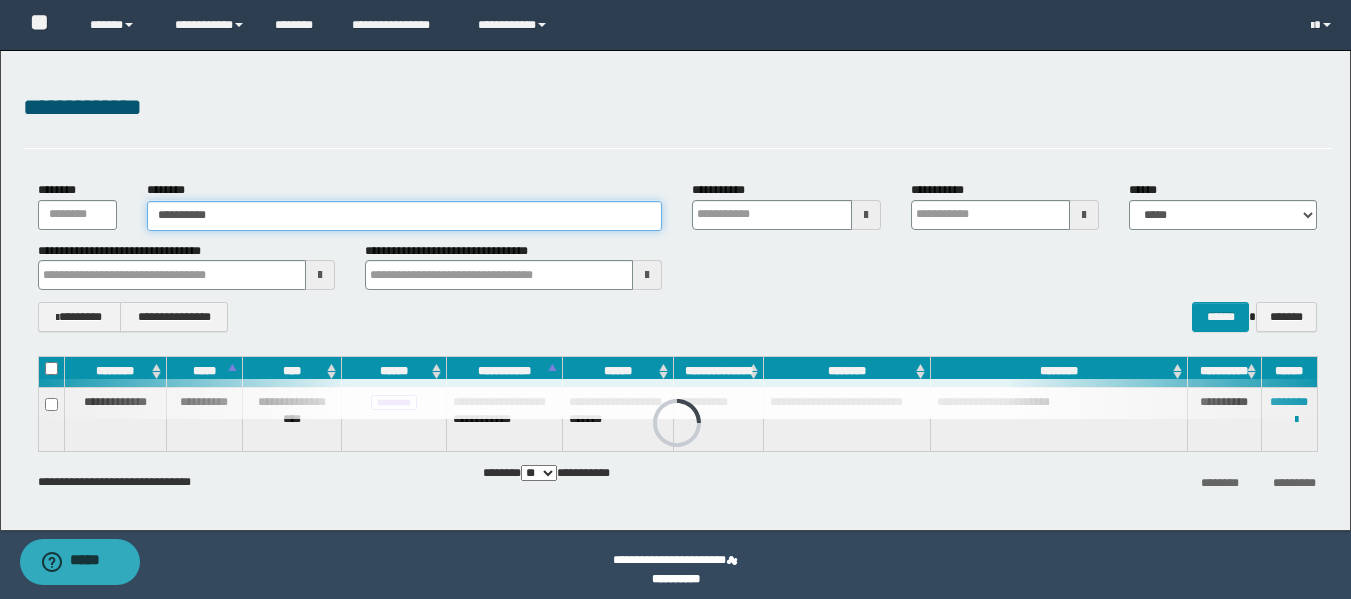 type on "**********" 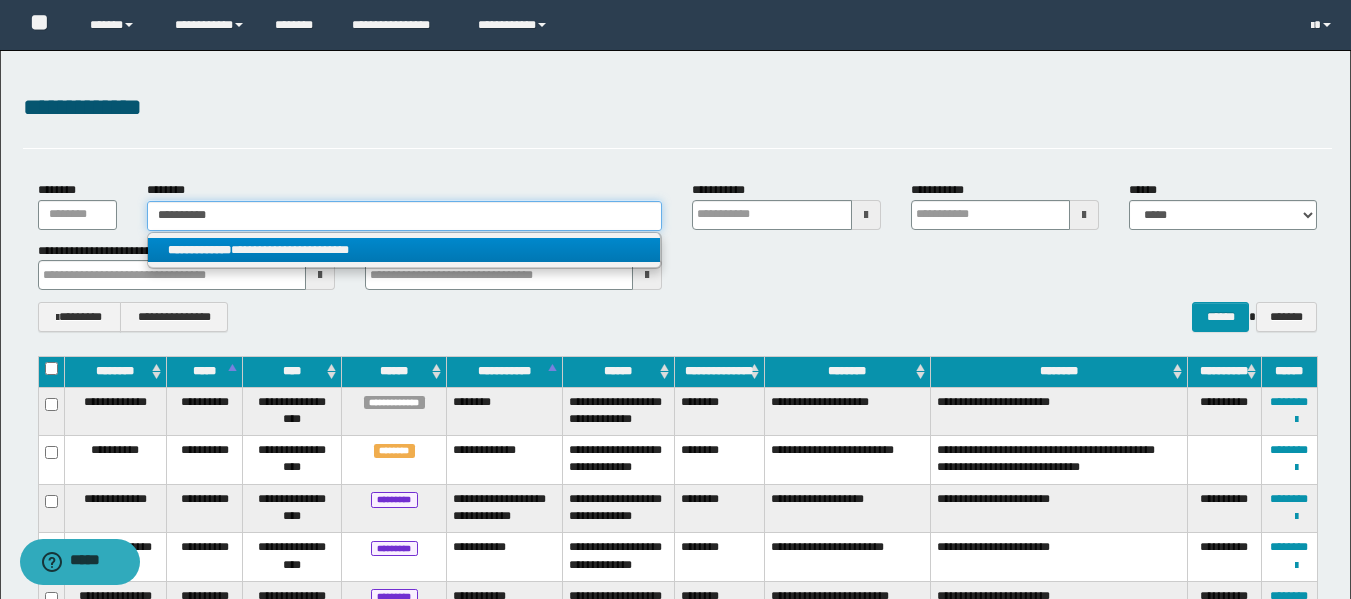 type on "**********" 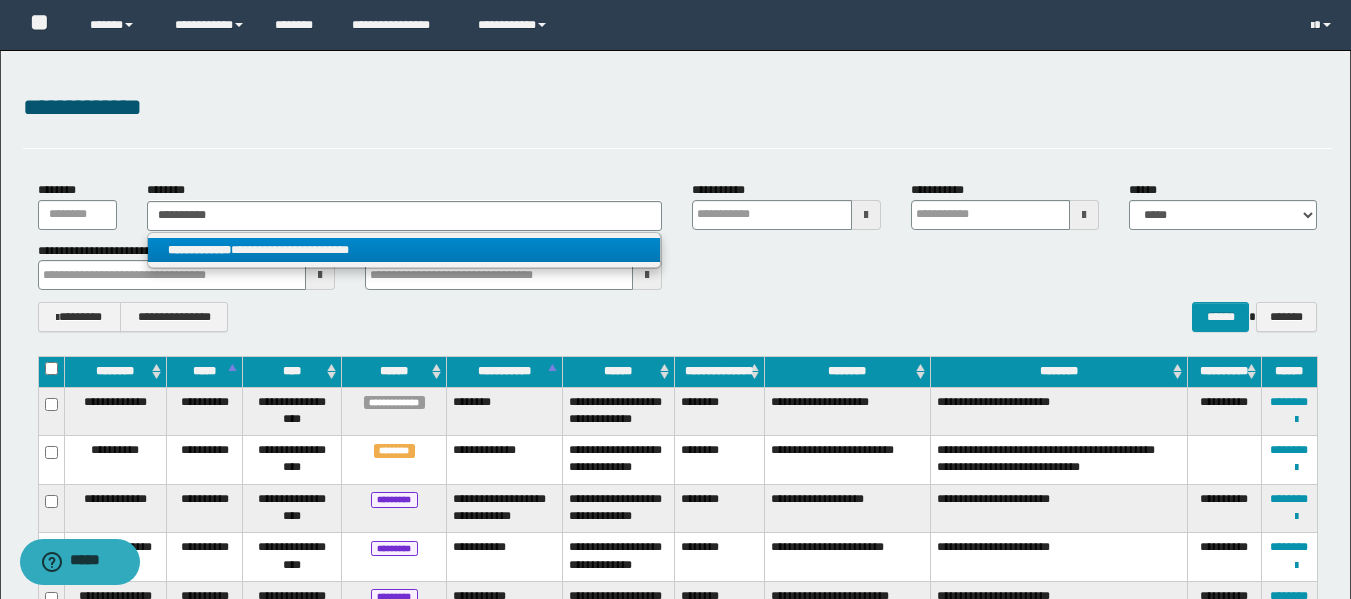 click on "**********" at bounding box center (404, 250) 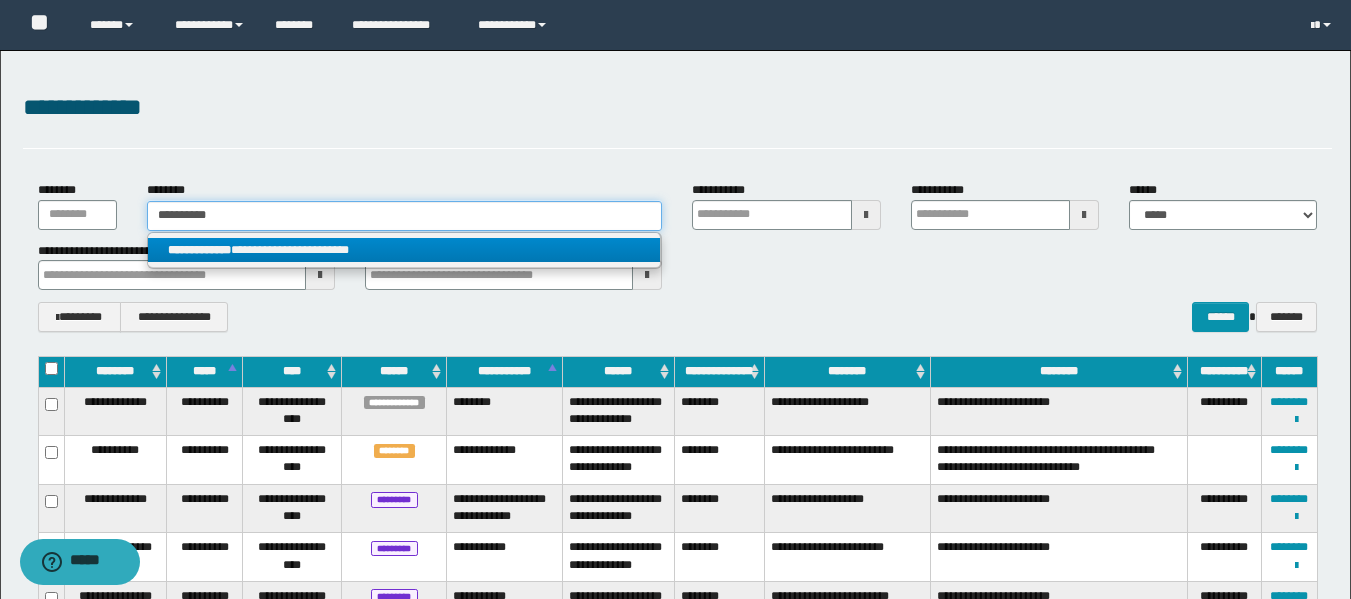 type 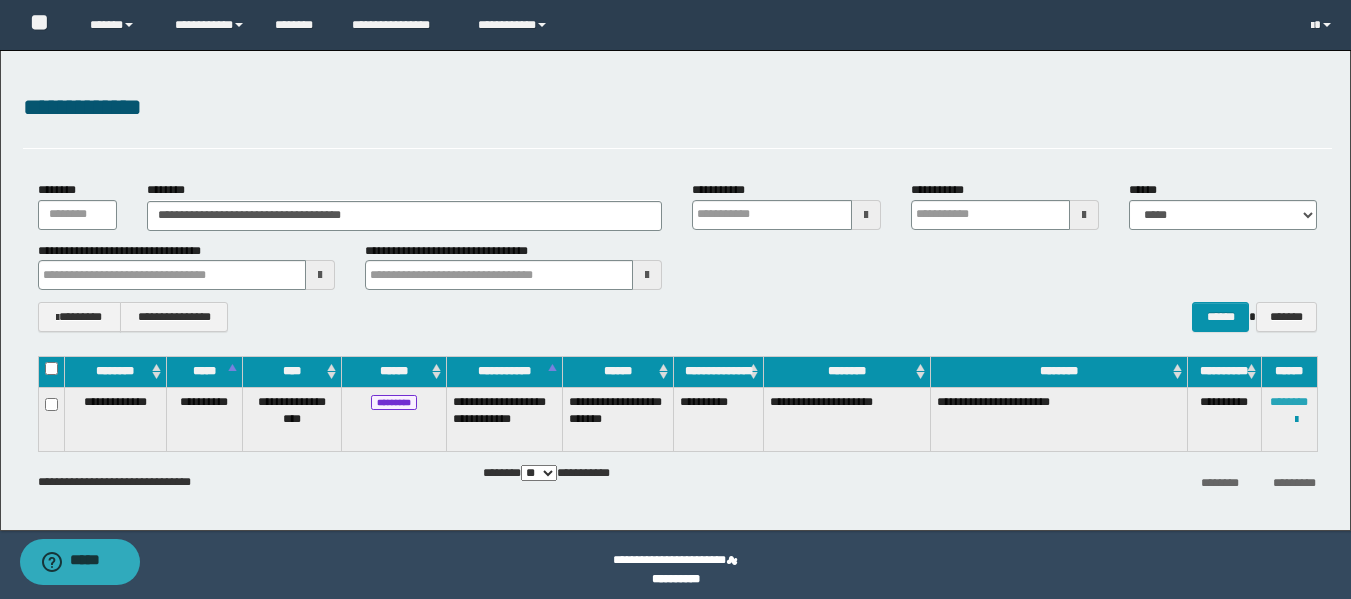 click on "********" at bounding box center (1289, 402) 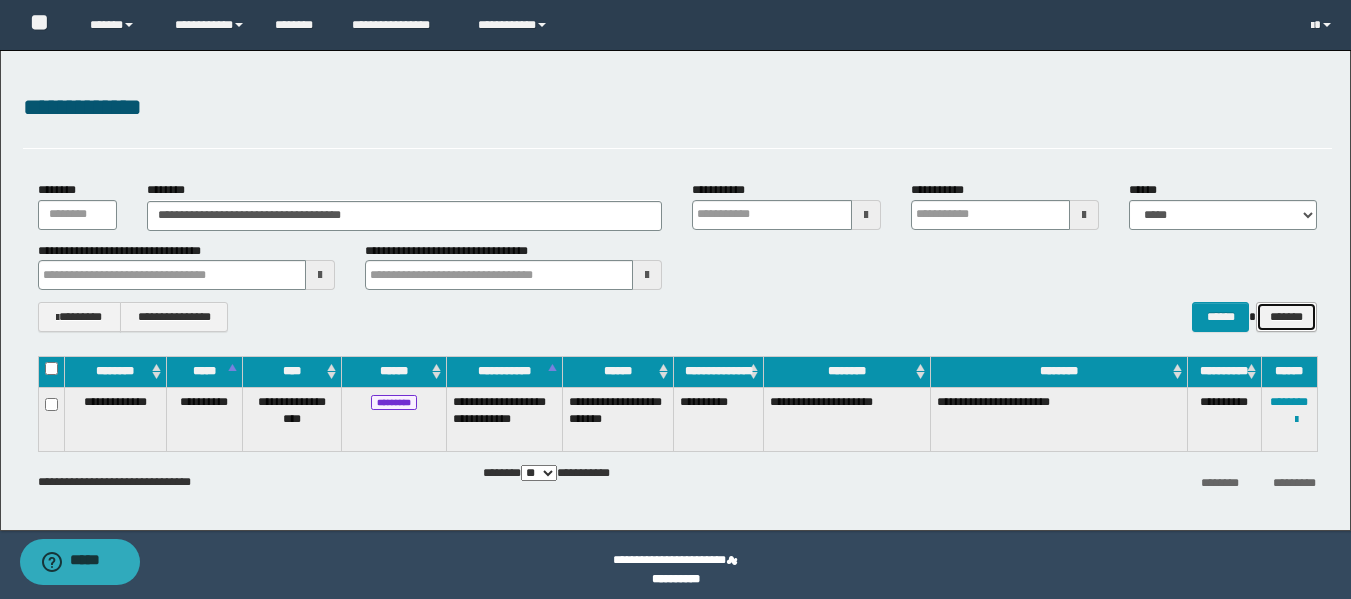 click on "*******" at bounding box center [1286, 317] 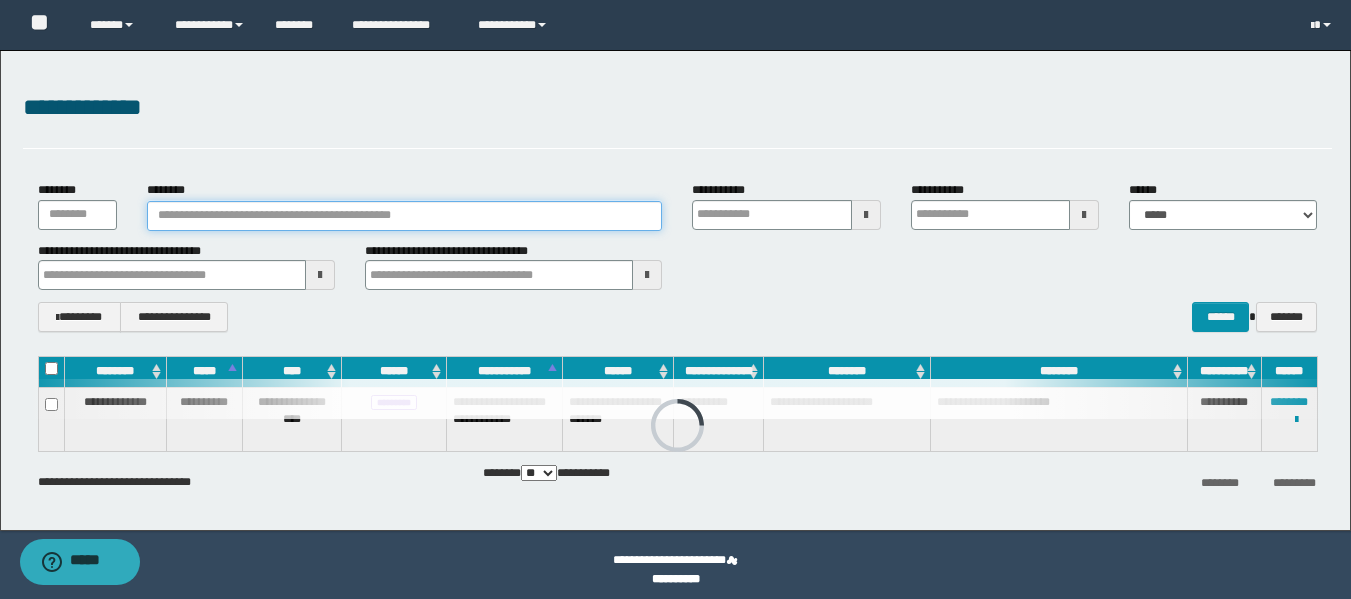 click on "********" at bounding box center (405, 216) 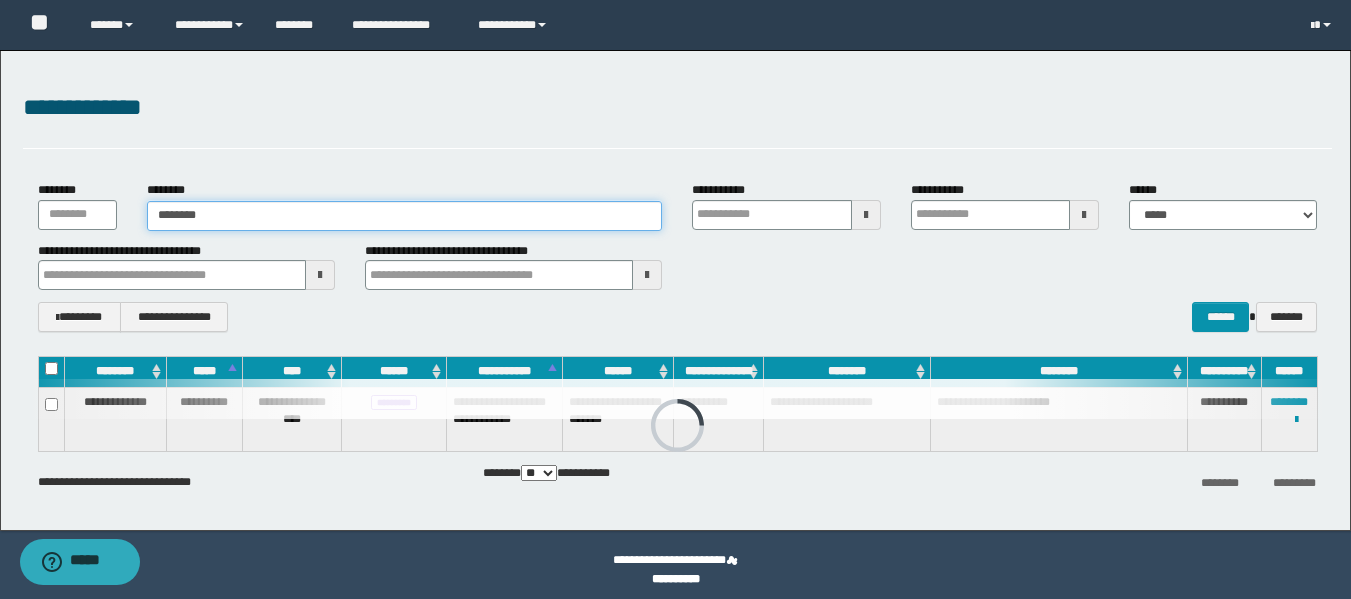 type on "********" 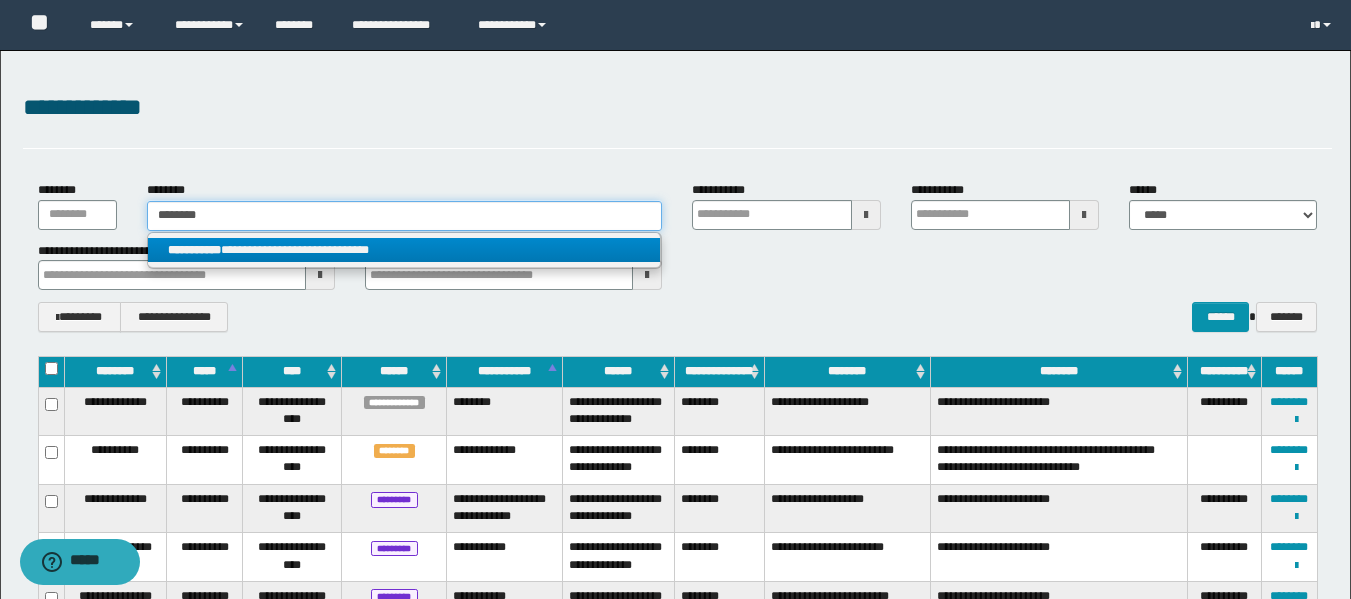 type on "********" 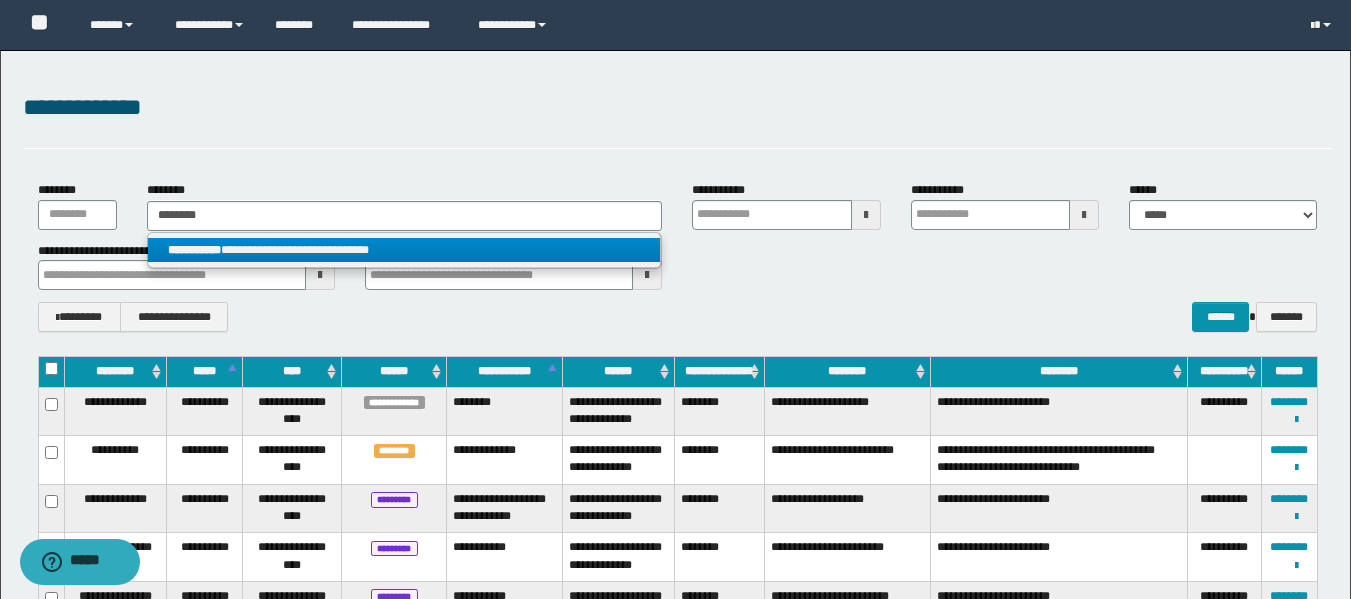 click on "**********" at bounding box center (404, 250) 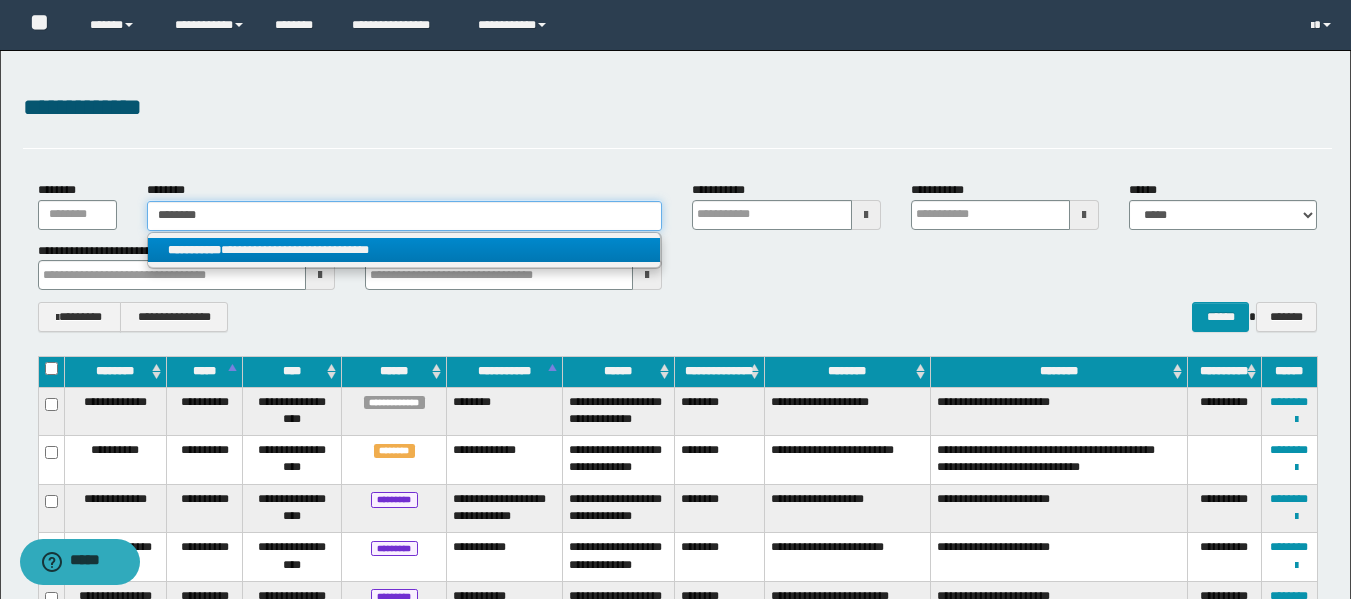 type 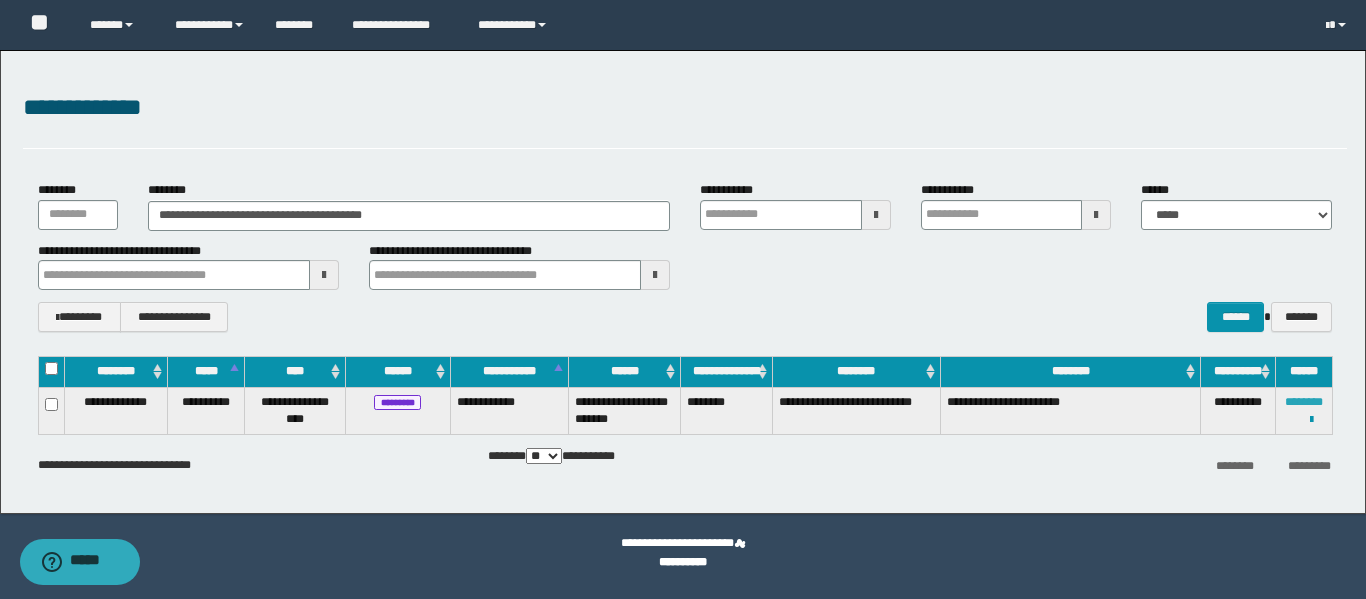 click on "********" at bounding box center (1304, 402) 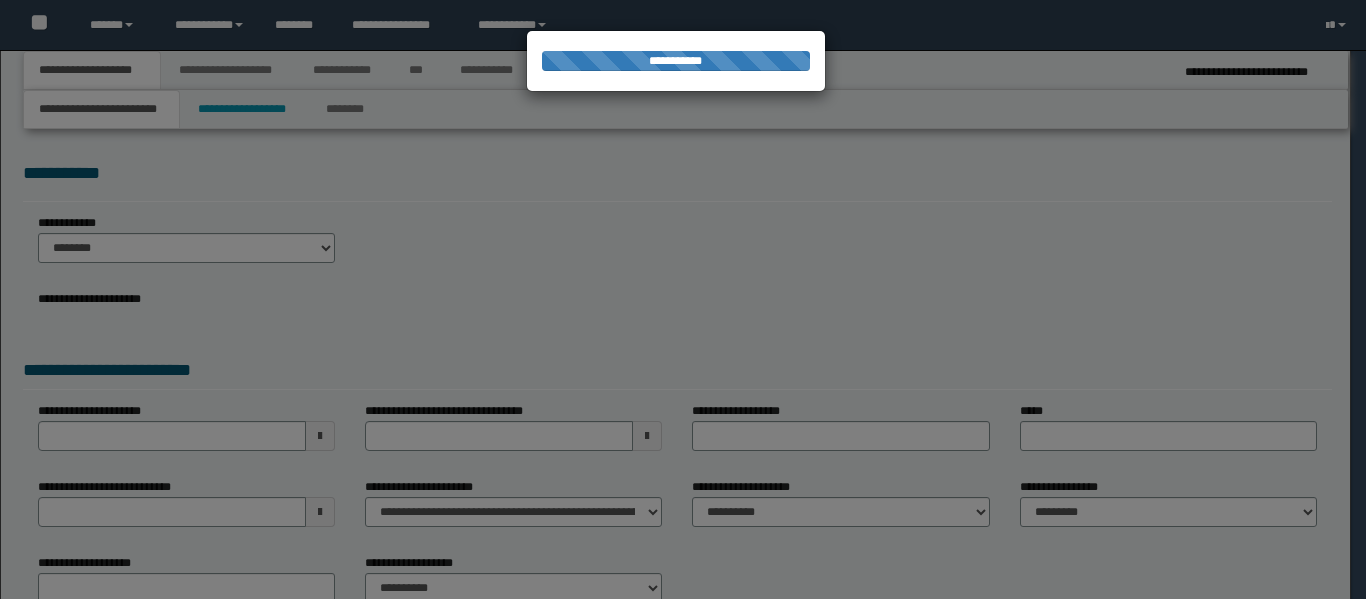 scroll, scrollTop: 0, scrollLeft: 0, axis: both 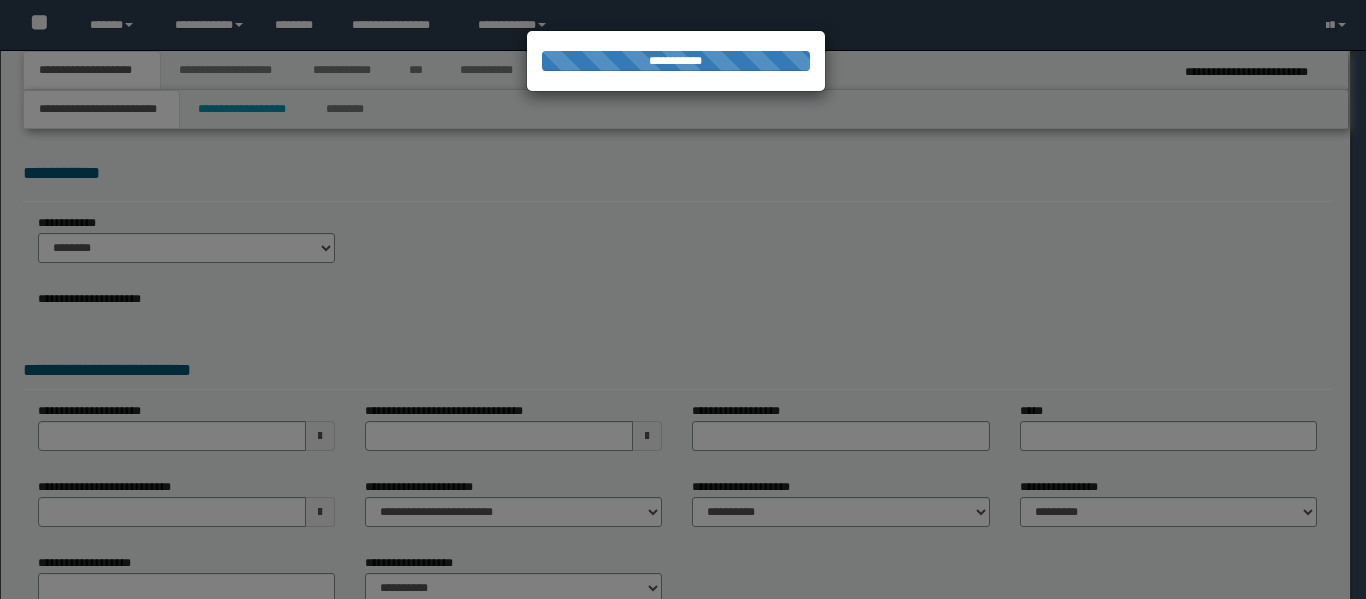select on "**" 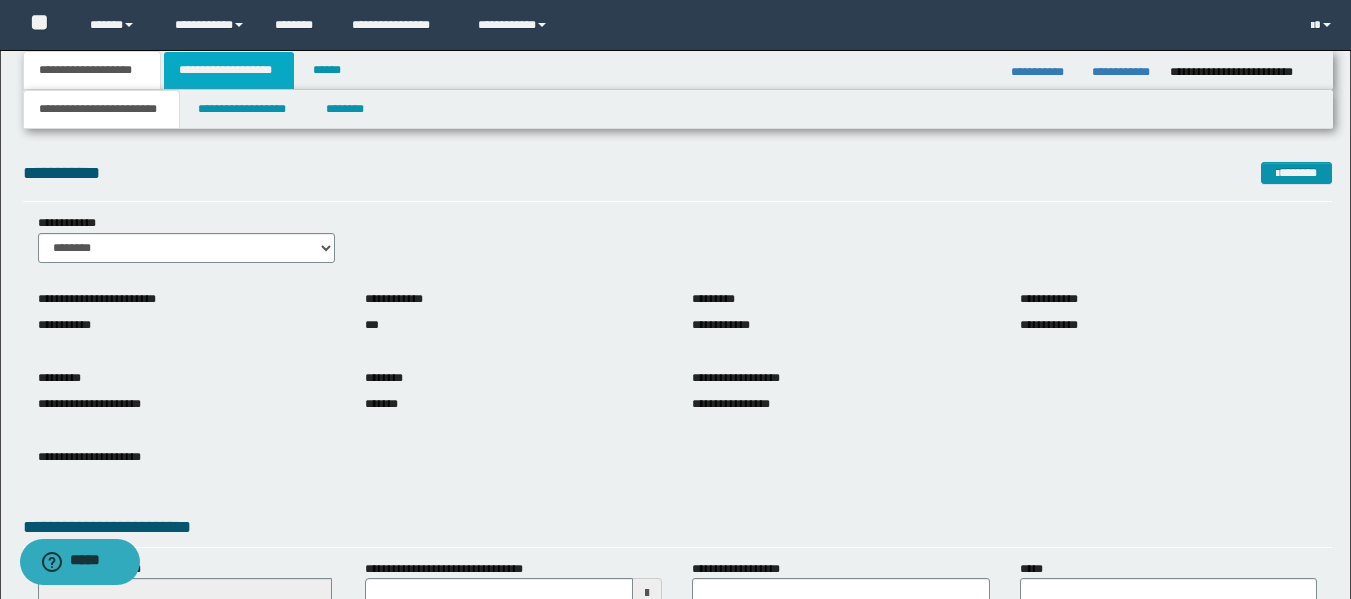 click on "**********" at bounding box center [229, 70] 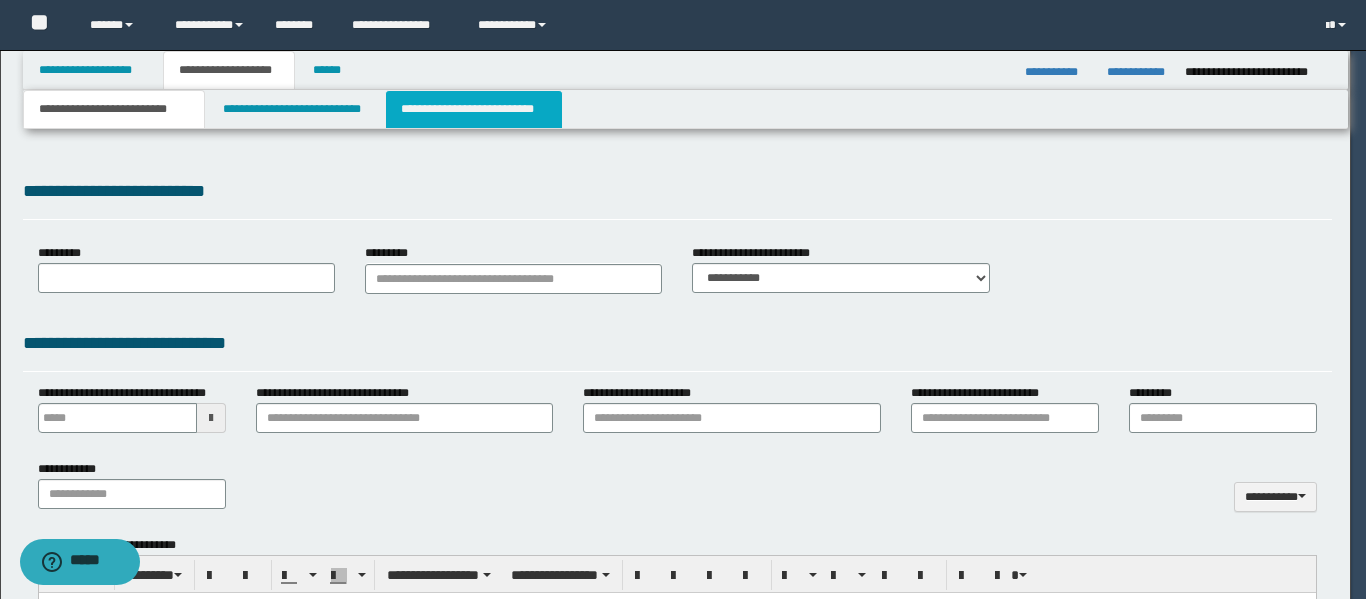type 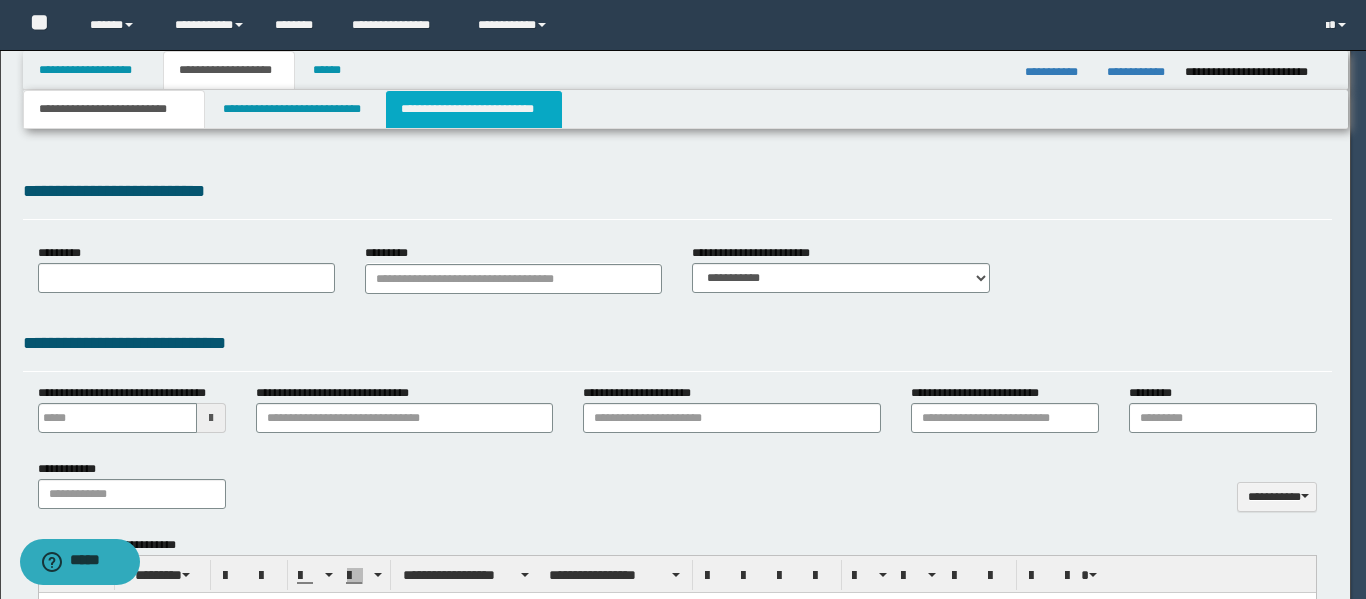 scroll, scrollTop: 0, scrollLeft: 0, axis: both 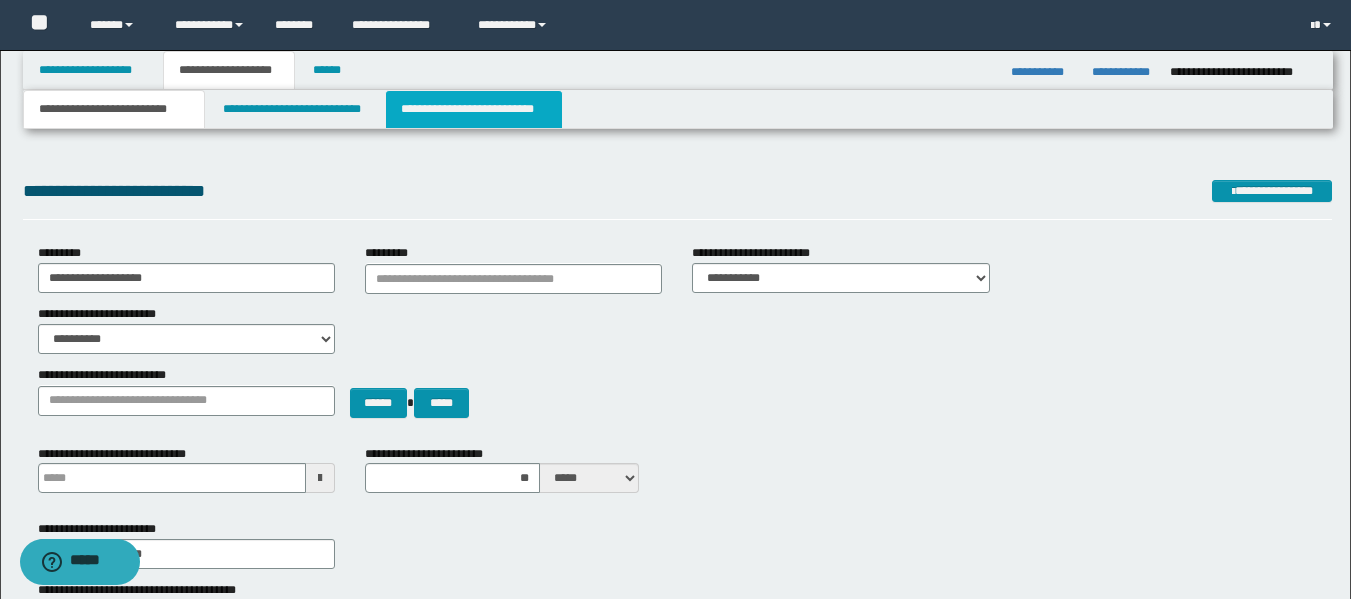 click on "**********" at bounding box center [474, 109] 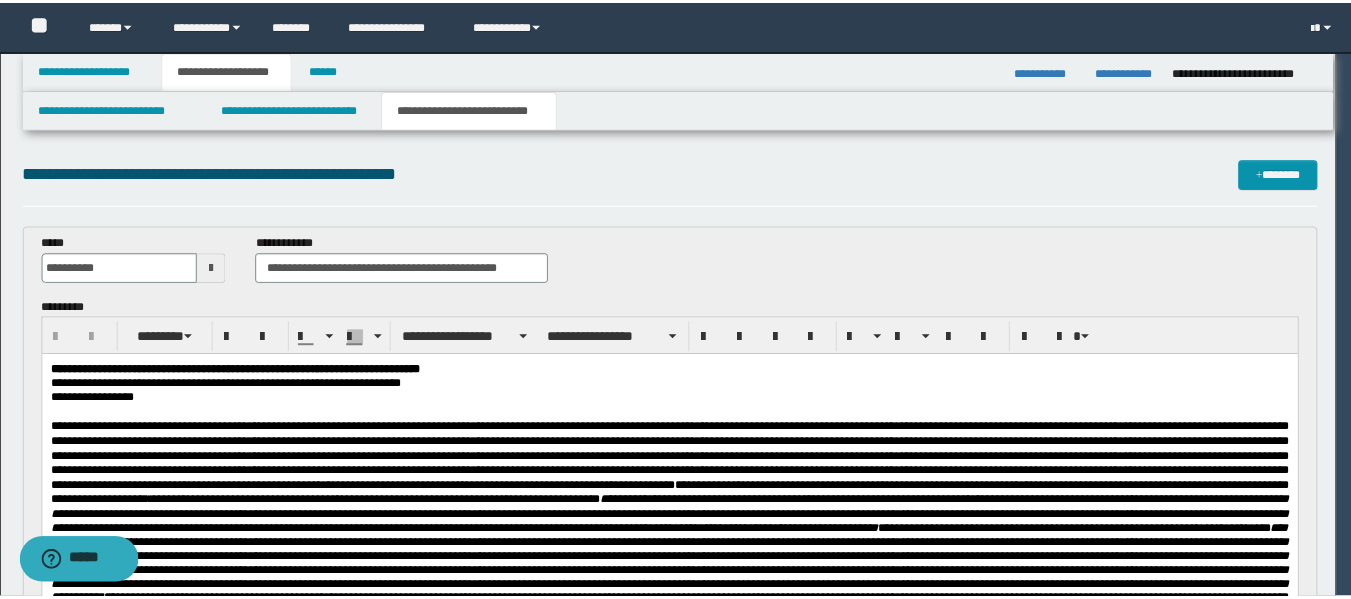 scroll, scrollTop: 0, scrollLeft: 0, axis: both 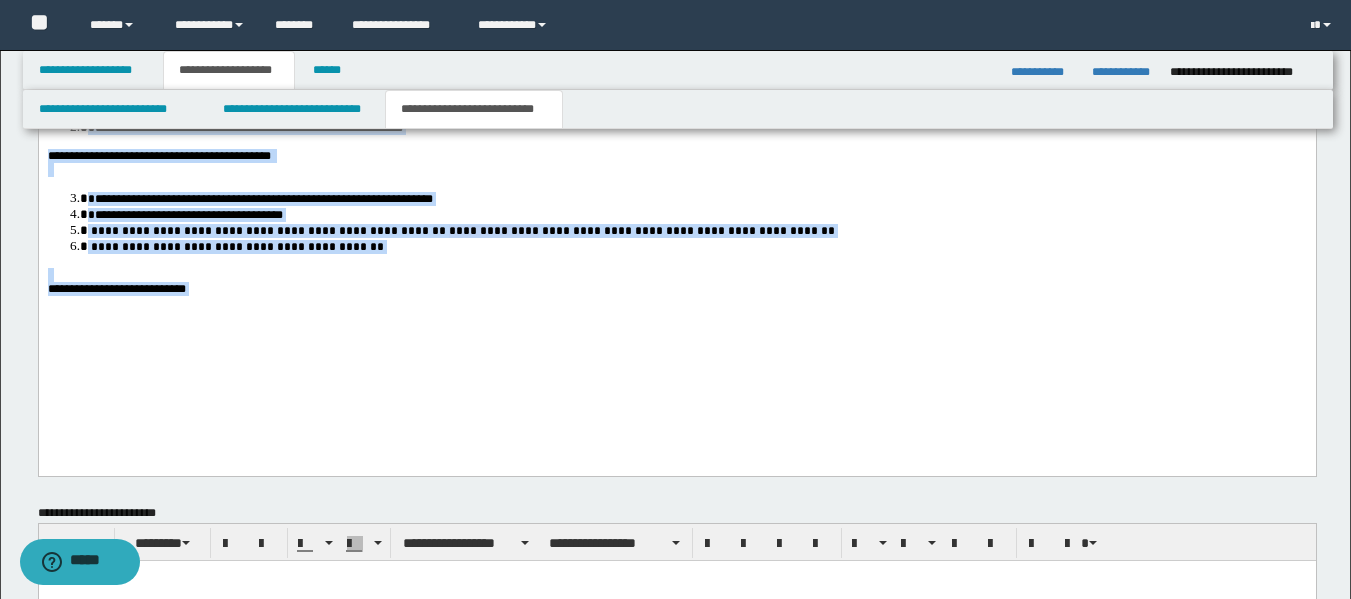 drag, startPoint x: 215, startPoint y: 366, endPoint x: 63, endPoint y: 145, distance: 268.22565 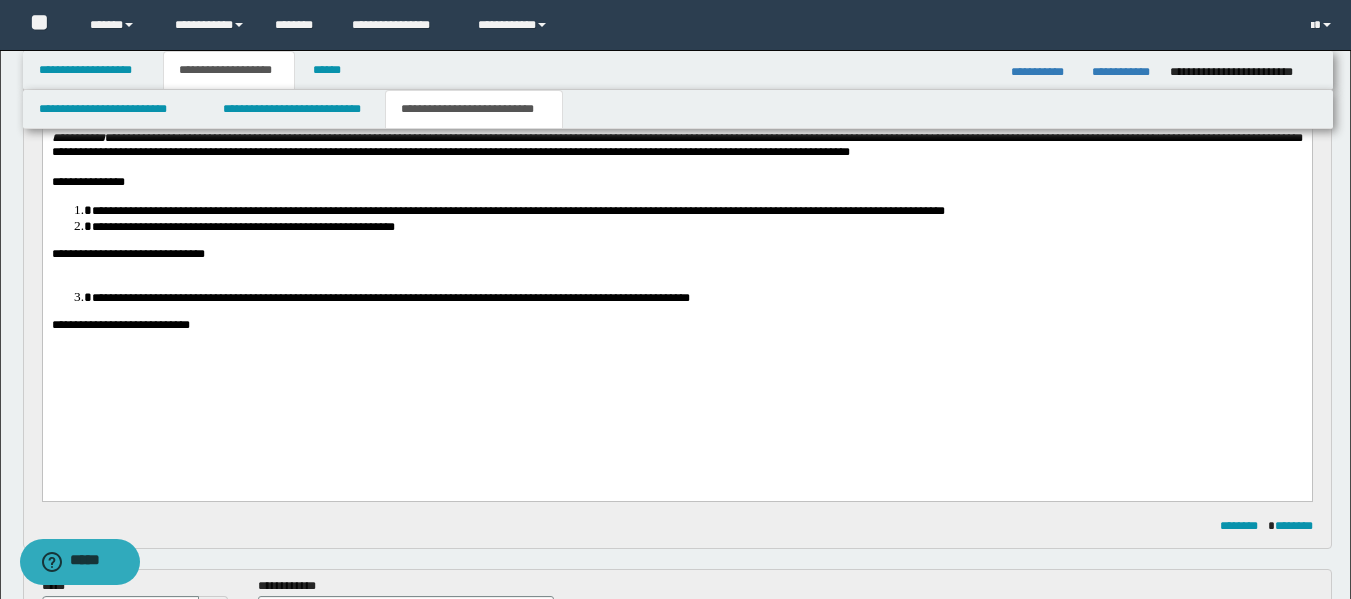 scroll, scrollTop: 439, scrollLeft: 0, axis: vertical 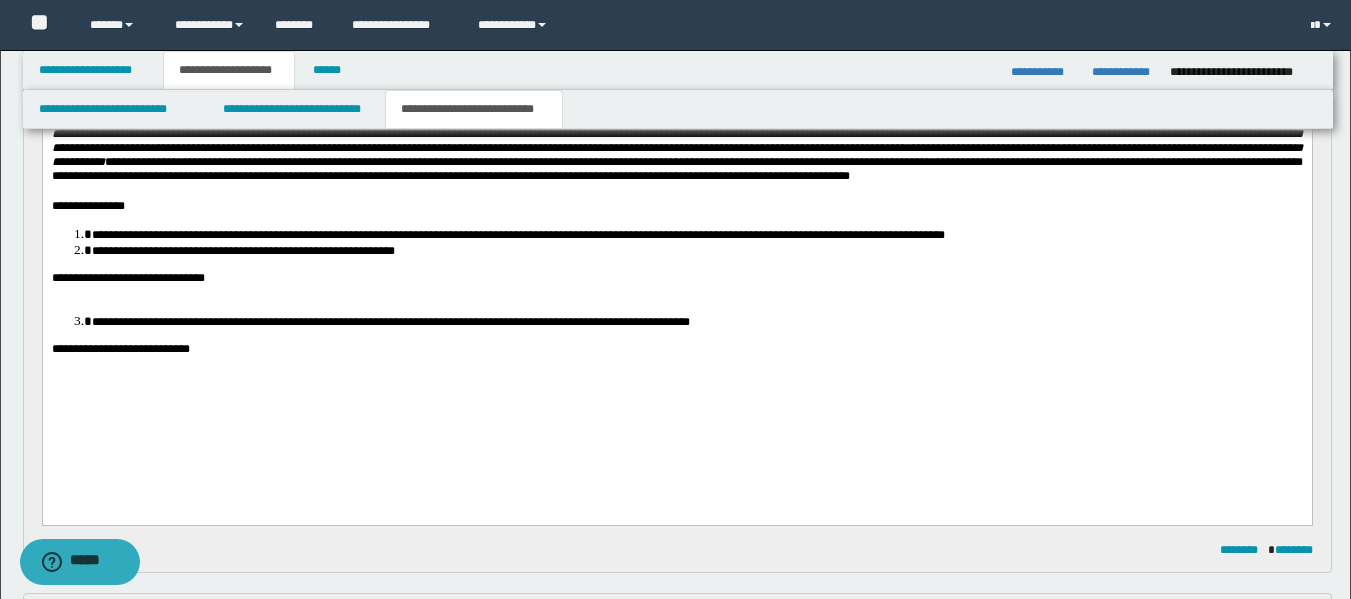 click on "**********" at bounding box center (676, 170) 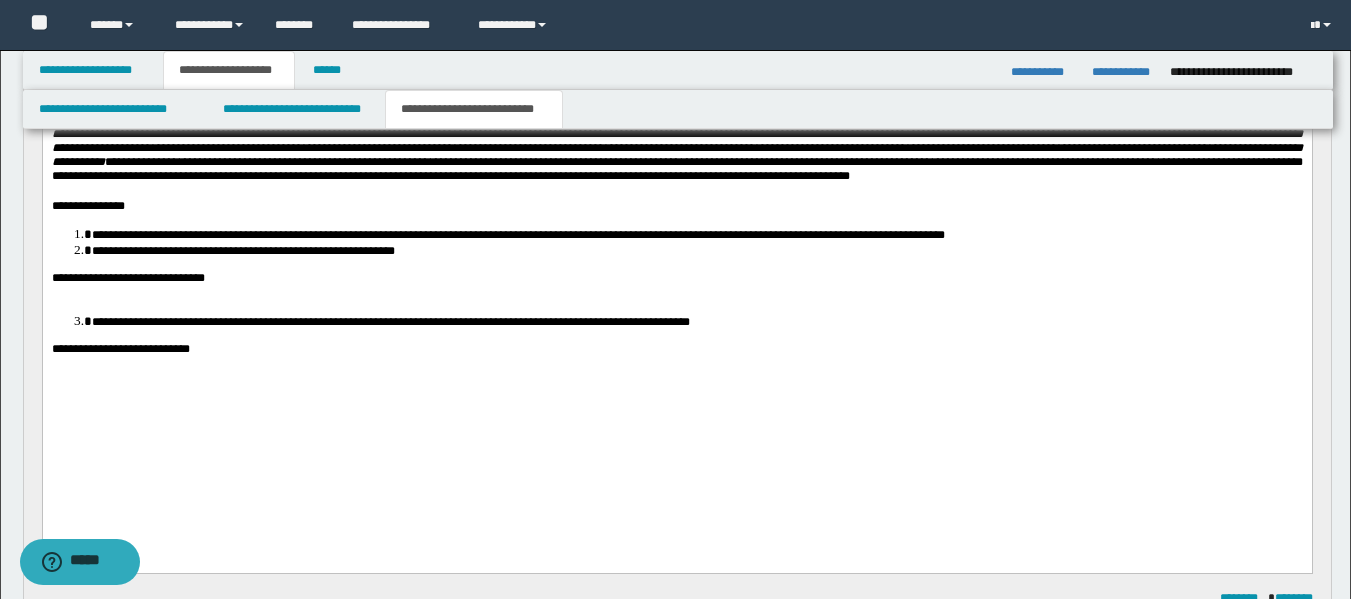 type 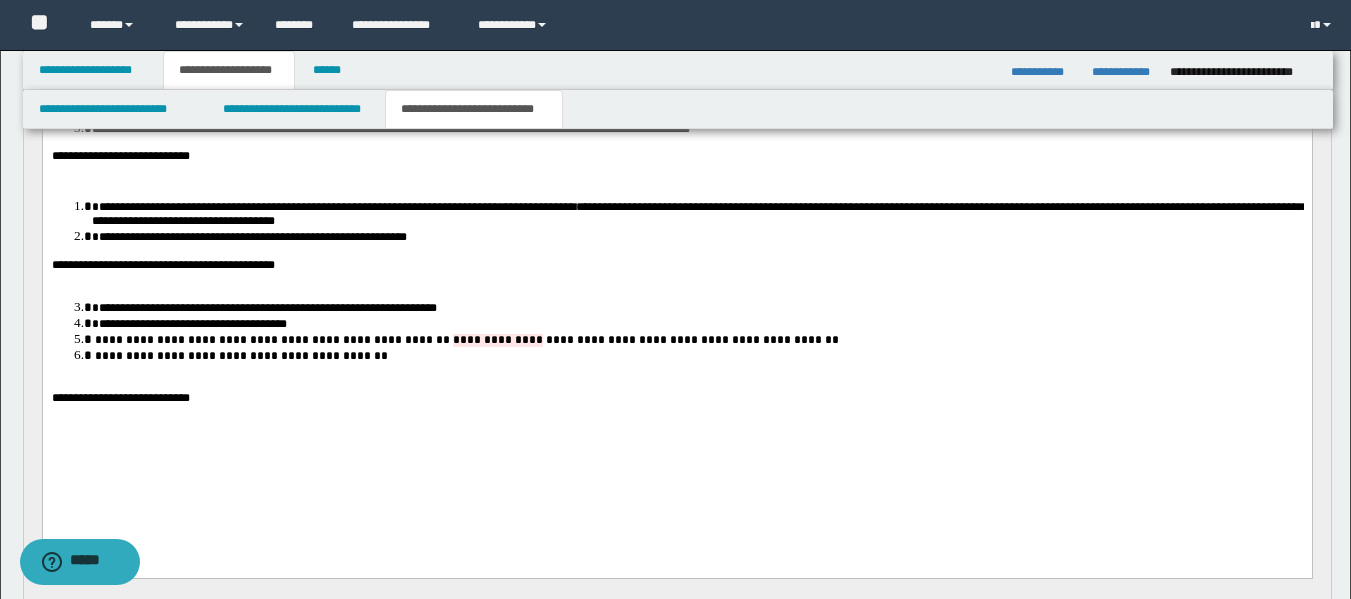 scroll, scrollTop: 624, scrollLeft: 0, axis: vertical 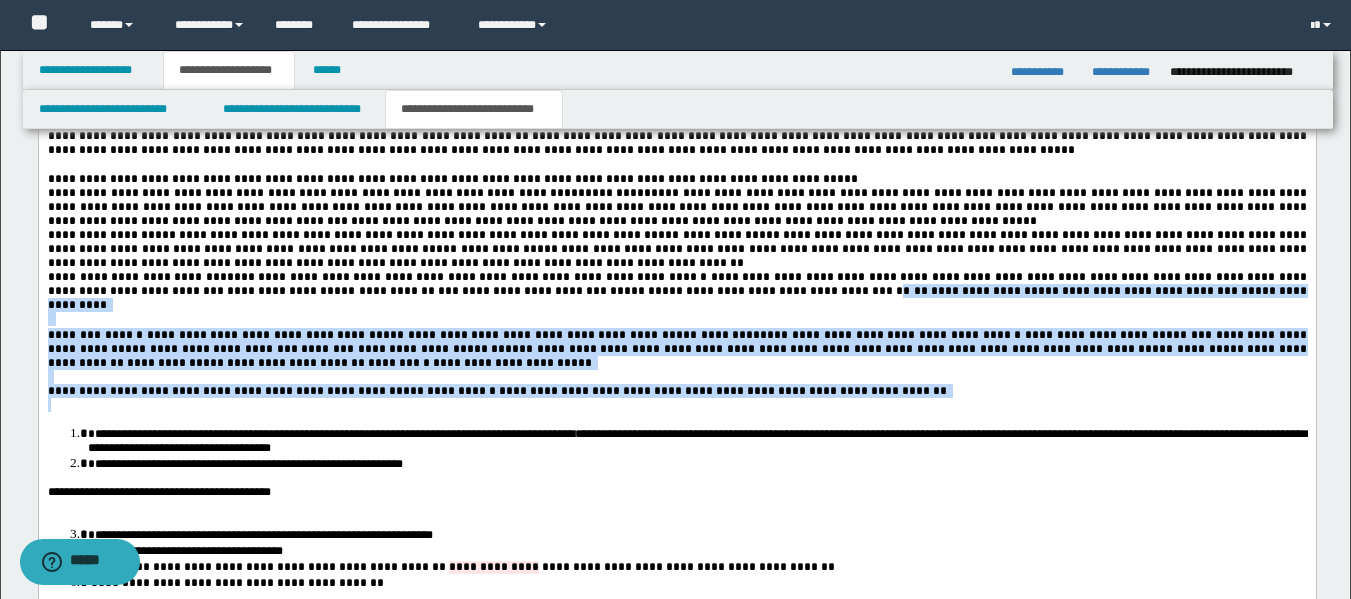 drag, startPoint x: 646, startPoint y: 353, endPoint x: 621, endPoint y: 358, distance: 25.495098 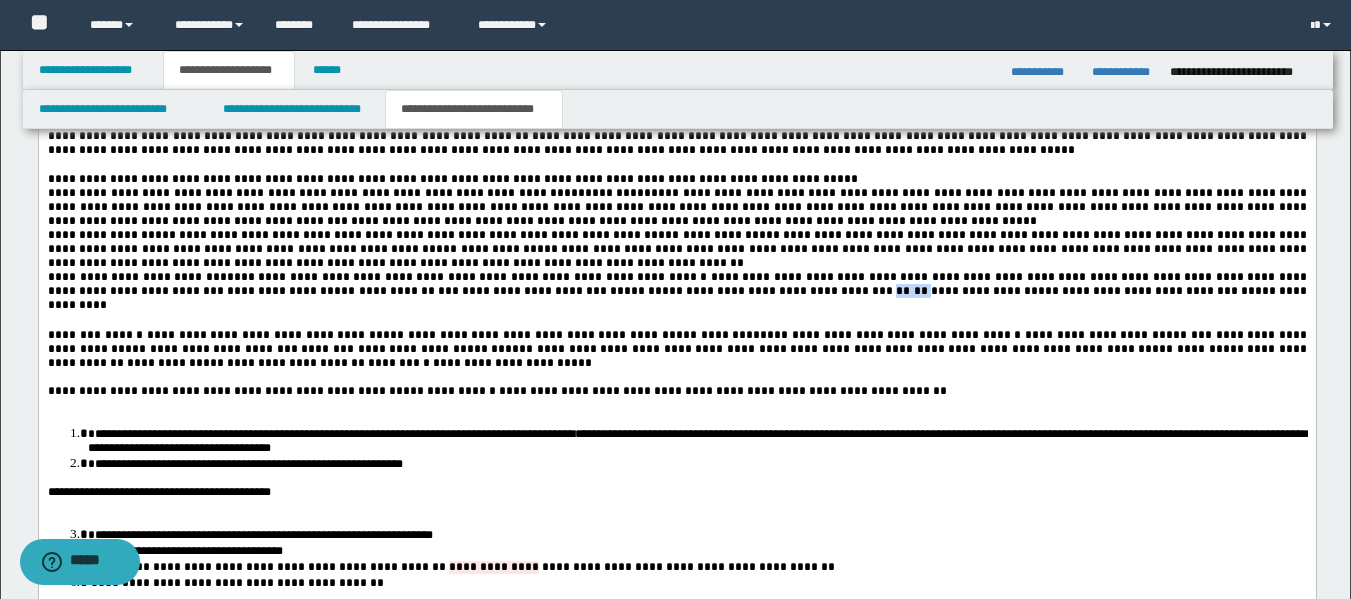 drag, startPoint x: 646, startPoint y: 358, endPoint x: 613, endPoint y: 357, distance: 33.01515 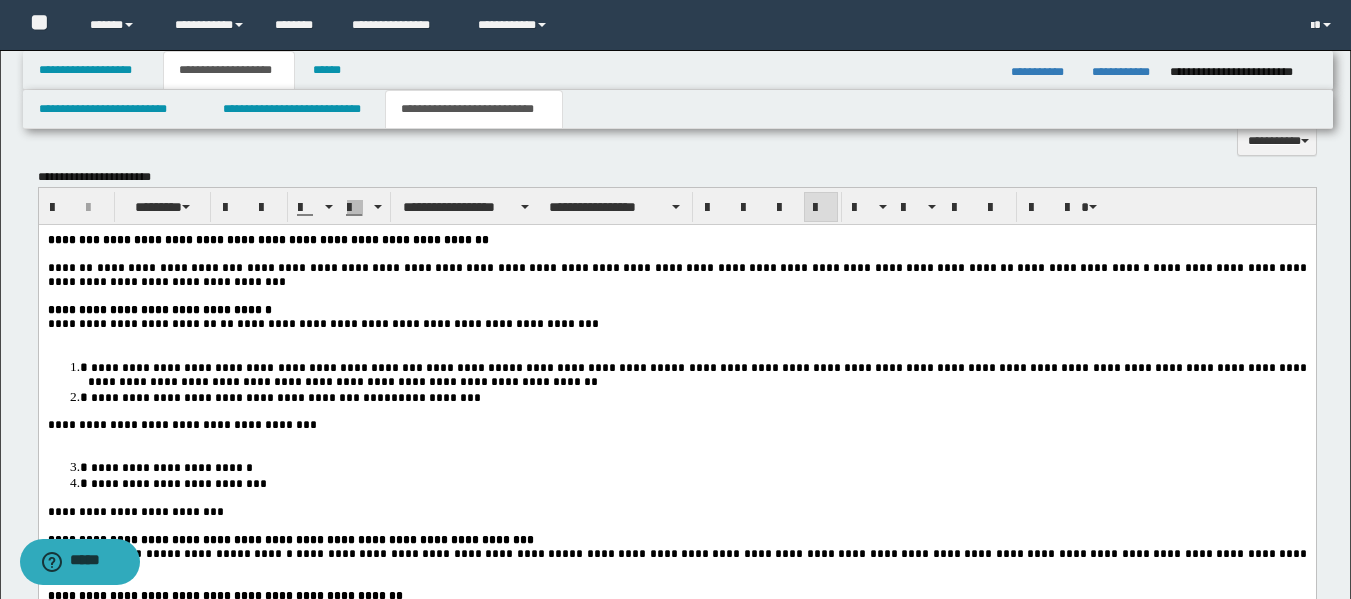 scroll, scrollTop: 2256, scrollLeft: 0, axis: vertical 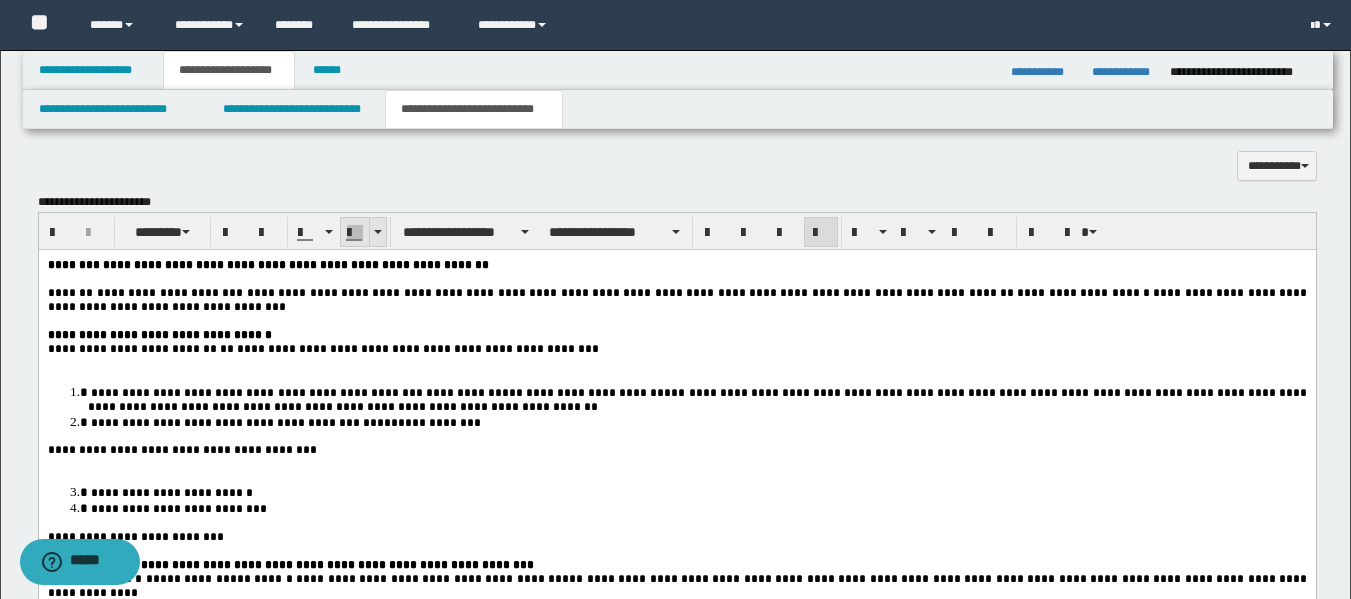 click at bounding box center (377, 232) 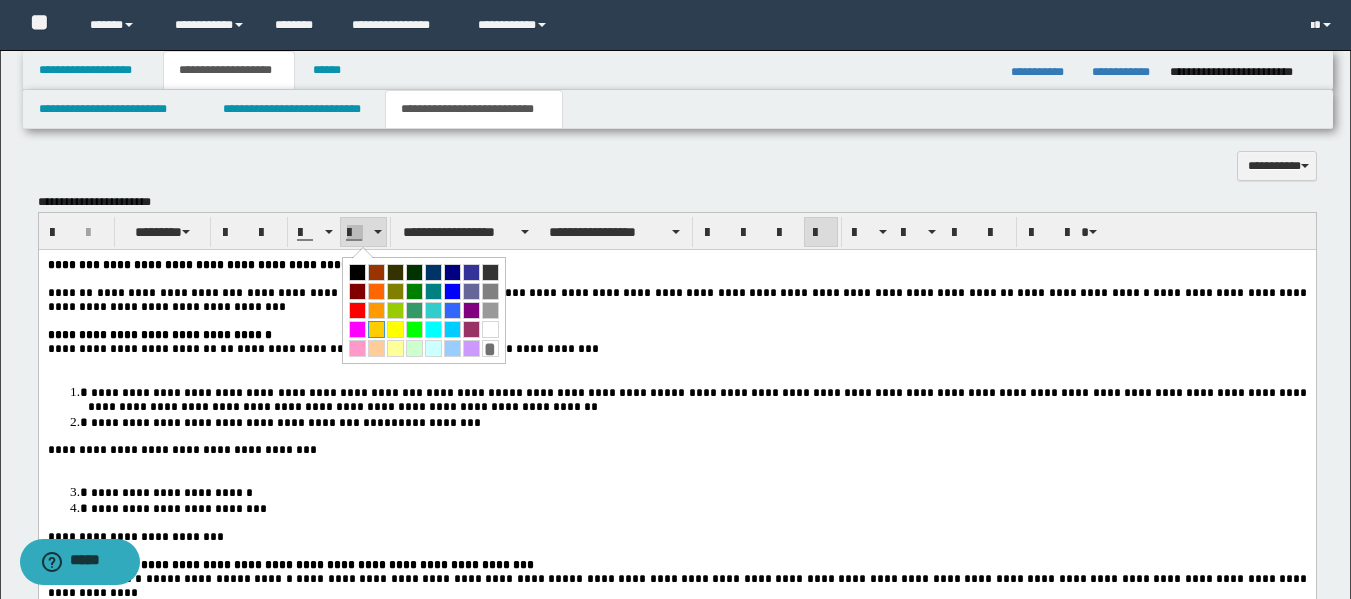 click at bounding box center [376, 329] 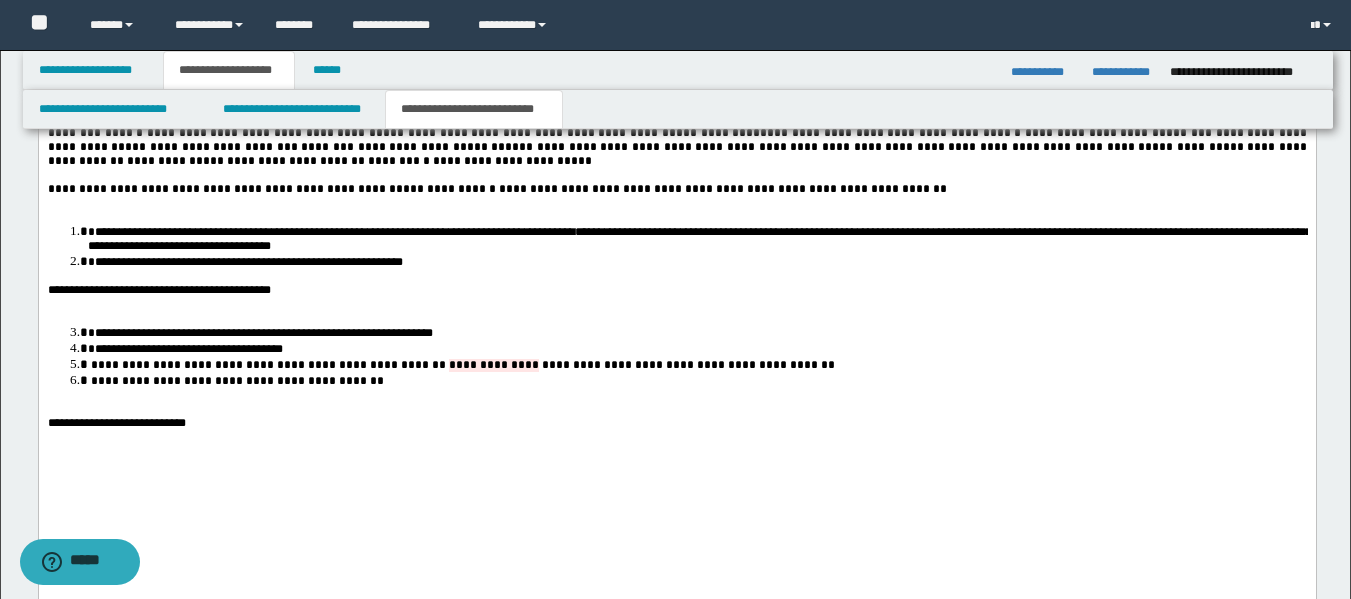 scroll, scrollTop: 3257, scrollLeft: 0, axis: vertical 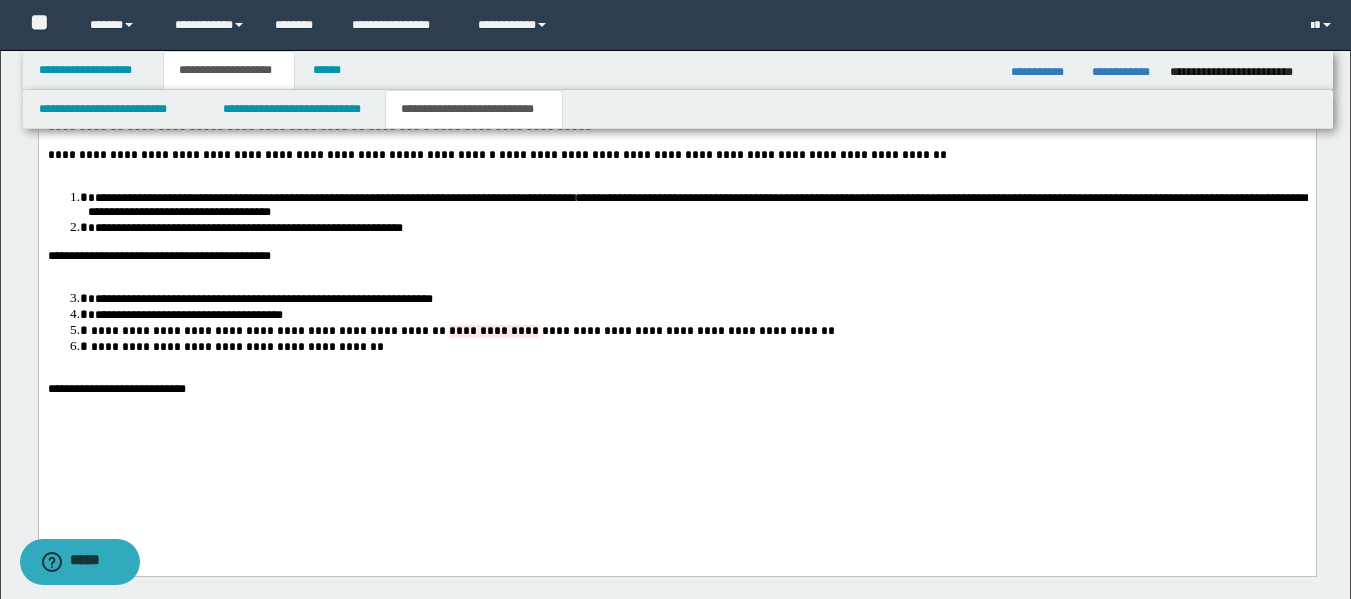 click at bounding box center (676, 169) 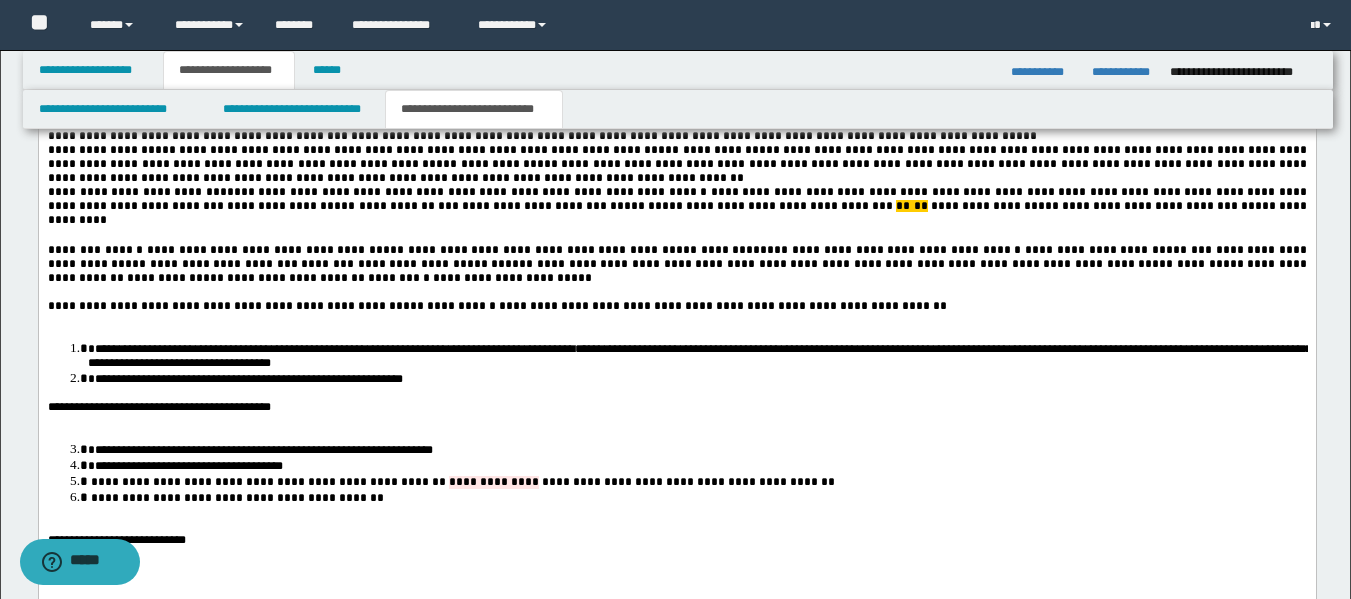 scroll, scrollTop: 3097, scrollLeft: 0, axis: vertical 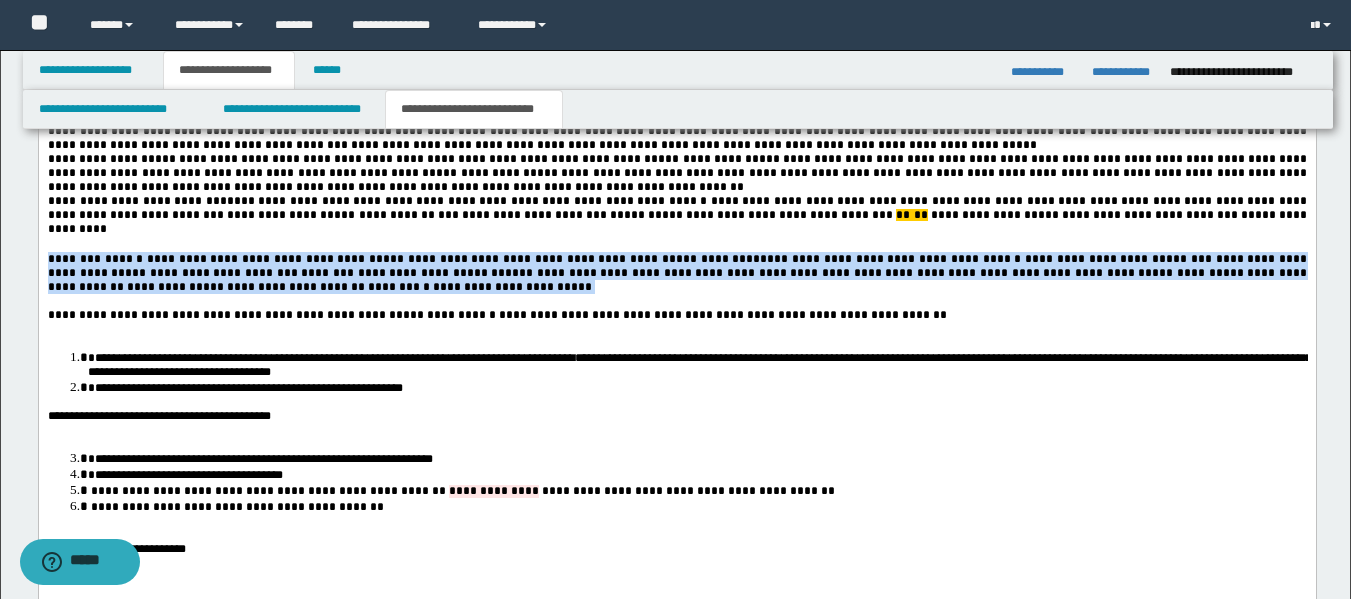 drag, startPoint x: 172, startPoint y: 344, endPoint x: 39, endPoint y: 309, distance: 137.52818 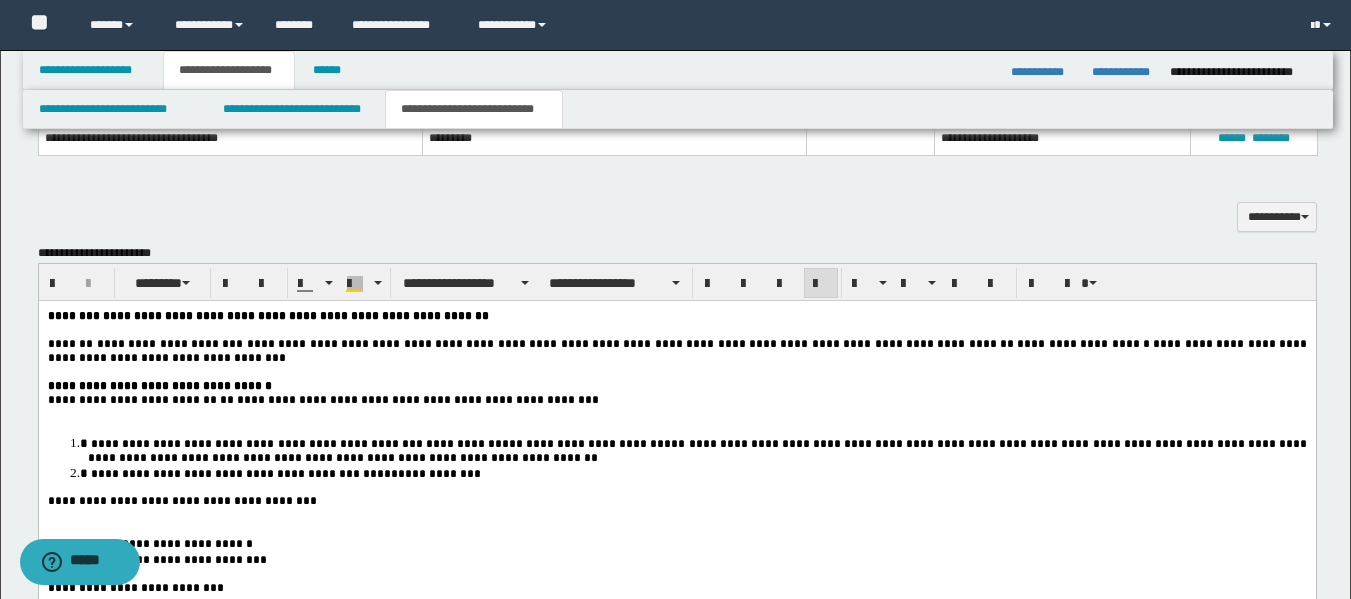 scroll, scrollTop: 2071, scrollLeft: 0, axis: vertical 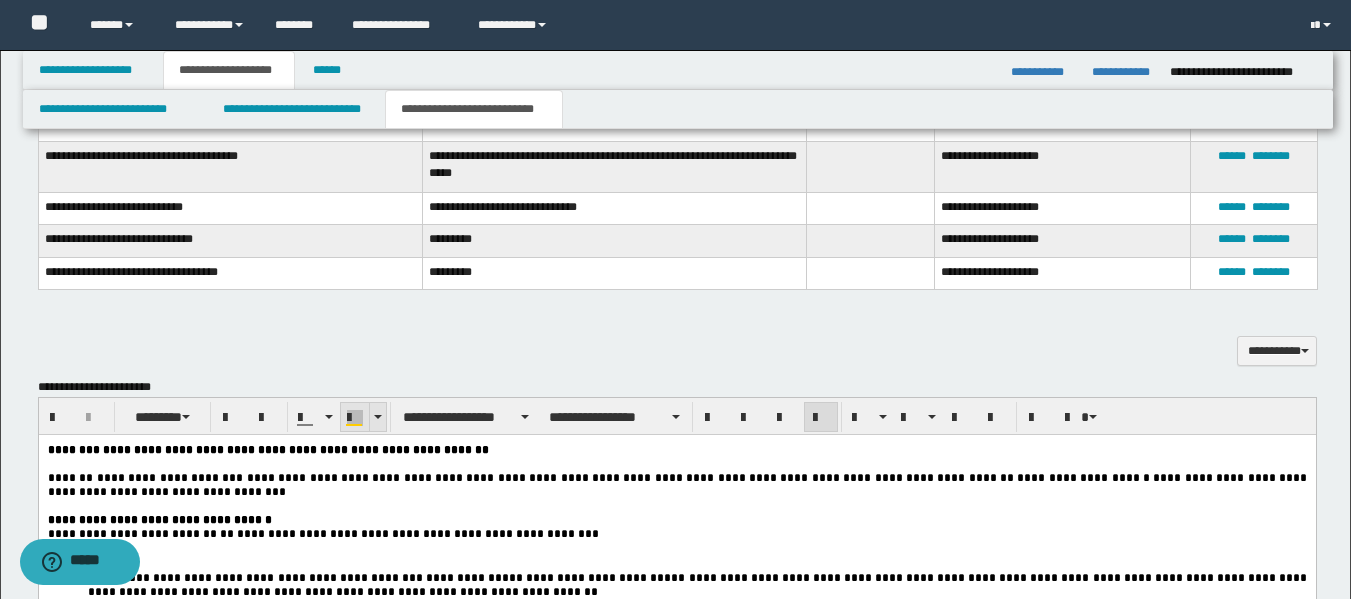 click at bounding box center (355, 418) 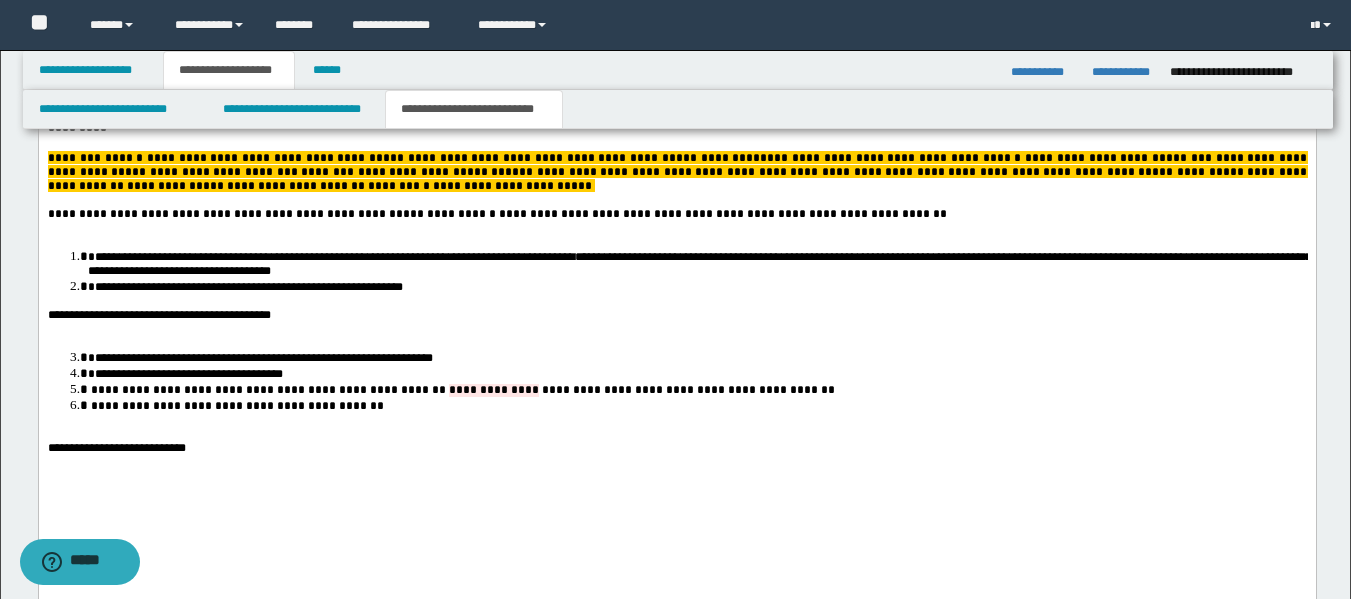 scroll, scrollTop: 3156, scrollLeft: 0, axis: vertical 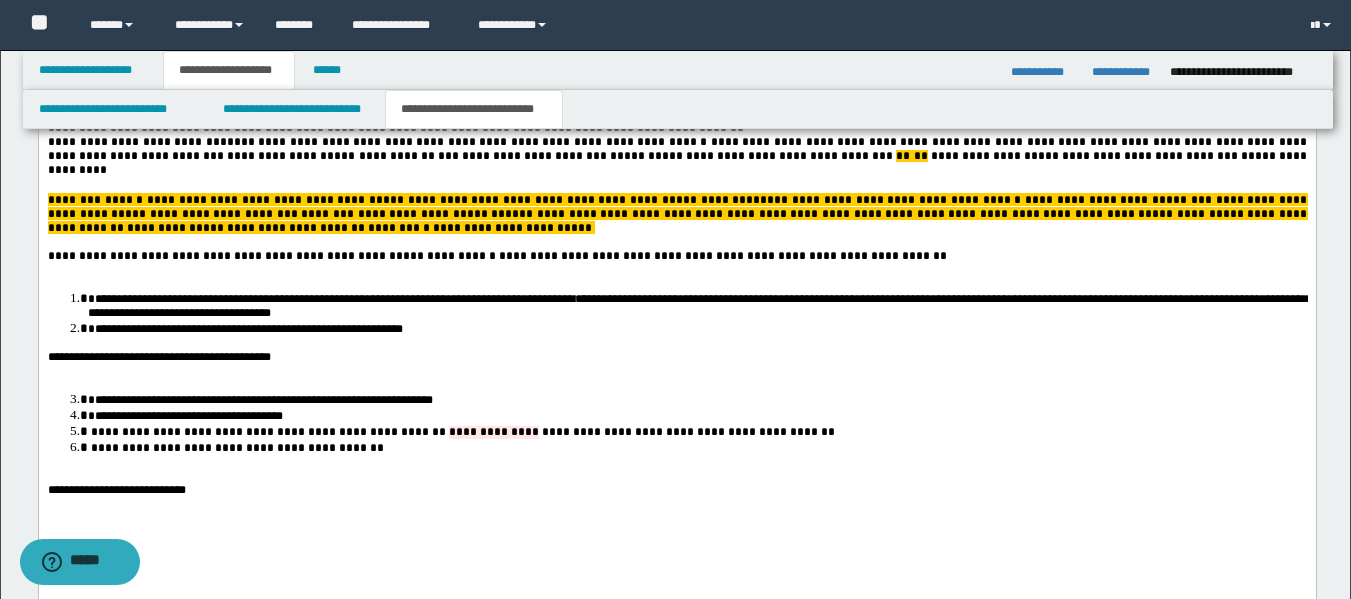 drag, startPoint x: 1365, startPoint y: 308, endPoint x: 1262, endPoint y: 1085, distance: 783.7972 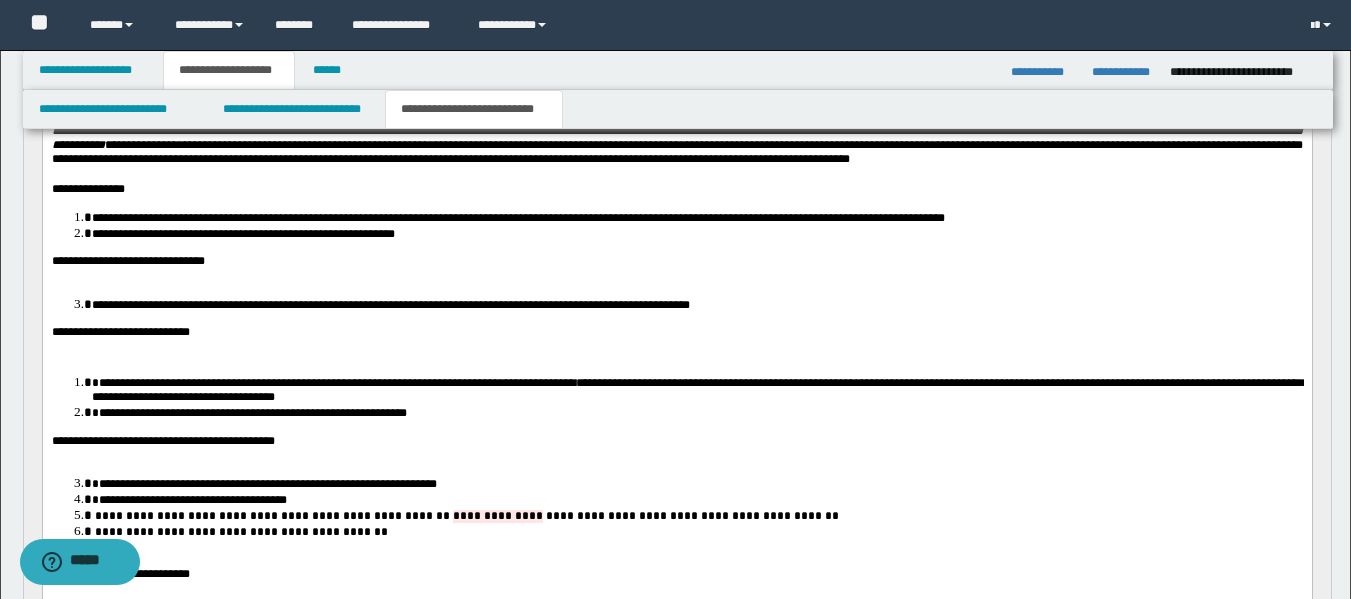 scroll, scrollTop: 371, scrollLeft: 0, axis: vertical 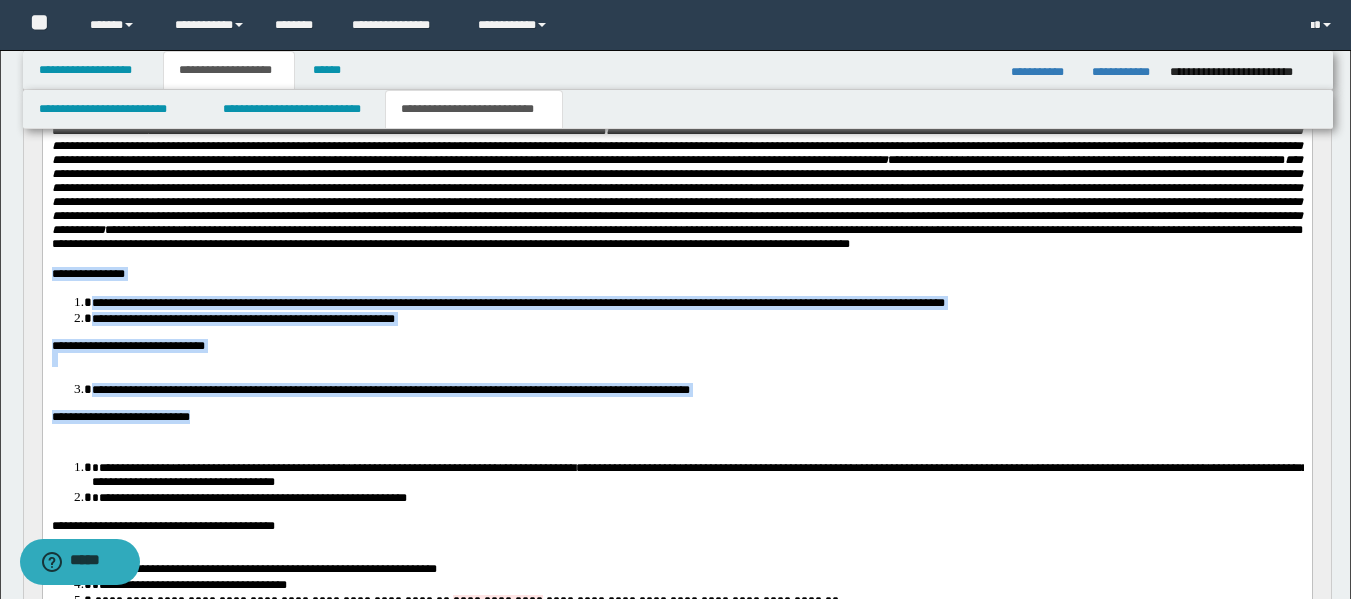drag, startPoint x: 216, startPoint y: 465, endPoint x: 38, endPoint y: 319, distance: 230.21729 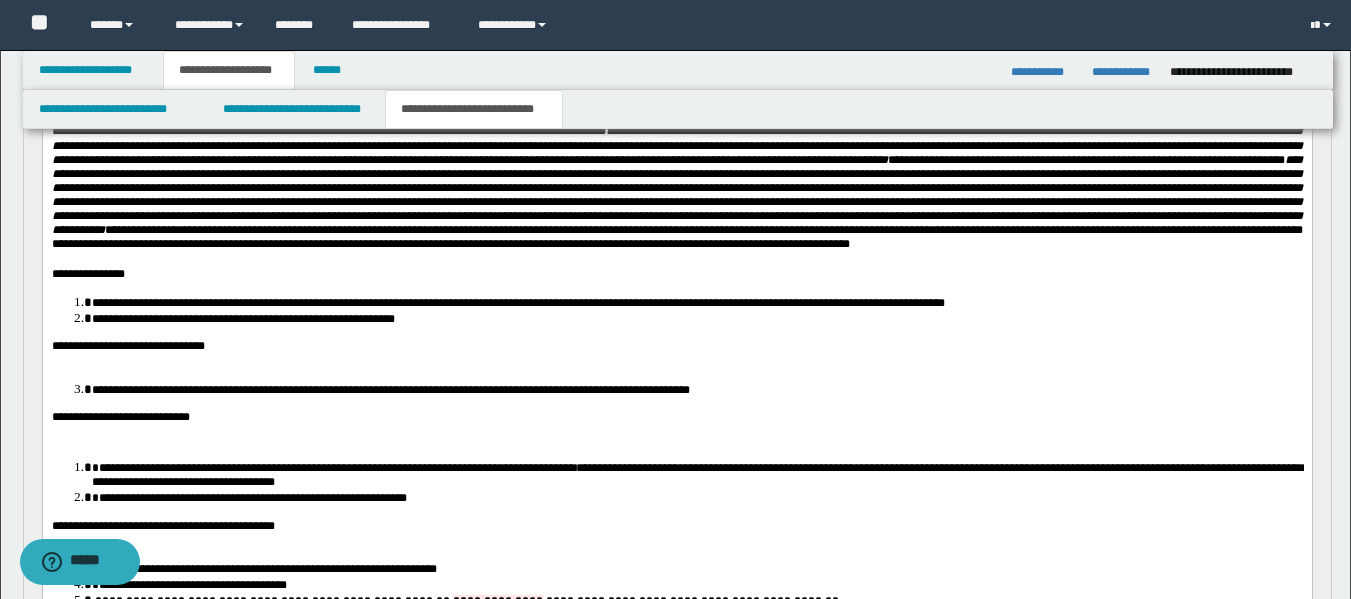 click on "**********" at bounding box center [120, 417] 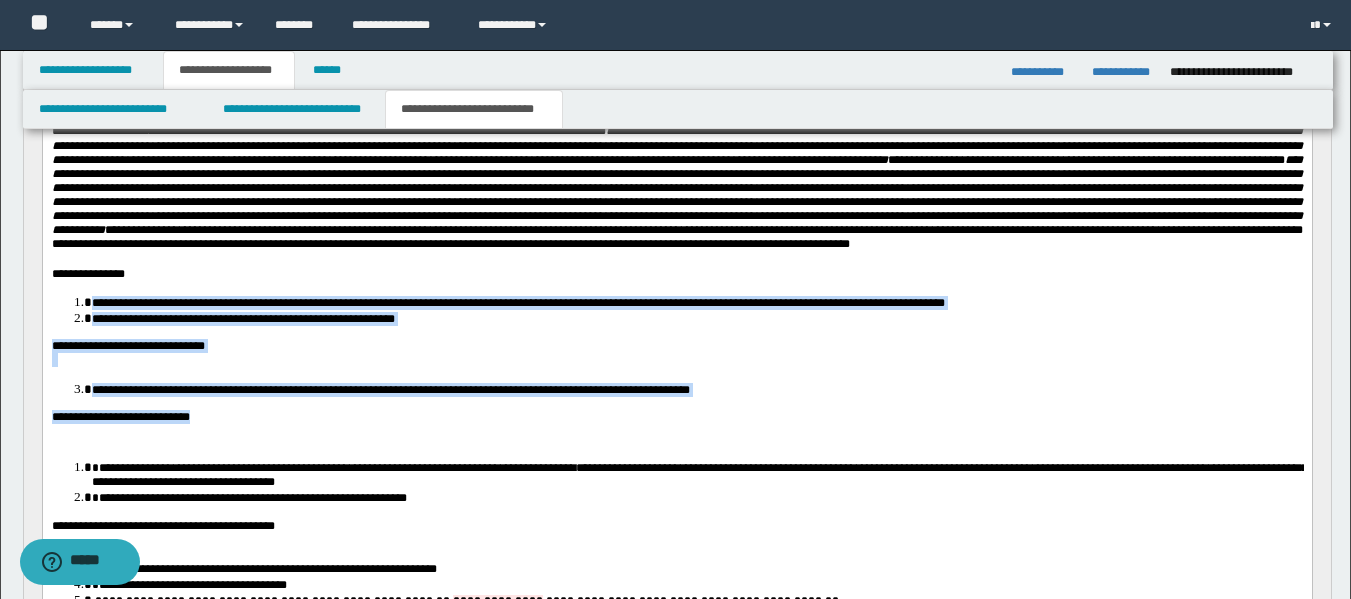 drag, startPoint x: 208, startPoint y: 475, endPoint x: 79, endPoint y: 343, distance: 184.56706 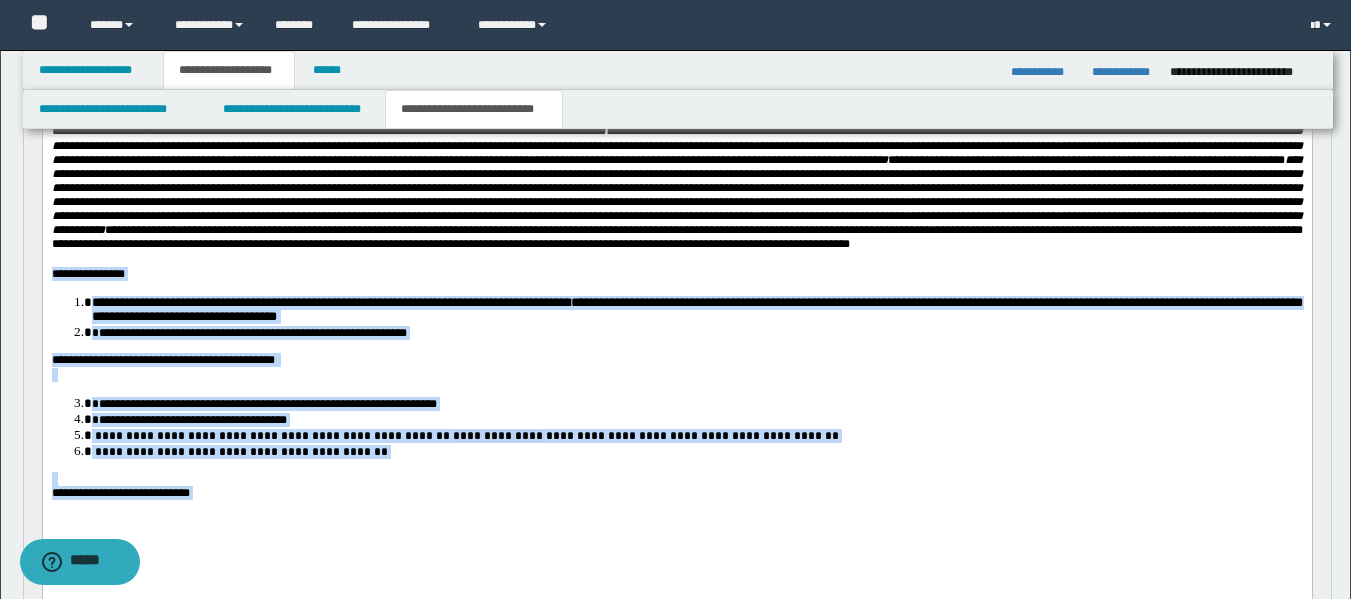 drag, startPoint x: 212, startPoint y: 546, endPoint x: 84, endPoint y: 298, distance: 279.08423 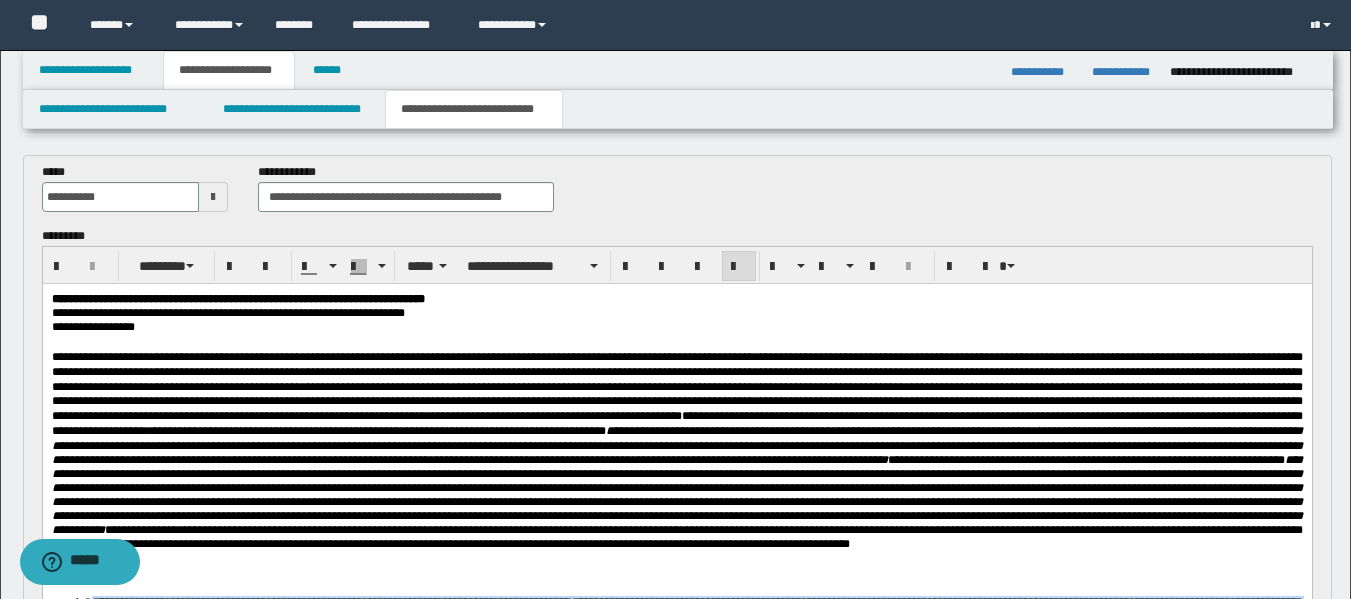 scroll, scrollTop: 63, scrollLeft: 0, axis: vertical 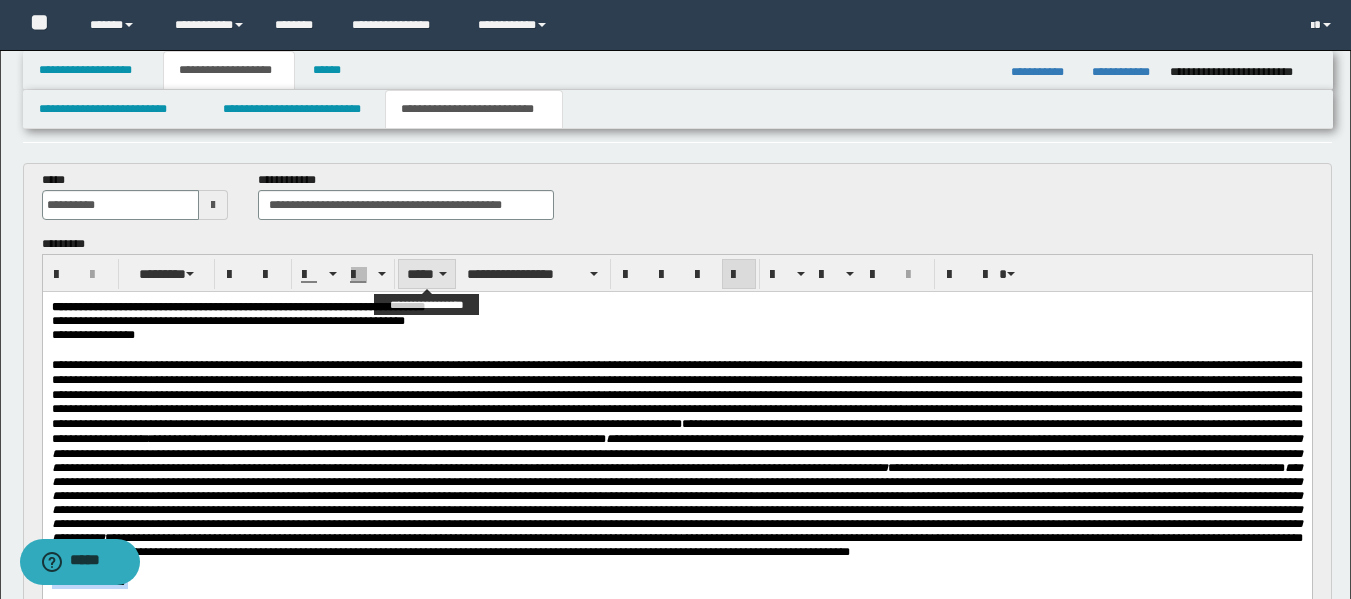 click on "*****" at bounding box center [427, 274] 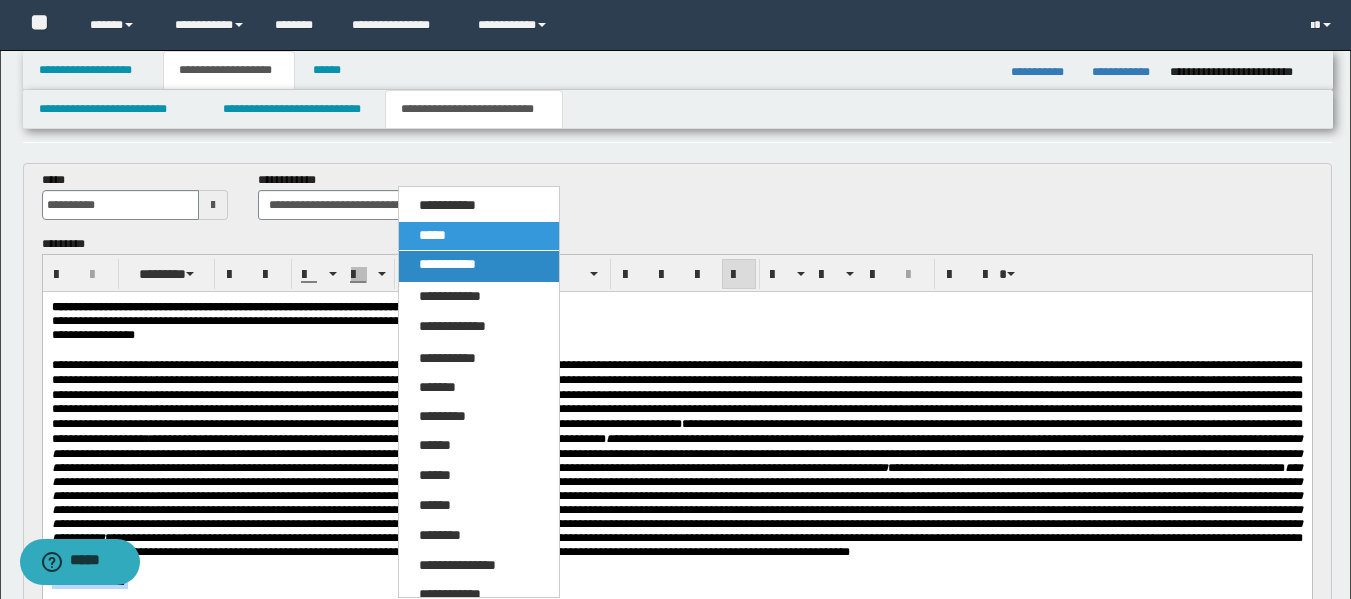 click on "**********" at bounding box center (447, 264) 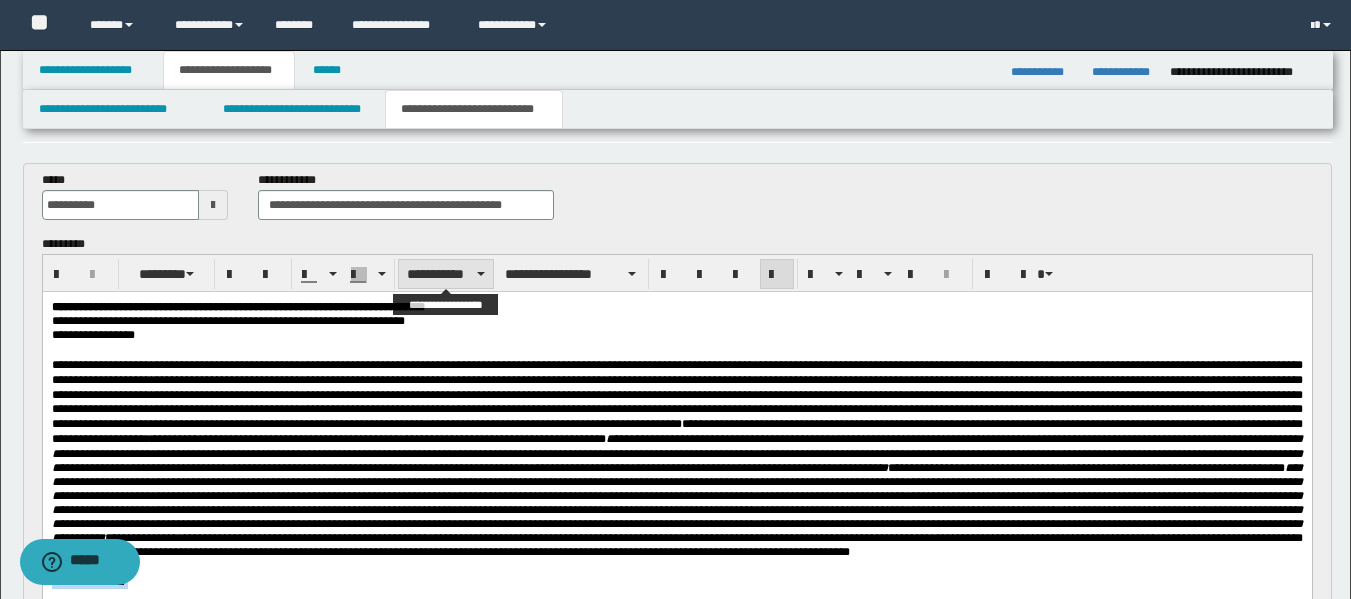 click on "**********" at bounding box center [446, 274] 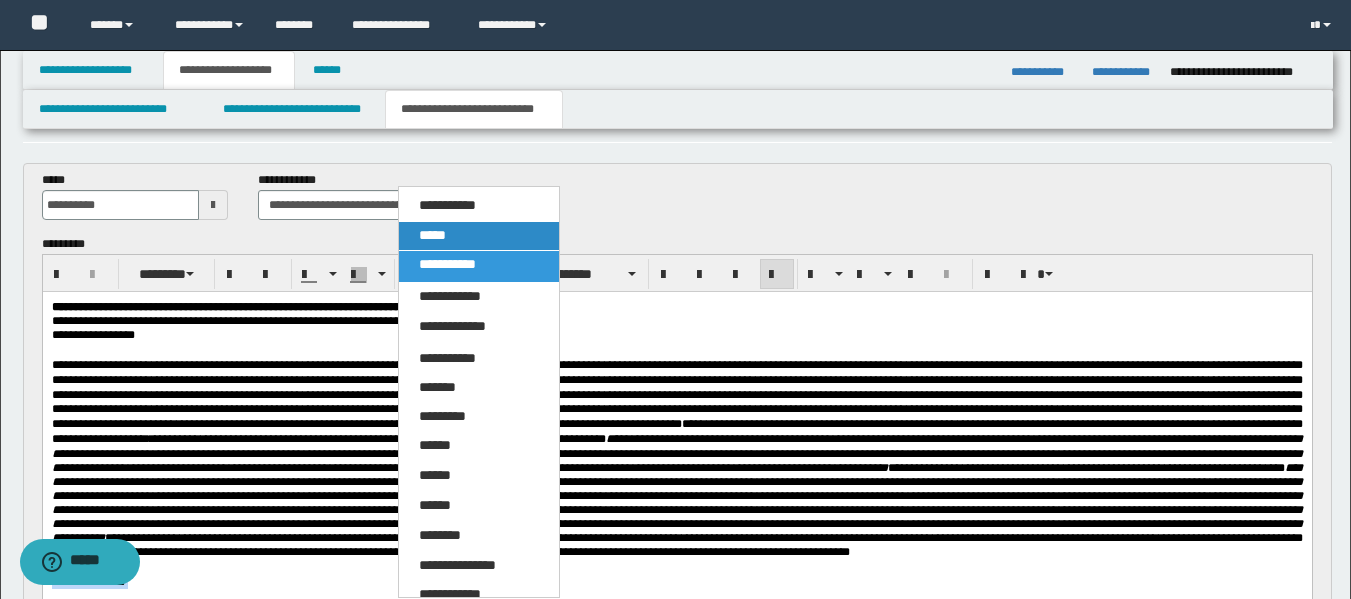 click on "*****" at bounding box center (479, 236) 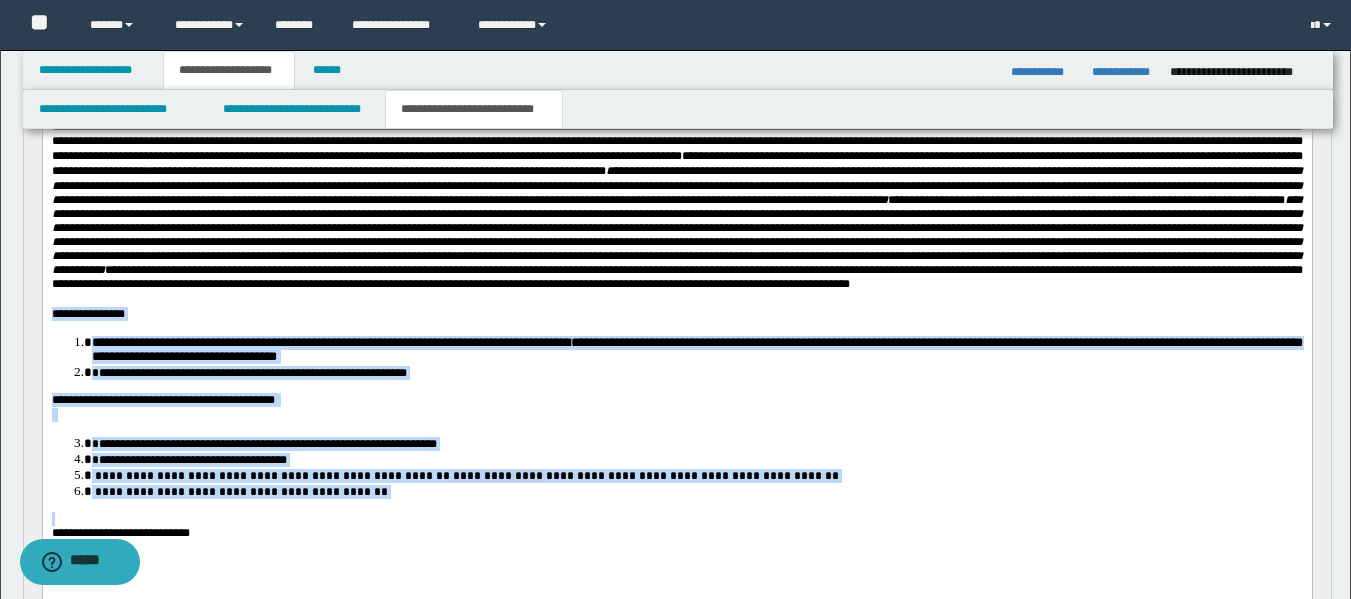 scroll, scrollTop: 347, scrollLeft: 0, axis: vertical 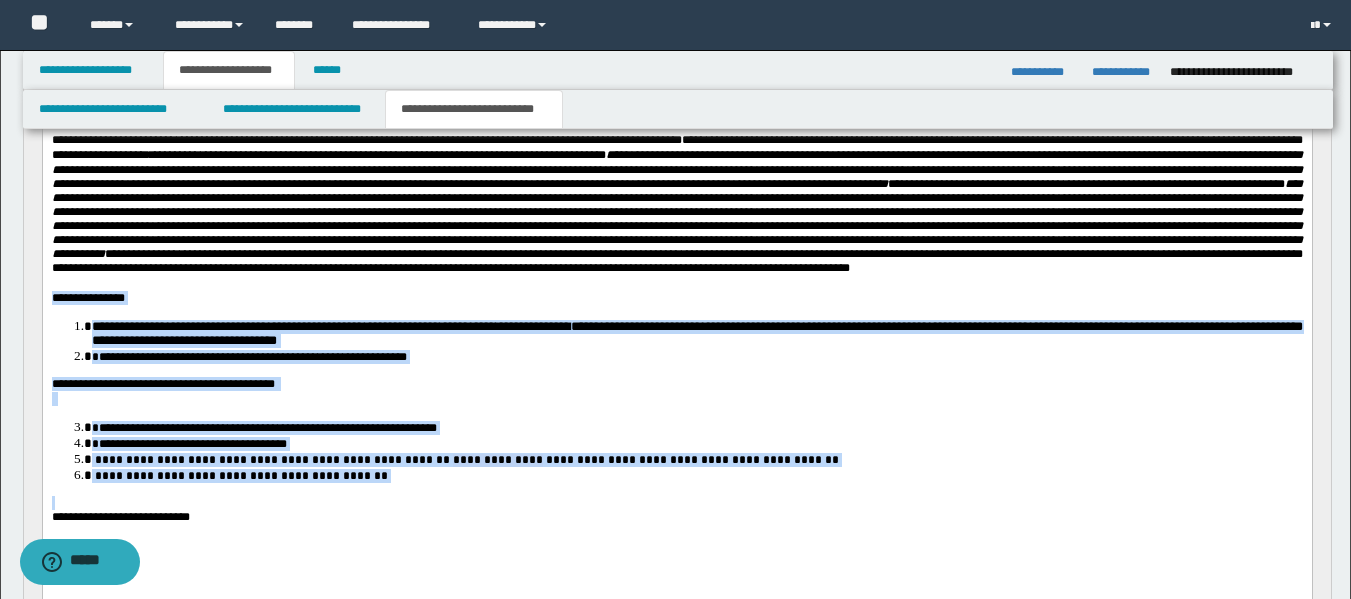 click on "**********" at bounding box center (676, 384) 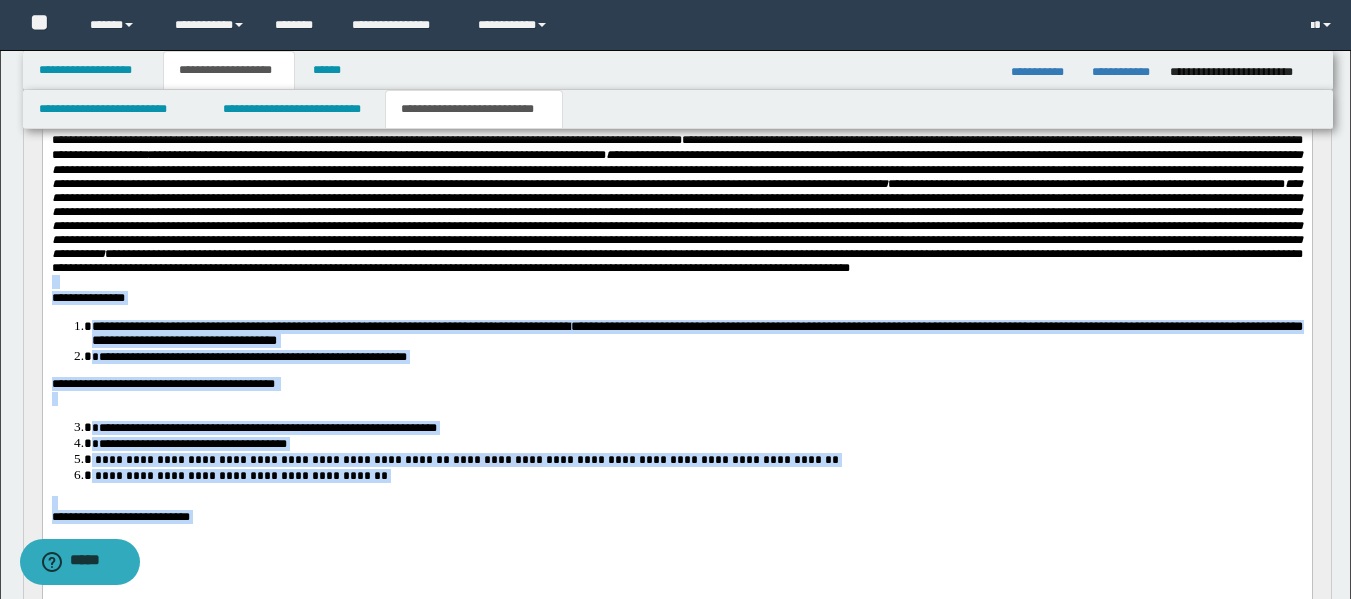 drag, startPoint x: 173, startPoint y: 517, endPoint x: 80, endPoint y: 344, distance: 196.41283 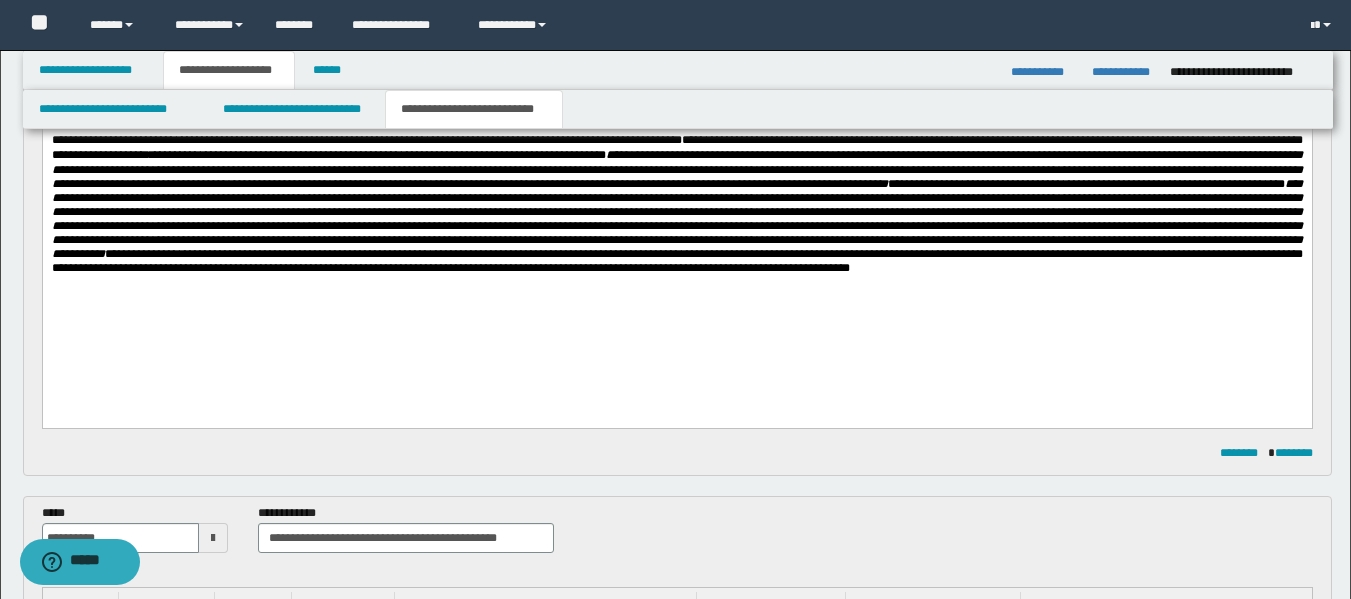 click on "**********" at bounding box center [676, 170] 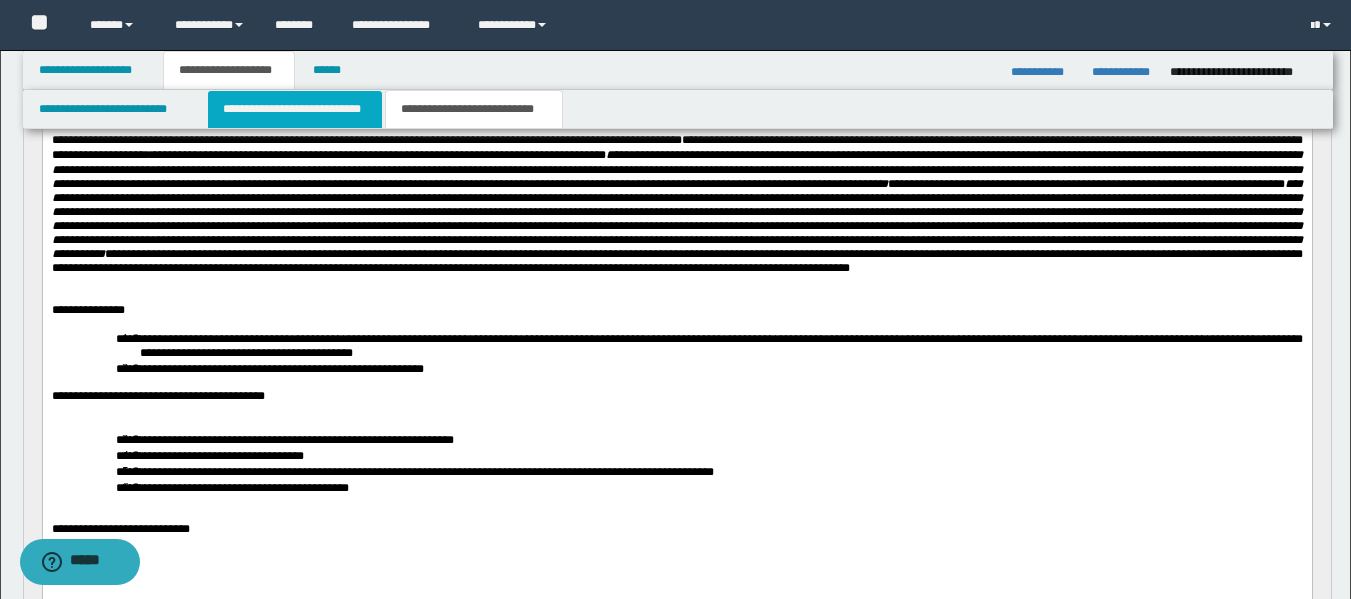 click on "**********" at bounding box center [295, 109] 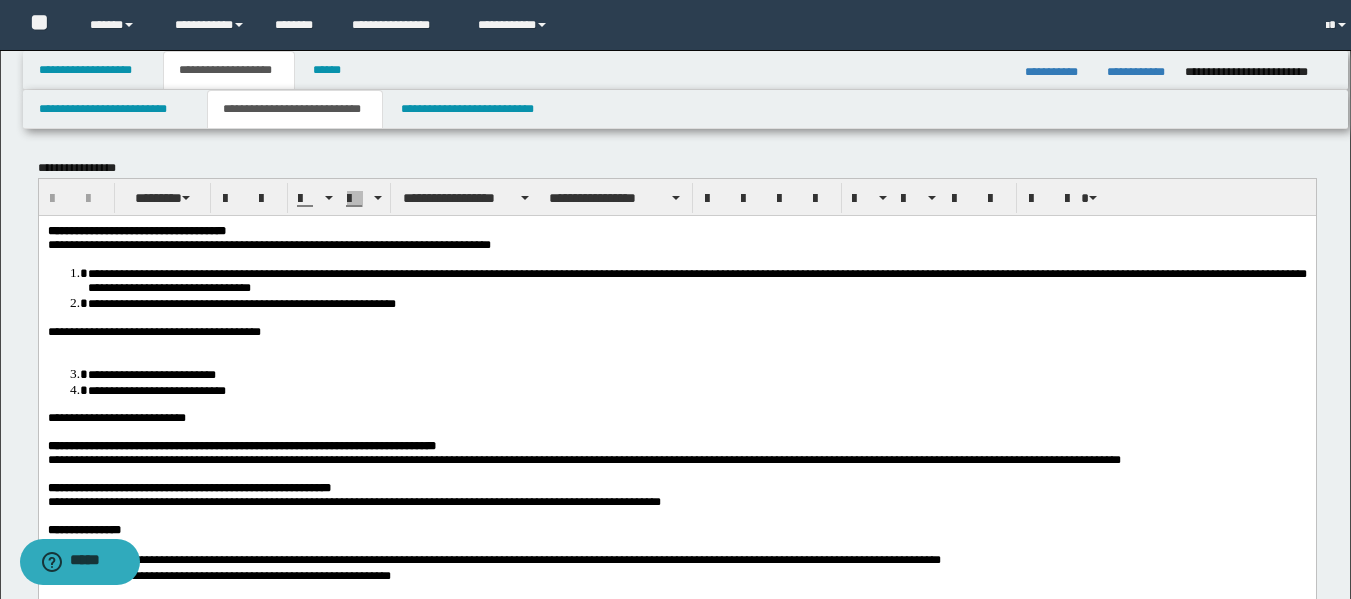 scroll, scrollTop: 0, scrollLeft: 0, axis: both 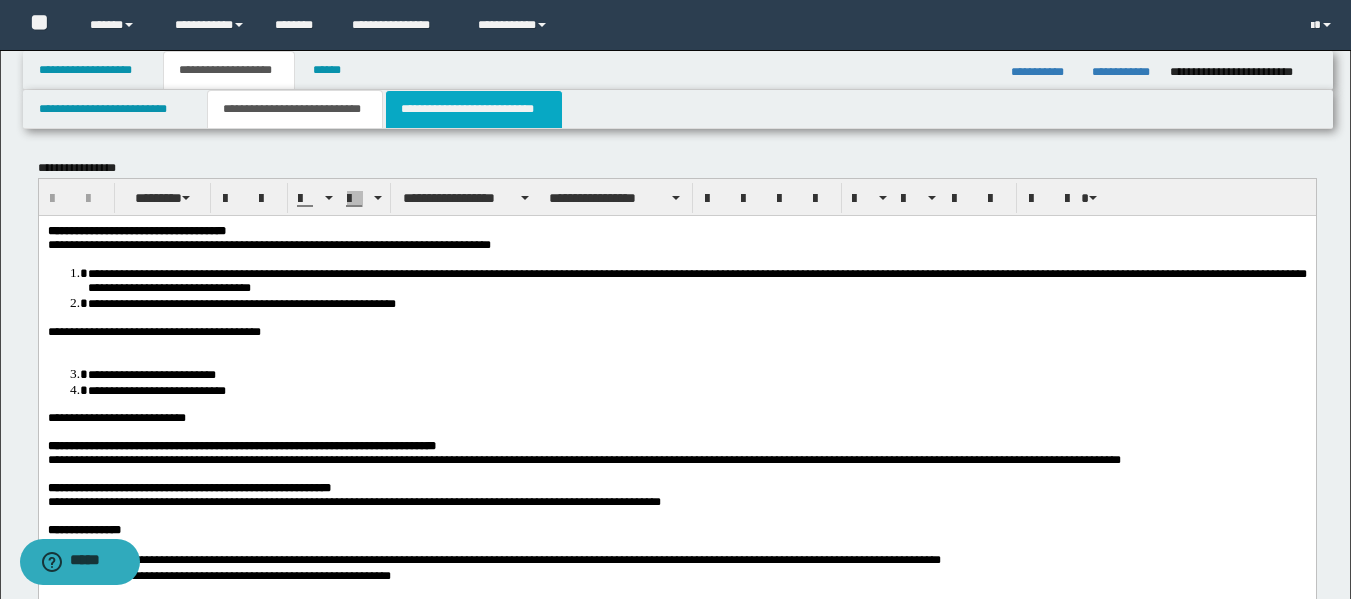 click on "**********" at bounding box center (474, 109) 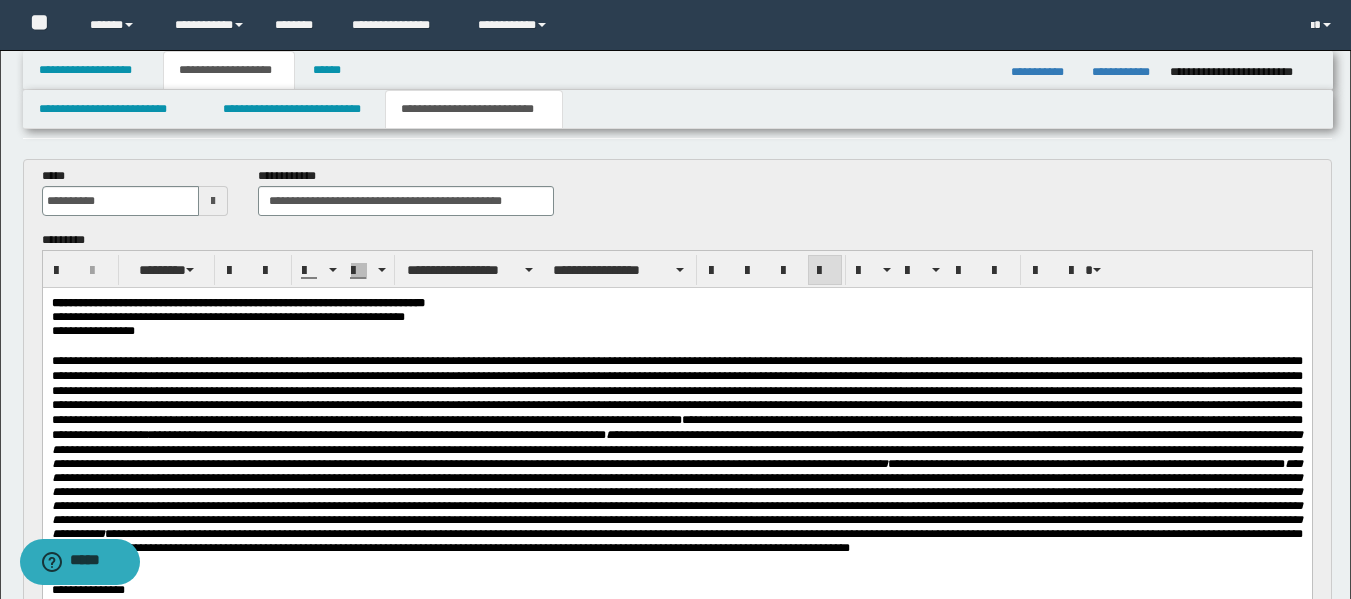 scroll, scrollTop: 60, scrollLeft: 0, axis: vertical 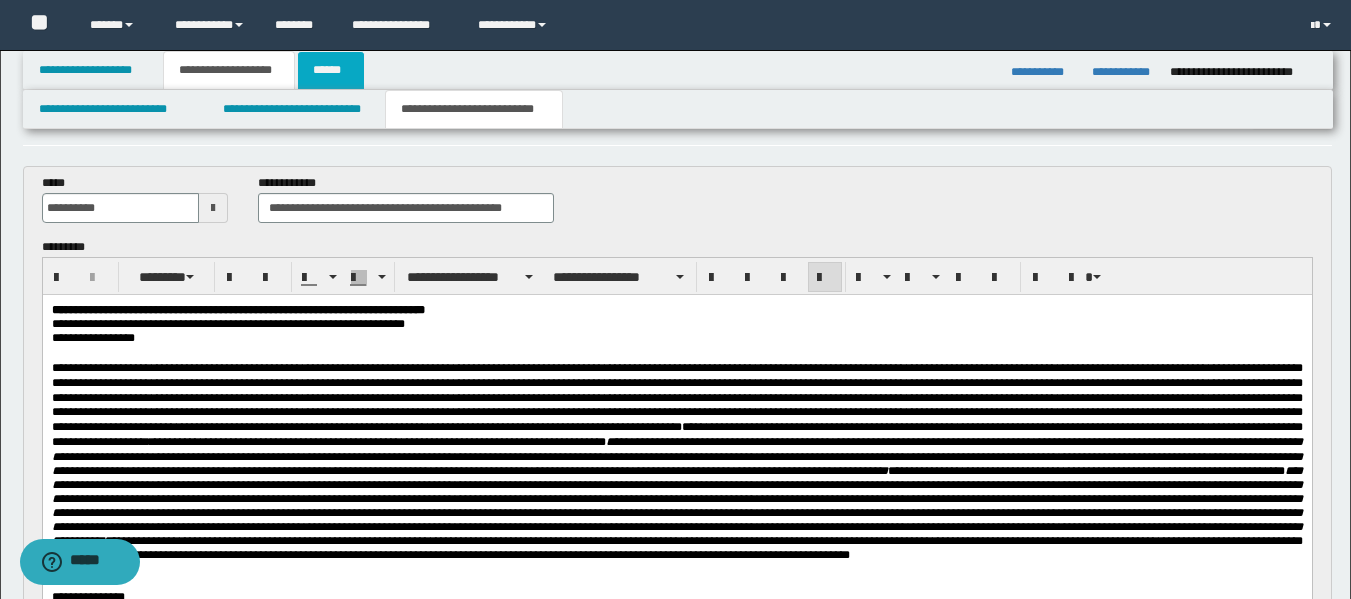 click on "******" at bounding box center (331, 70) 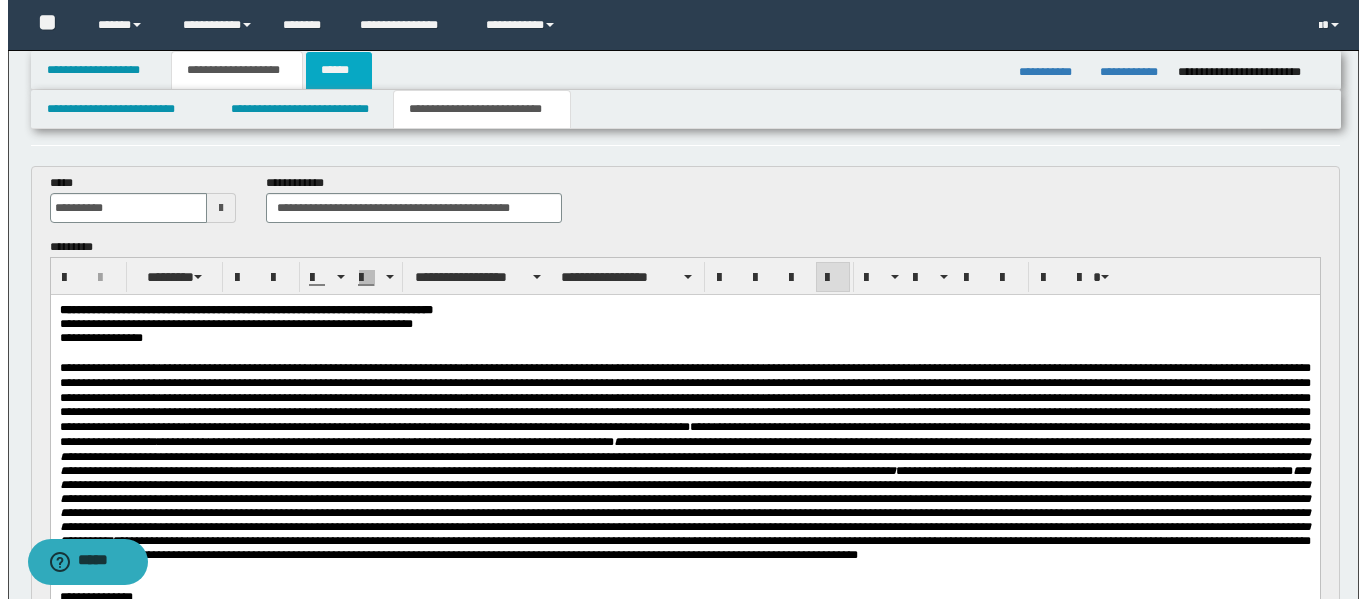 scroll, scrollTop: 0, scrollLeft: 0, axis: both 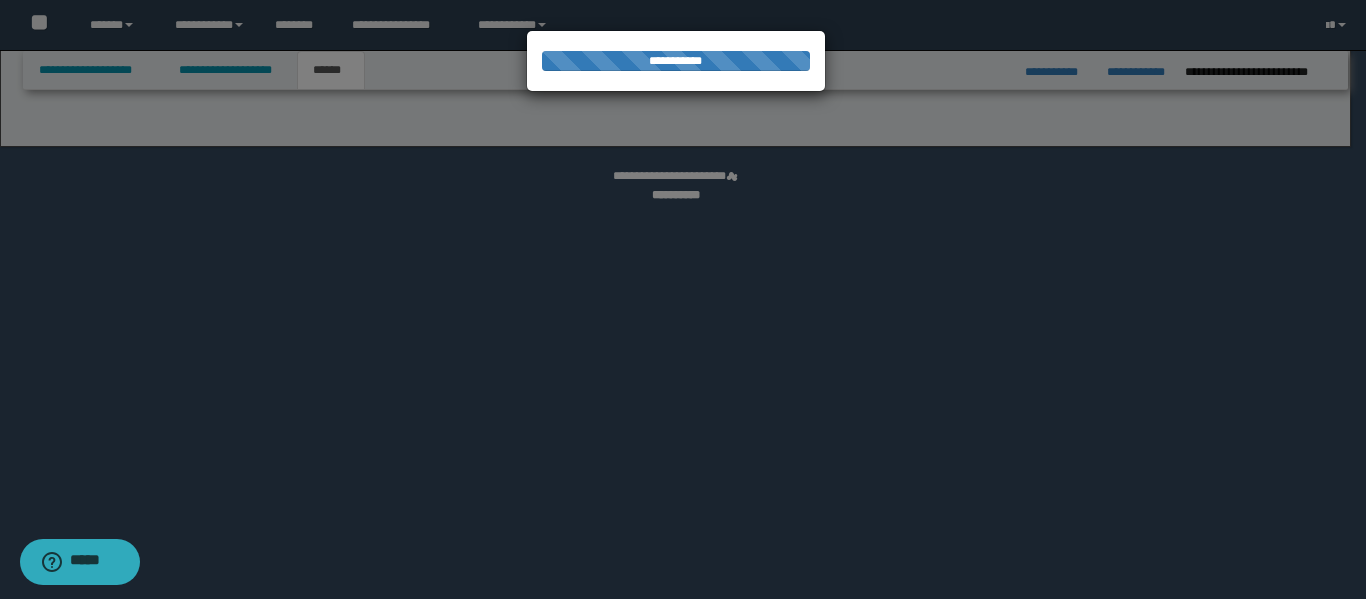 select on "*" 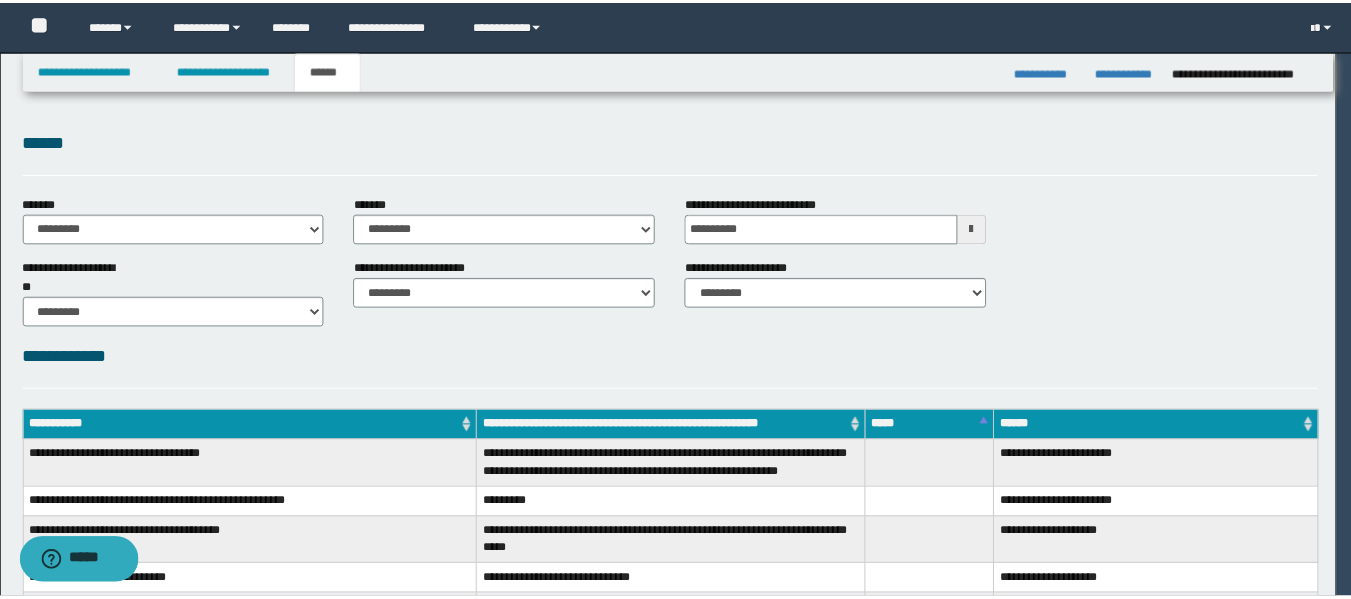 scroll, scrollTop: 0, scrollLeft: 0, axis: both 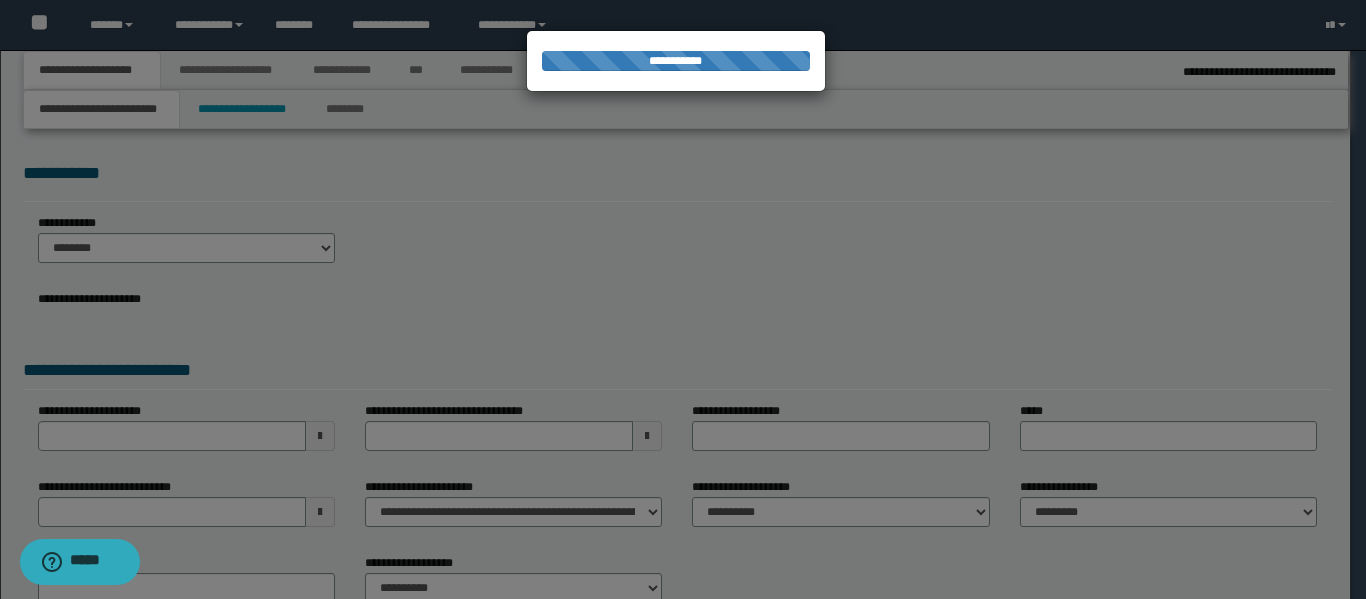 select on "*" 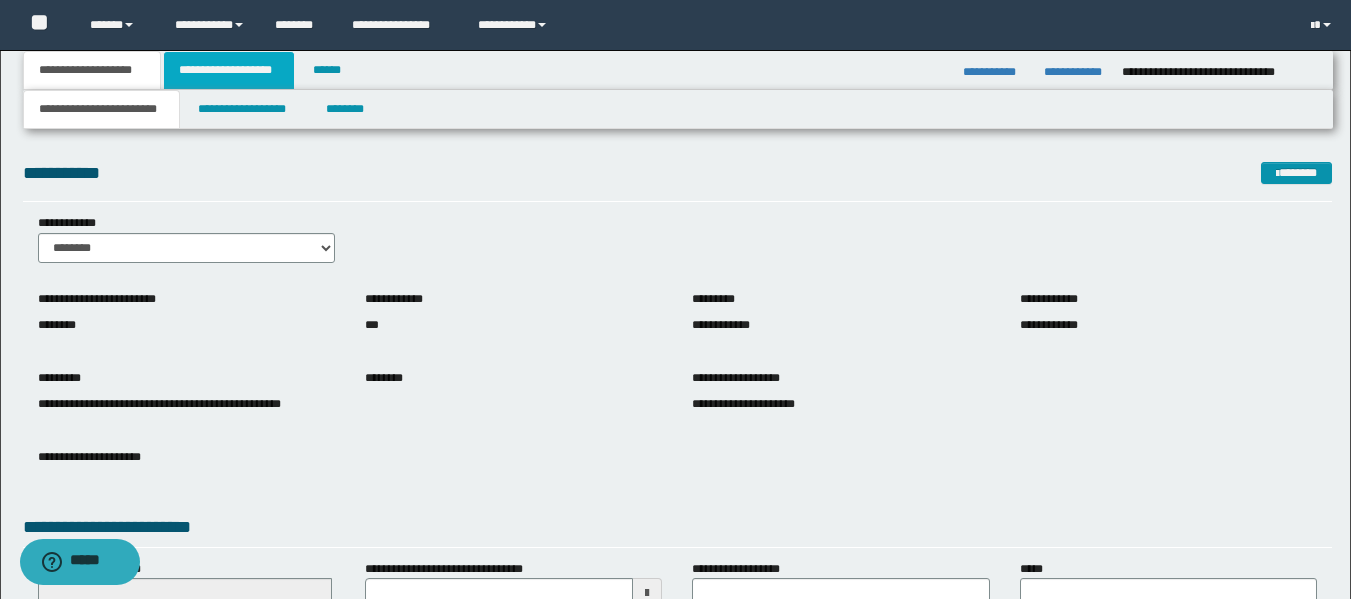 click on "**********" at bounding box center [229, 70] 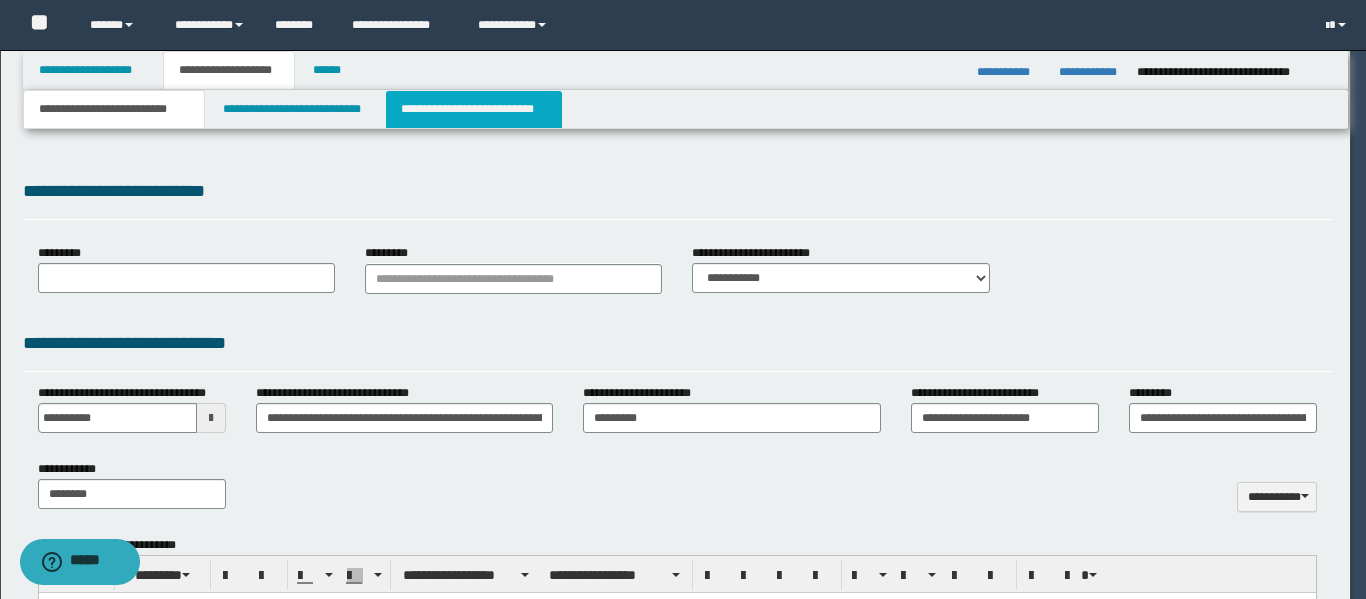 scroll, scrollTop: 0, scrollLeft: 0, axis: both 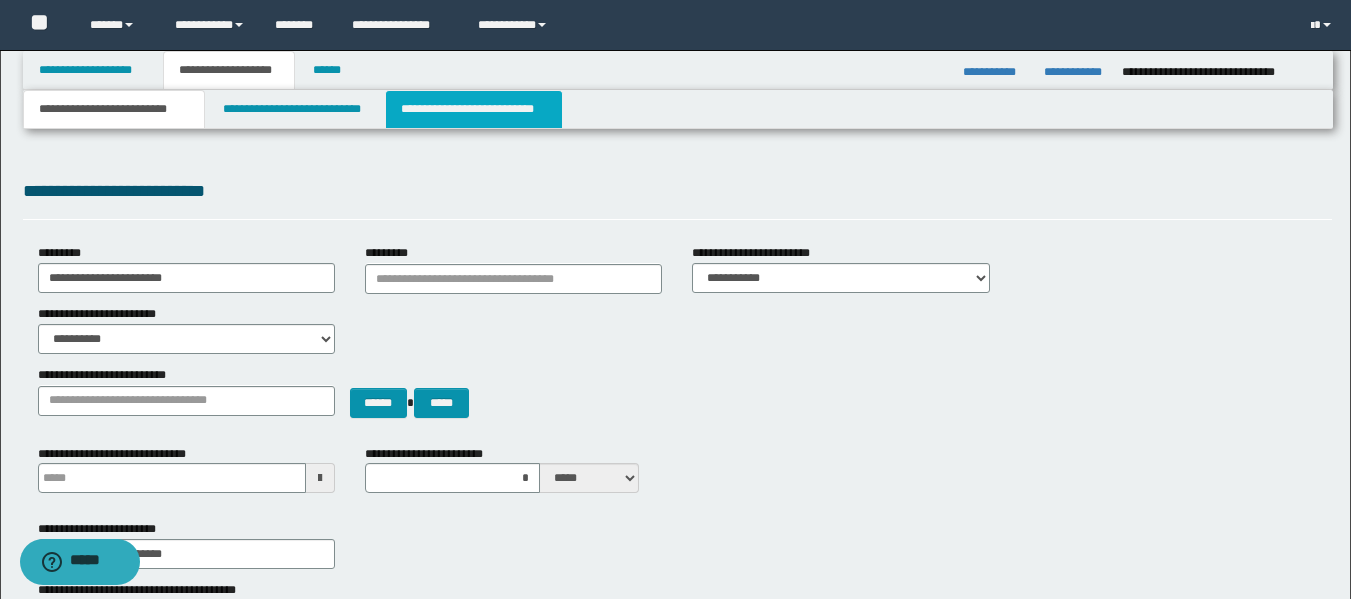 click on "**********" at bounding box center [474, 109] 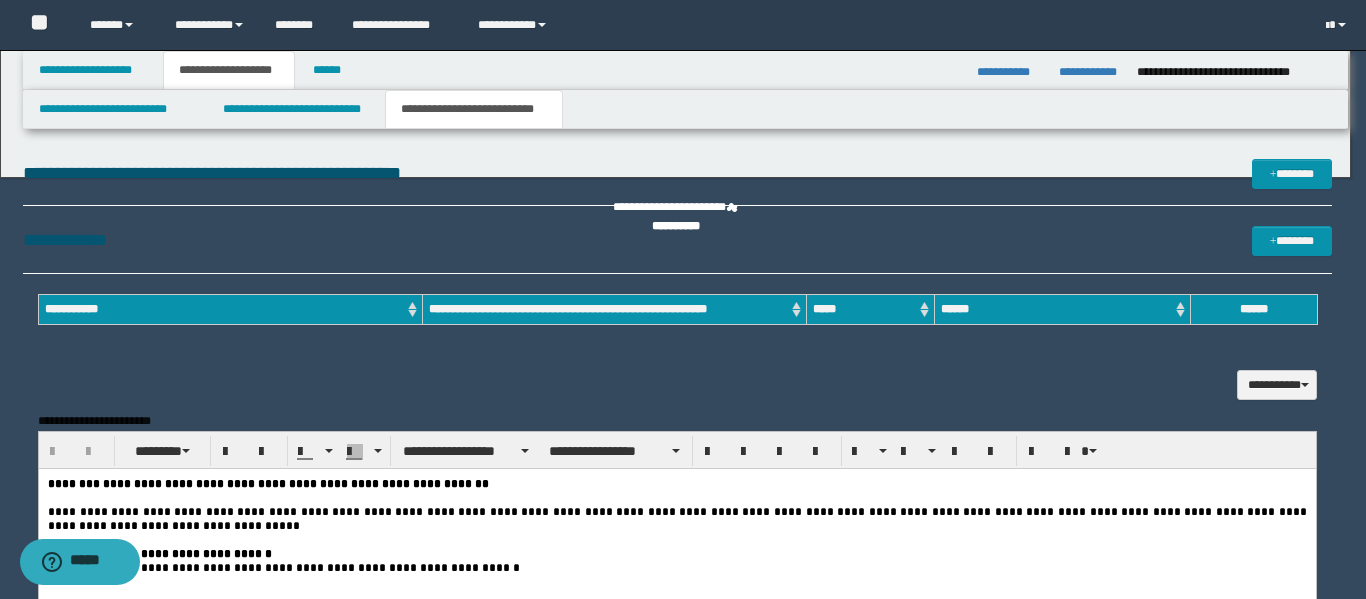 scroll, scrollTop: 0, scrollLeft: 0, axis: both 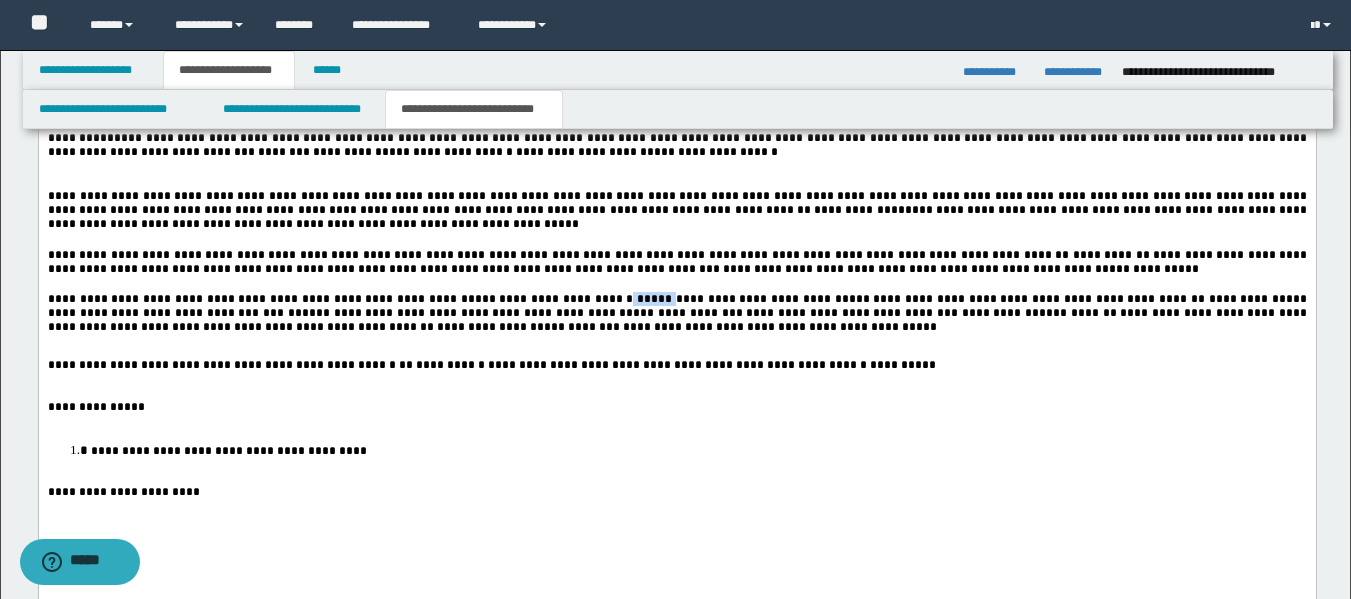 drag, startPoint x: 591, startPoint y: 370, endPoint x: 555, endPoint y: 370, distance: 36 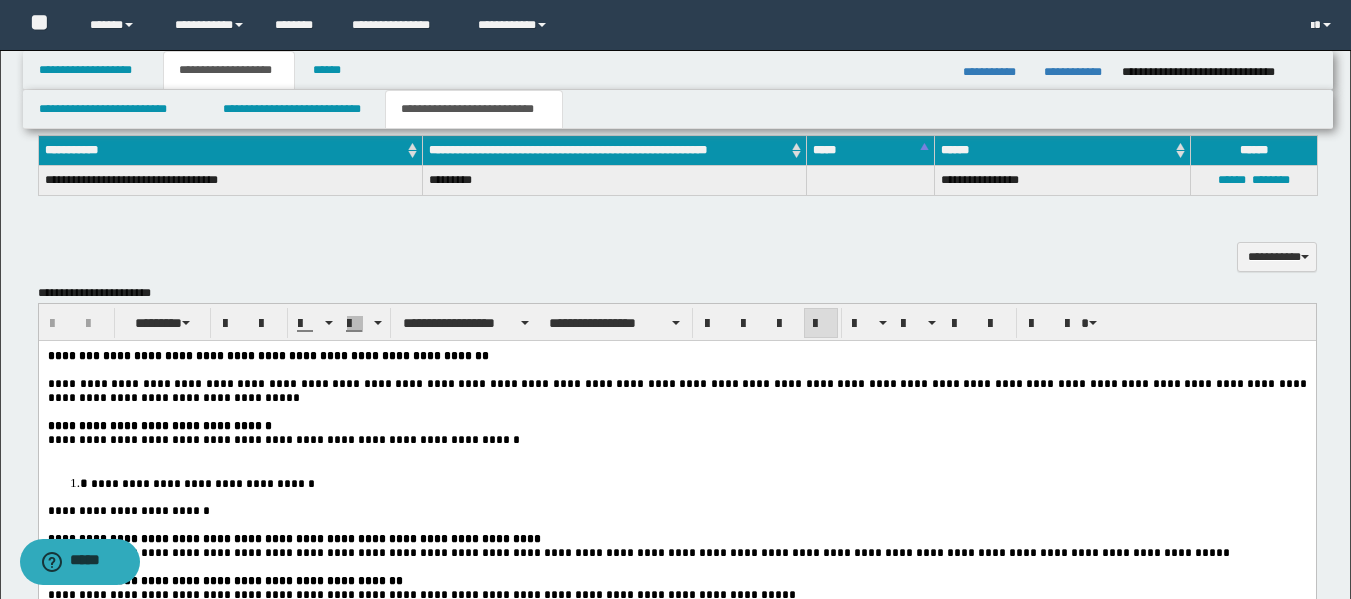 scroll, scrollTop: 1494, scrollLeft: 0, axis: vertical 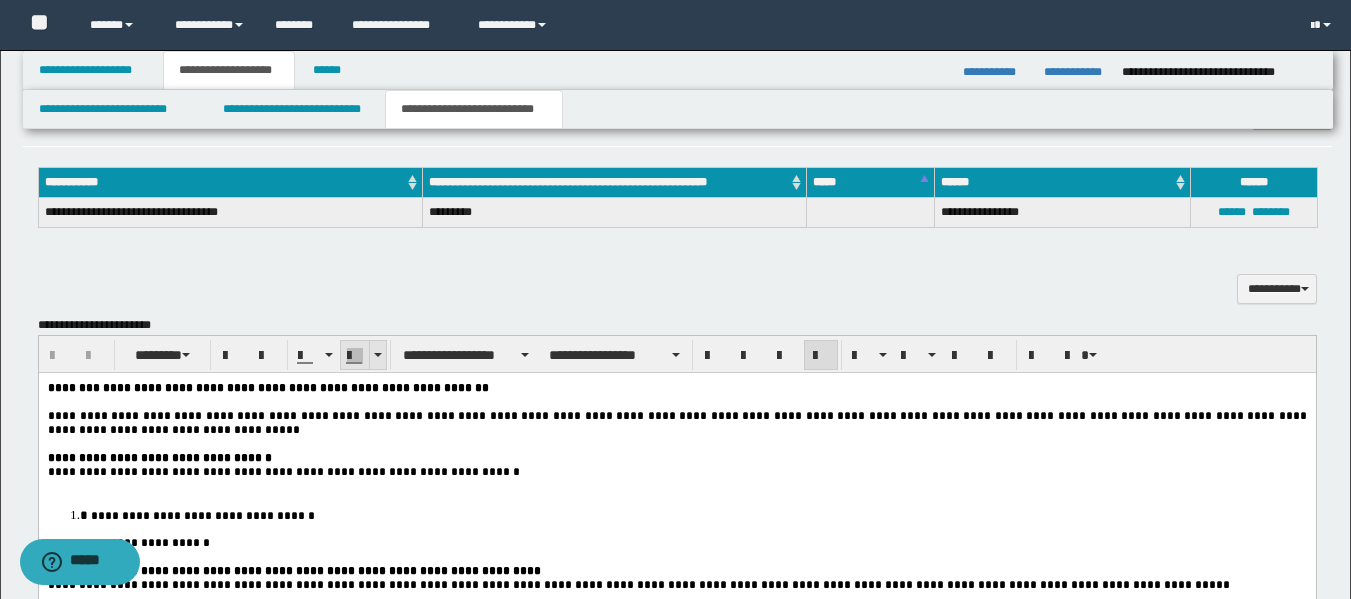 click at bounding box center [377, 355] 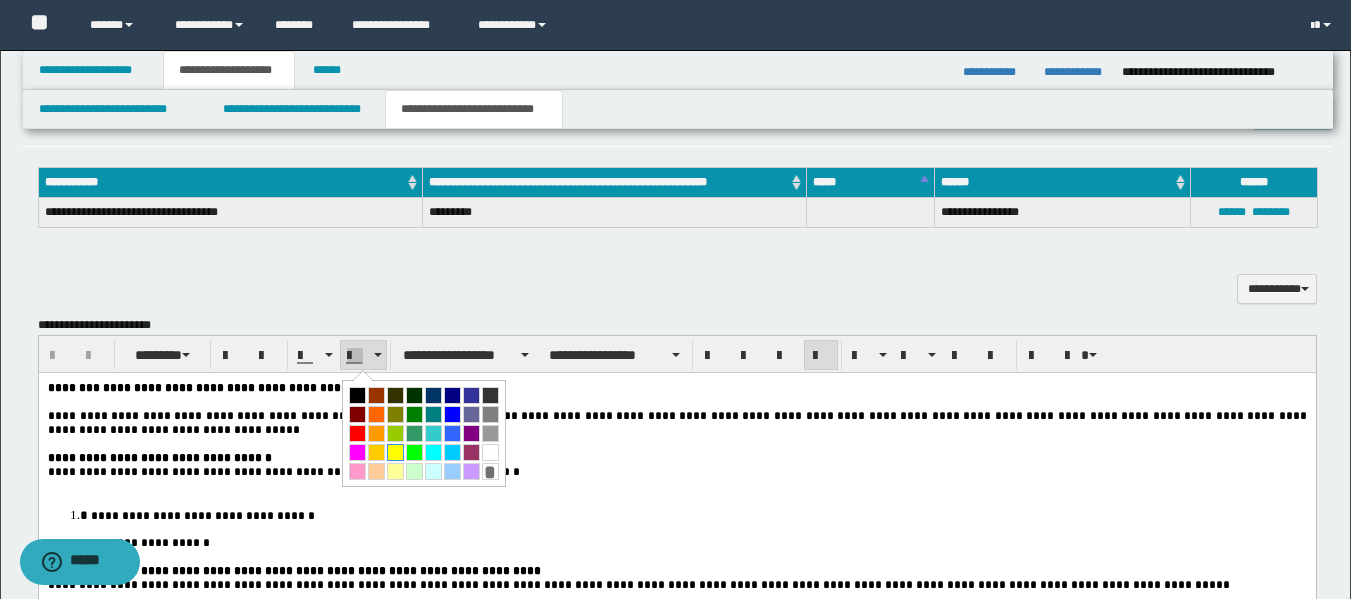 click at bounding box center [395, 452] 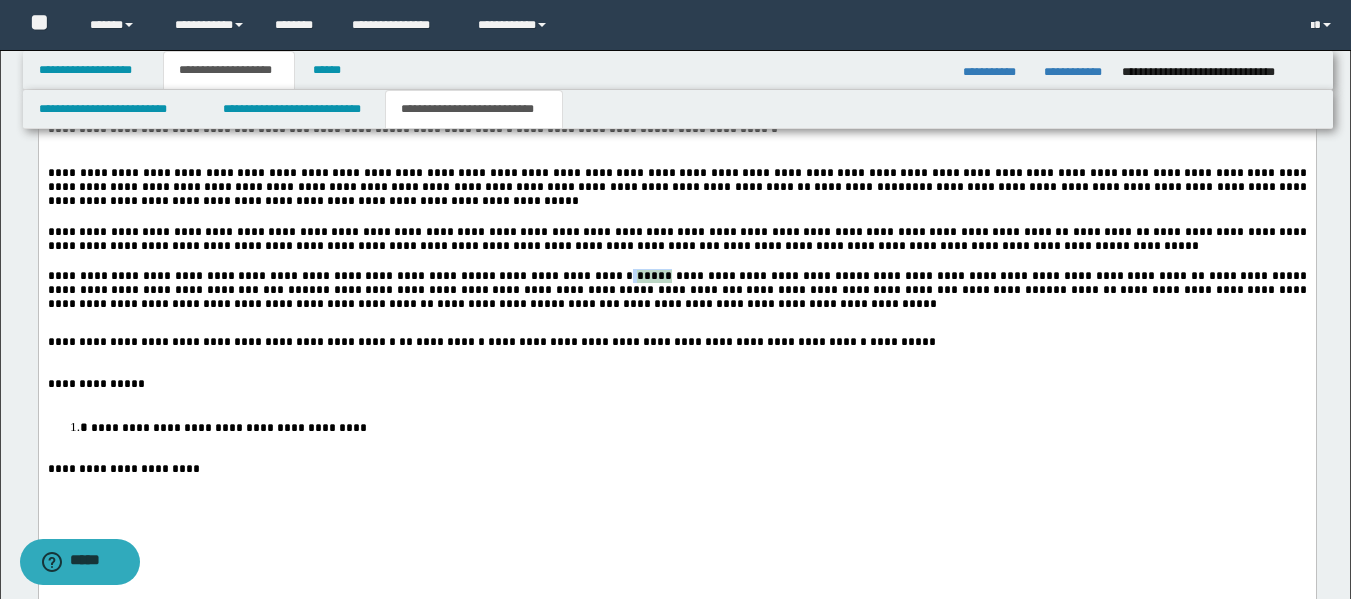 scroll, scrollTop: 2619, scrollLeft: 0, axis: vertical 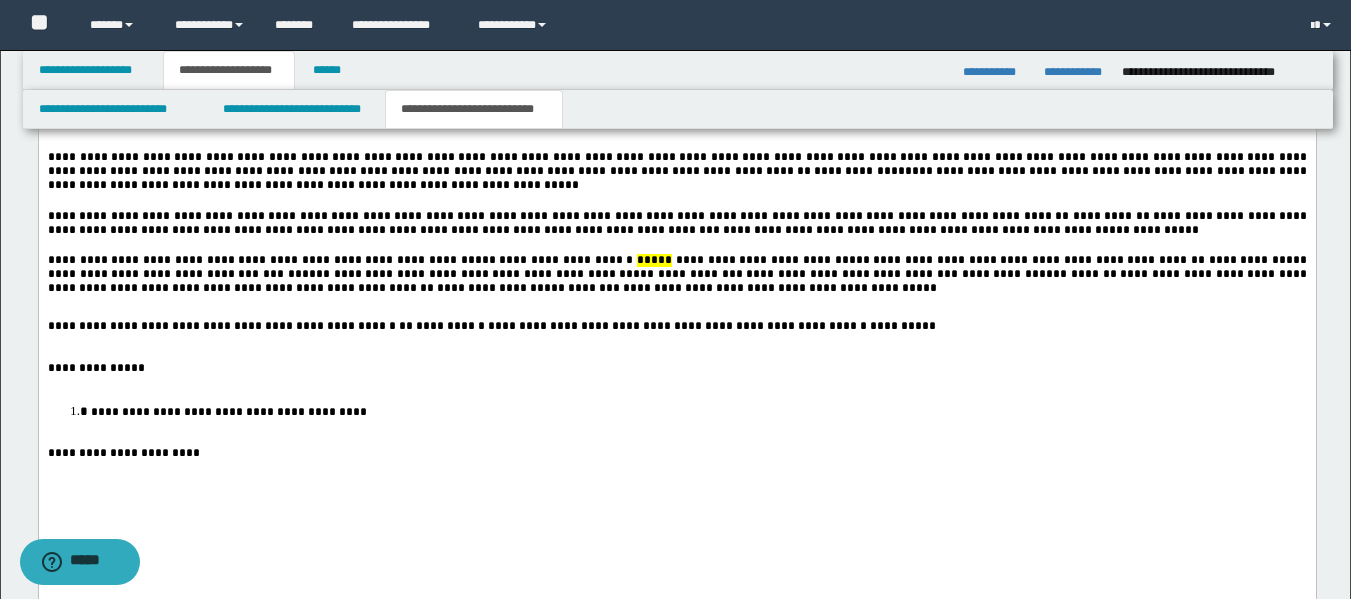 click on "**********" at bounding box center (676, 274) 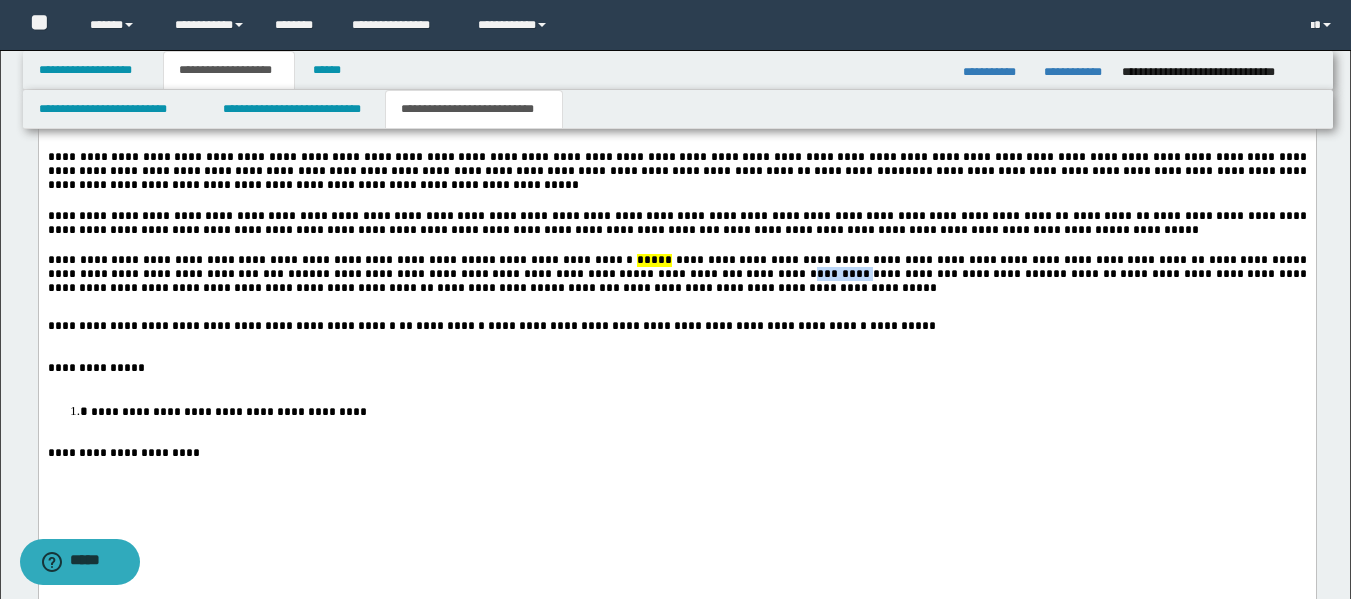 drag, startPoint x: 598, startPoint y: 347, endPoint x: 544, endPoint y: 347, distance: 54 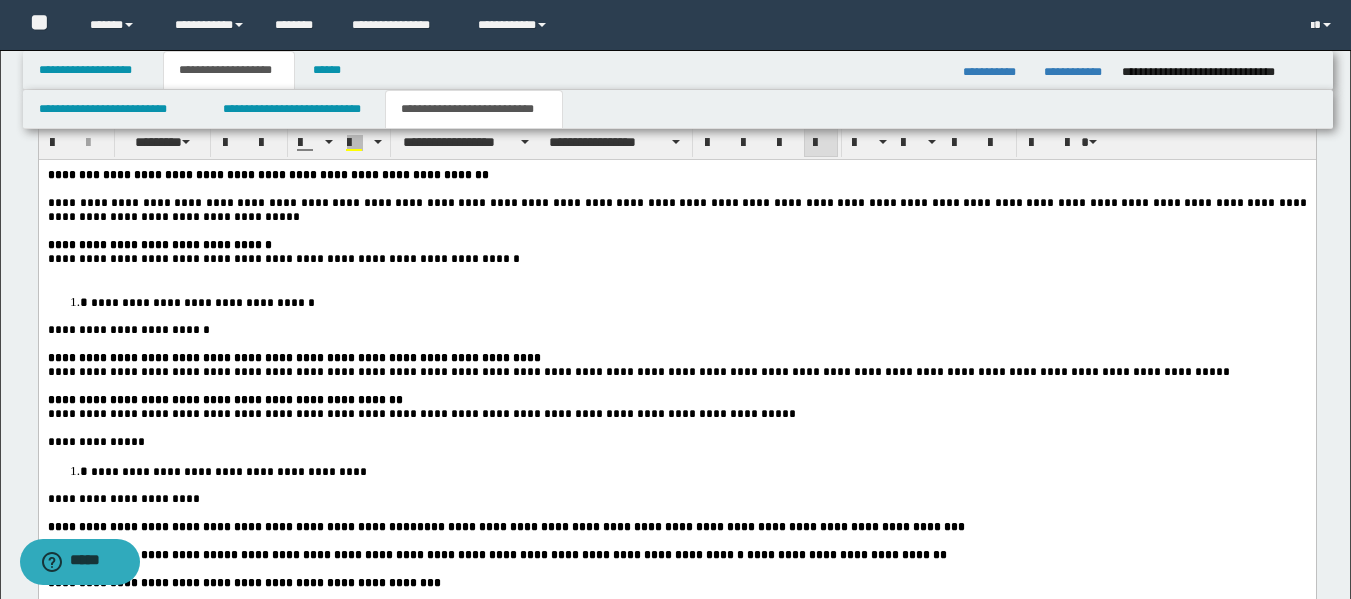 scroll, scrollTop: 1699, scrollLeft: 0, axis: vertical 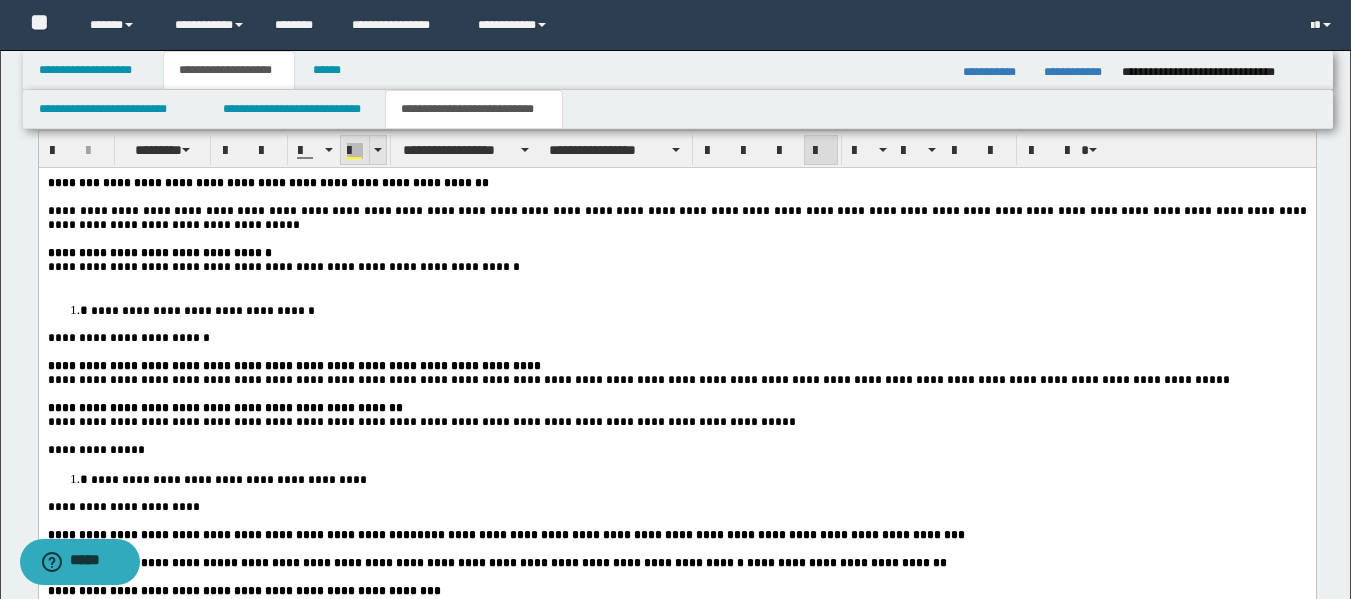 click at bounding box center (355, 151) 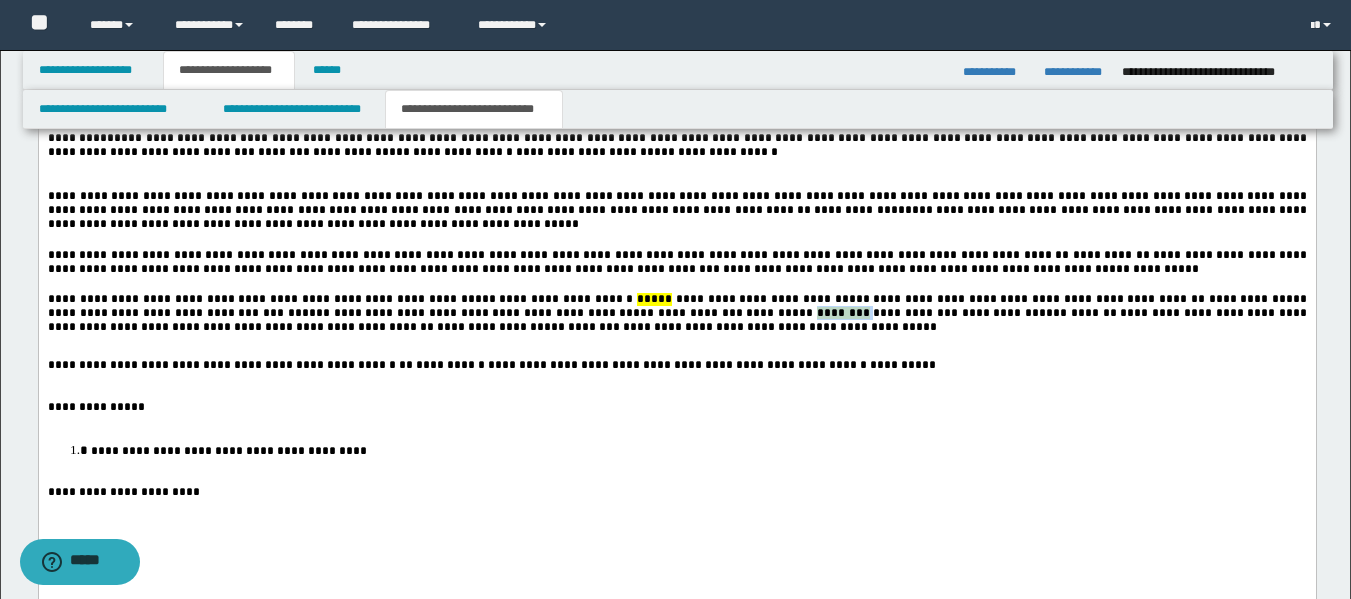 scroll, scrollTop: 2587, scrollLeft: 0, axis: vertical 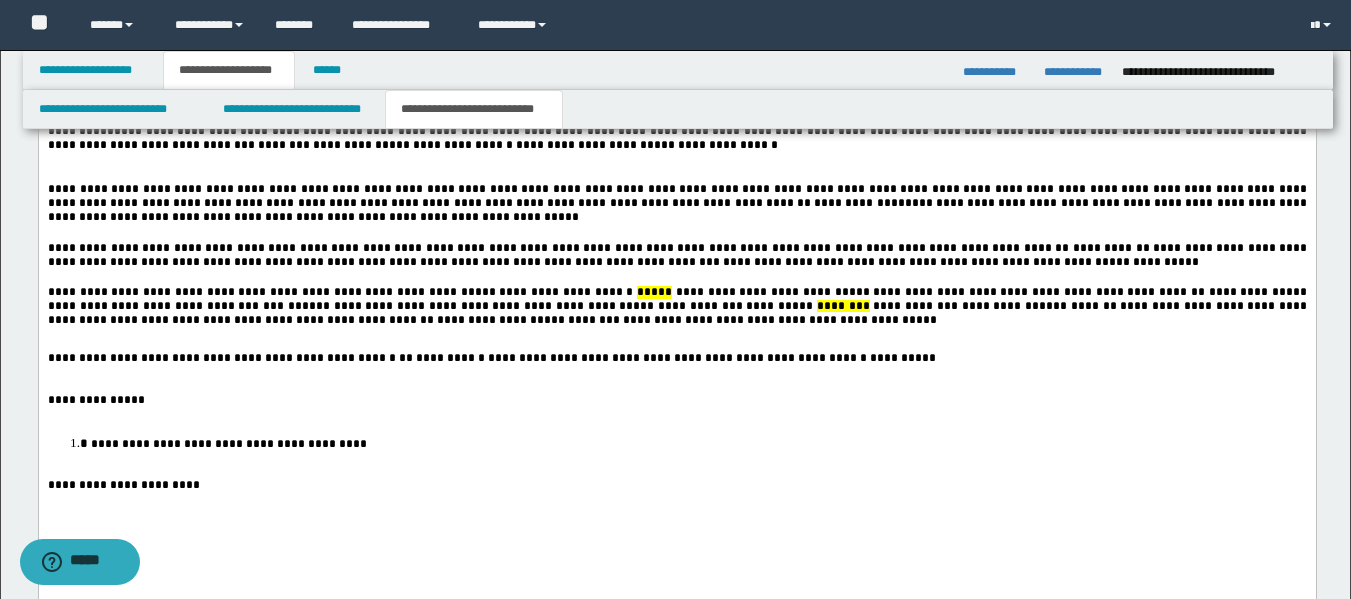 click at bounding box center [676, 344] 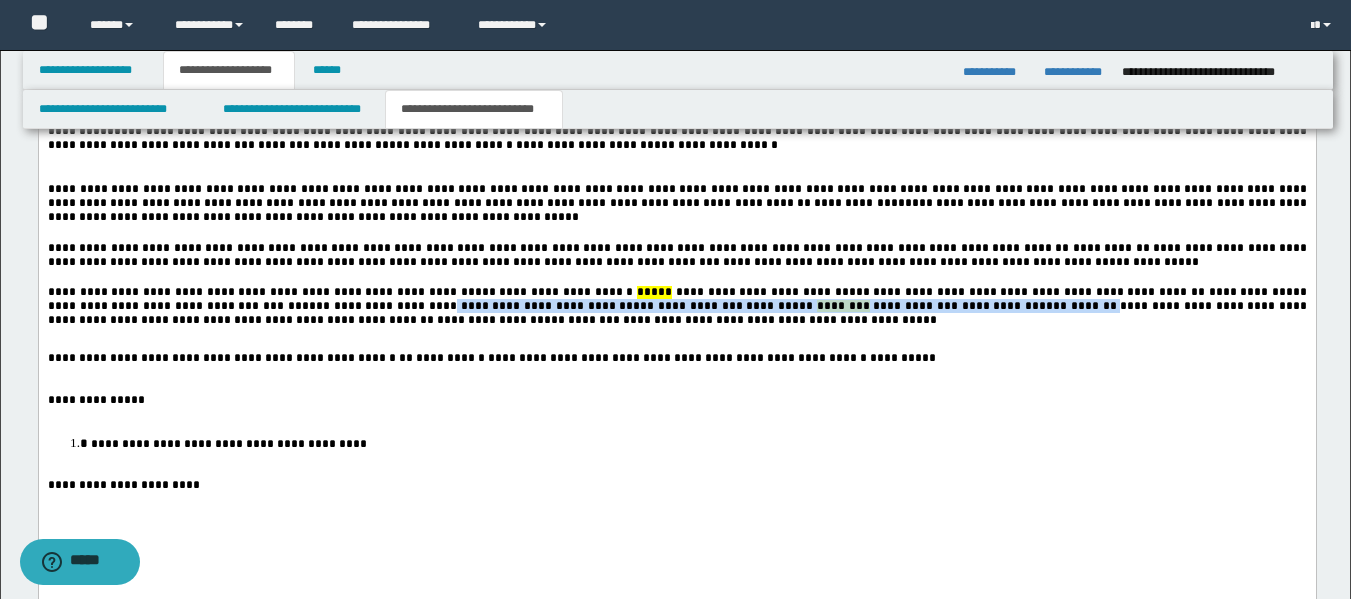 drag, startPoint x: 808, startPoint y: 382, endPoint x: 233, endPoint y: 383, distance: 575.00085 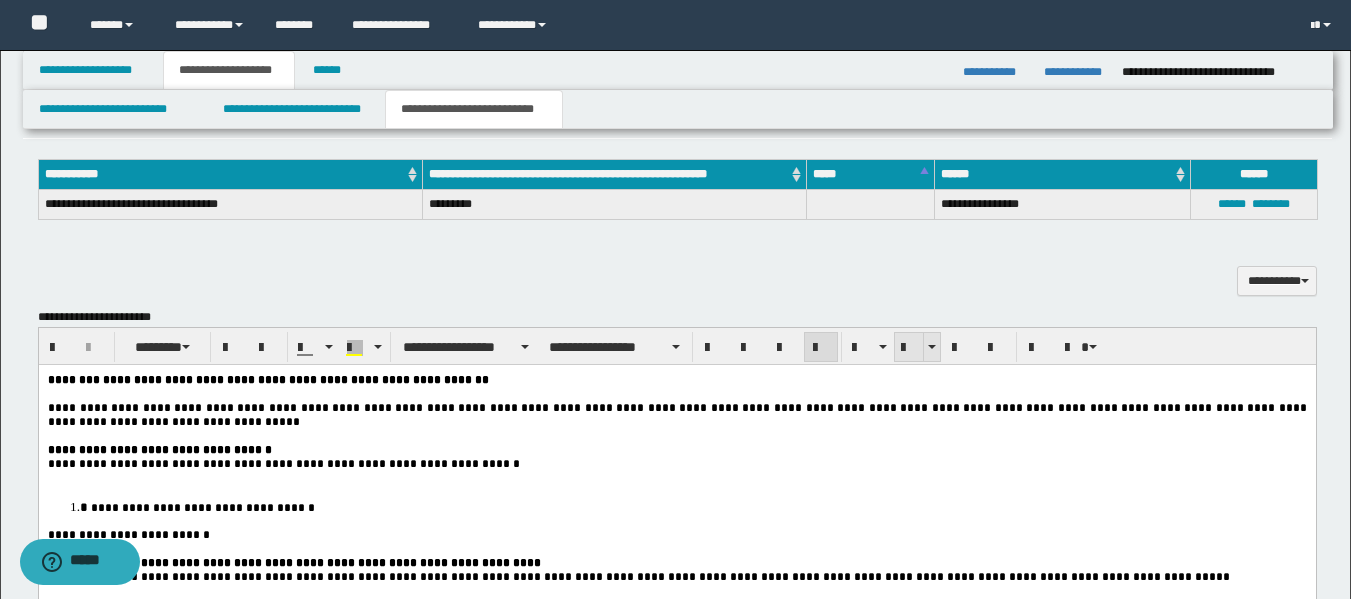 scroll, scrollTop: 1486, scrollLeft: 0, axis: vertical 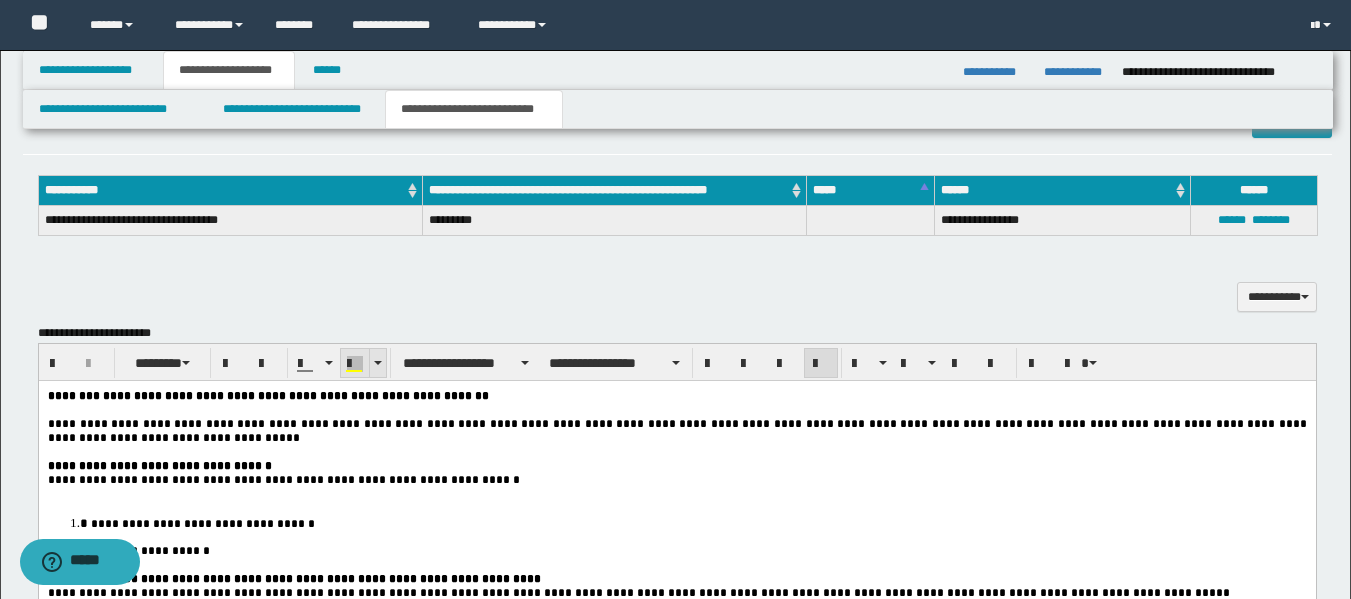 click at bounding box center [355, 364] 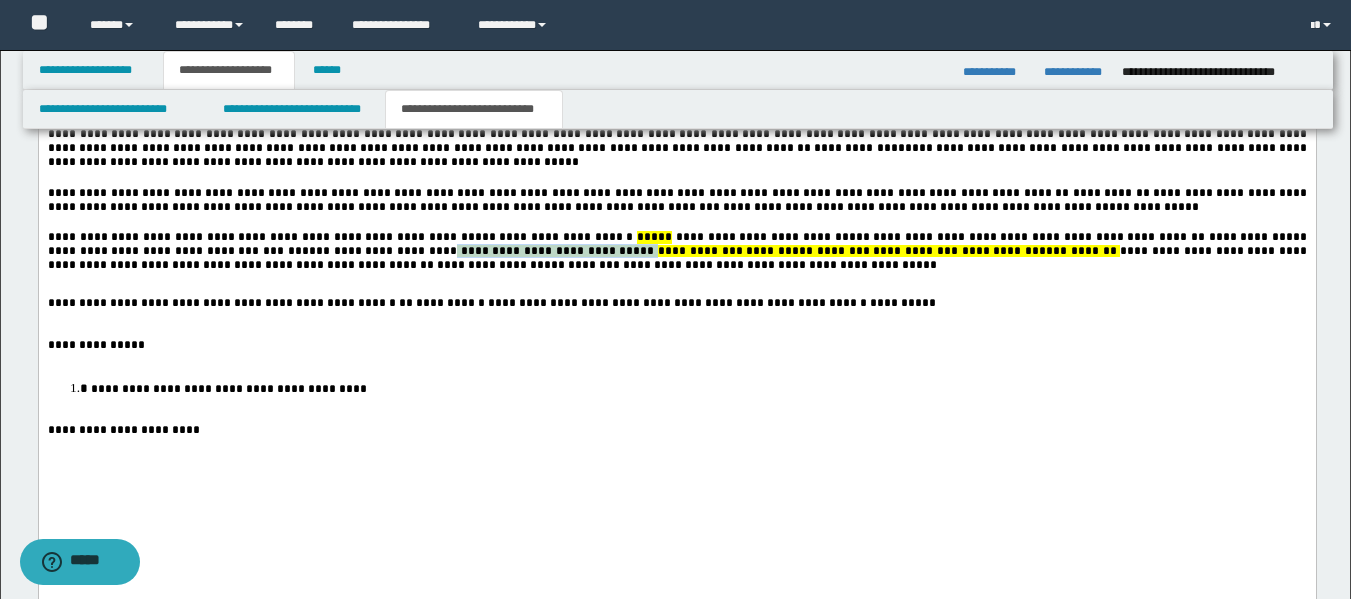 scroll, scrollTop: 2619, scrollLeft: 0, axis: vertical 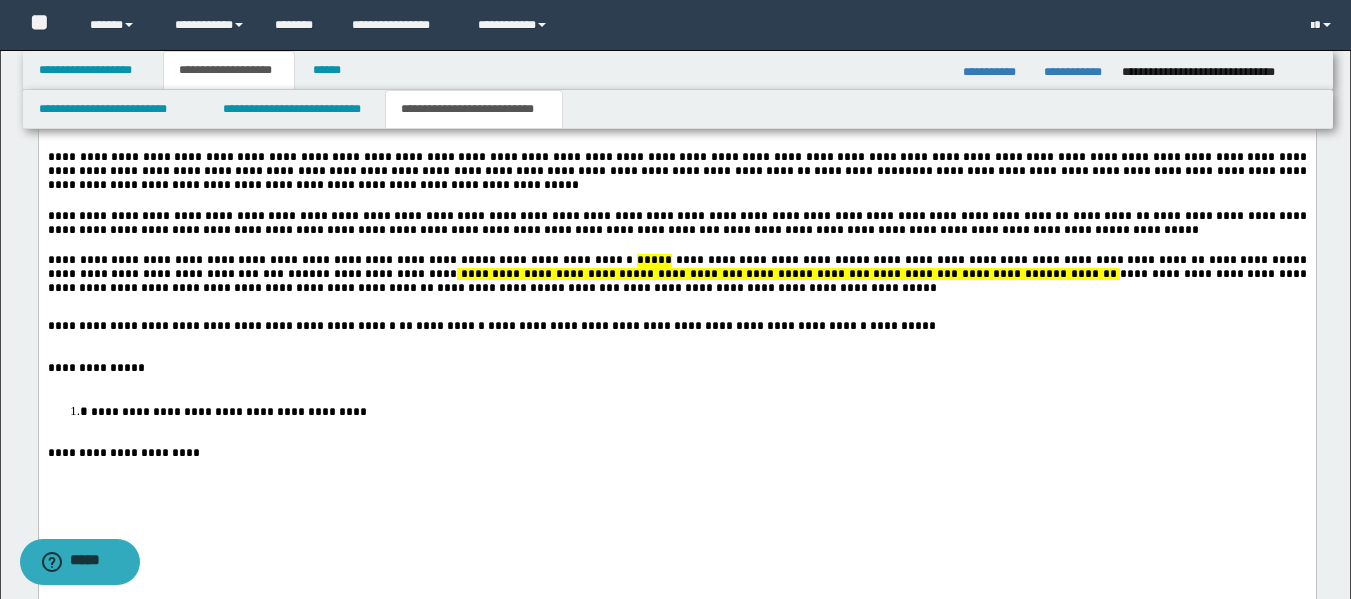 click on "**********" at bounding box center (676, -117) 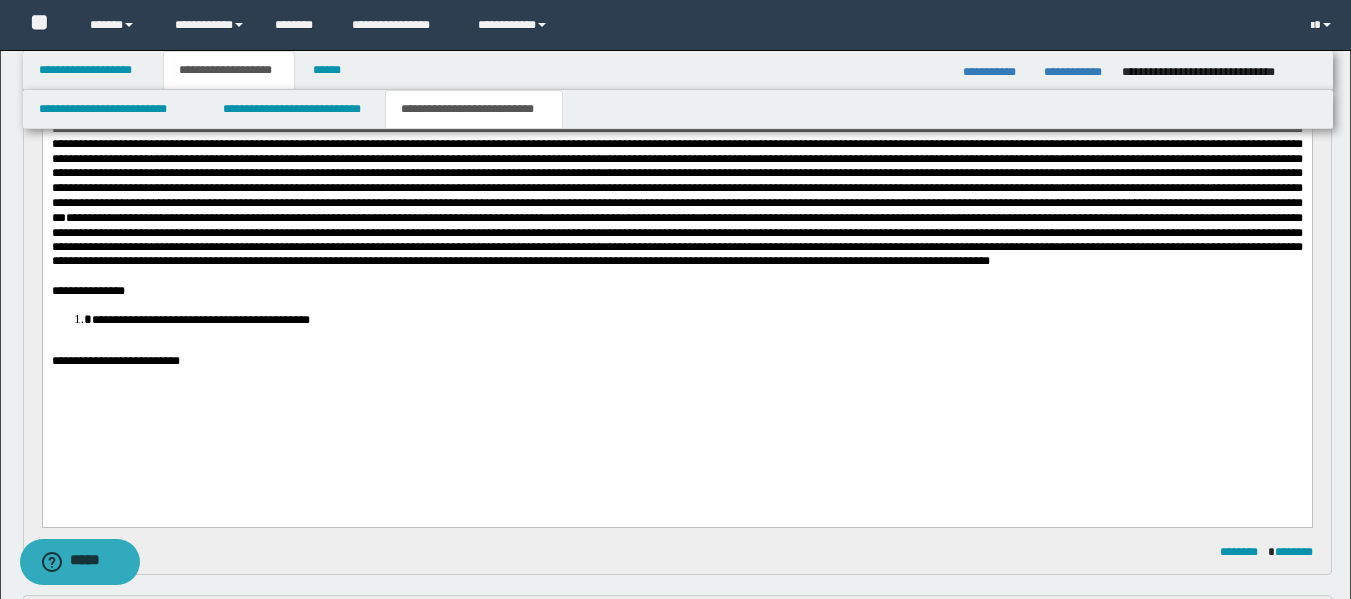 scroll, scrollTop: 267, scrollLeft: 0, axis: vertical 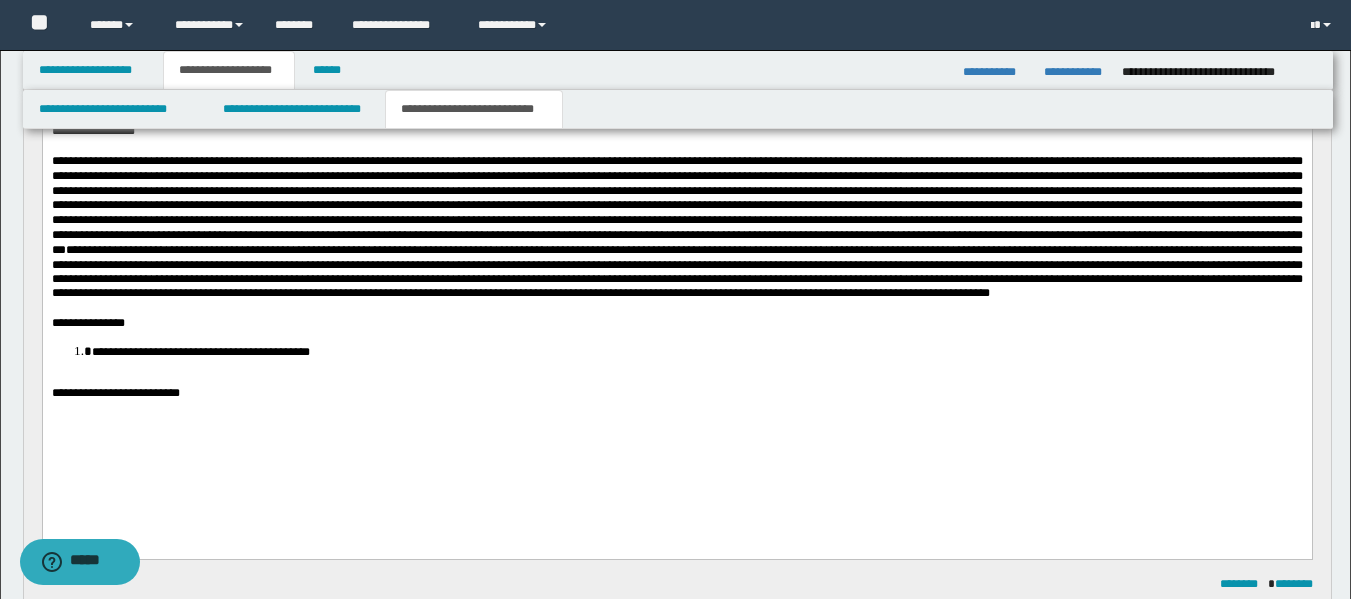 click at bounding box center [676, 379] 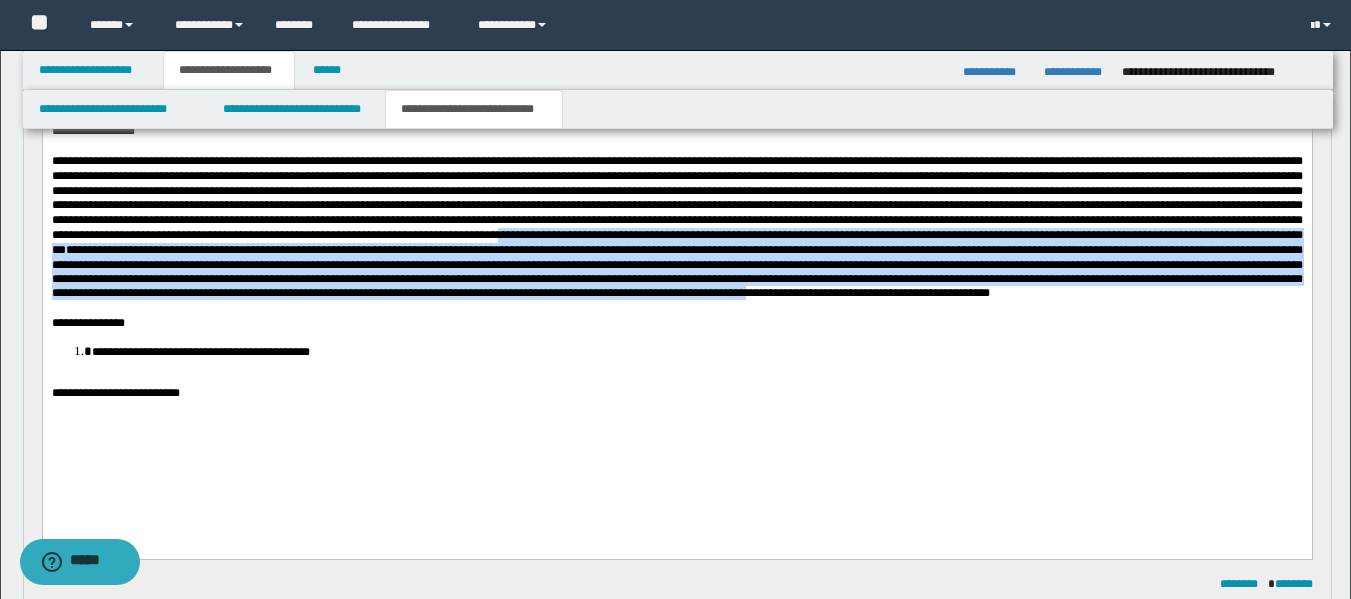 drag, startPoint x: 1155, startPoint y: 248, endPoint x: 617, endPoint y: 333, distance: 544.6733 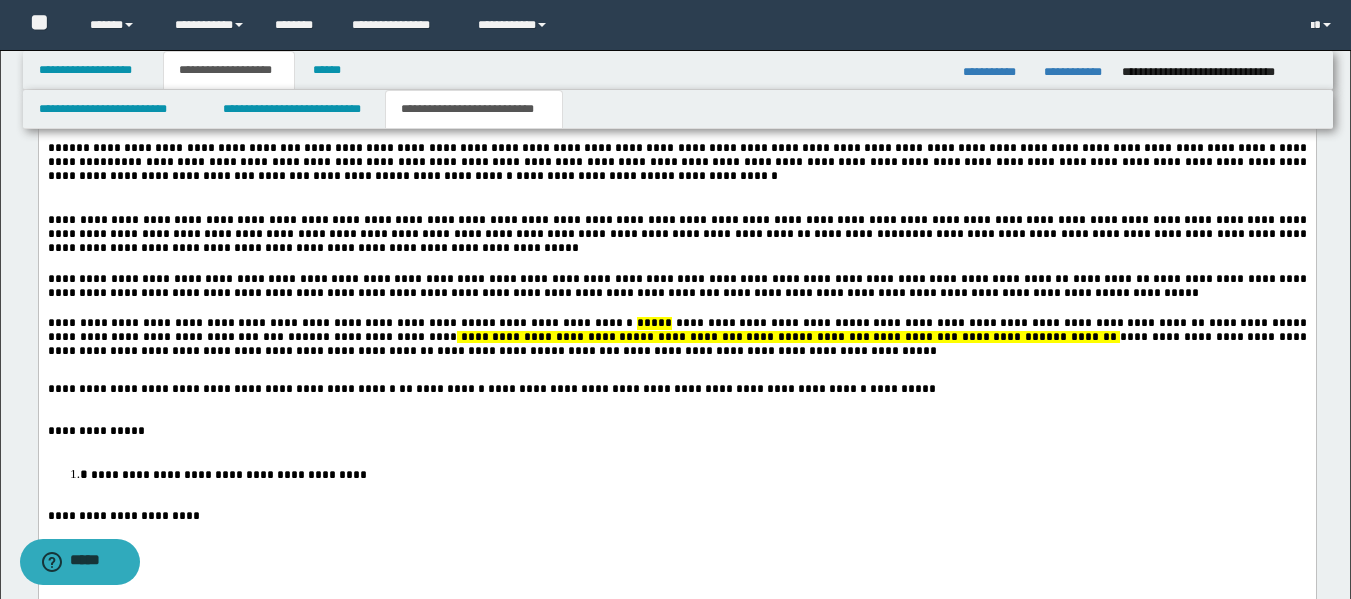scroll, scrollTop: 2548, scrollLeft: 0, axis: vertical 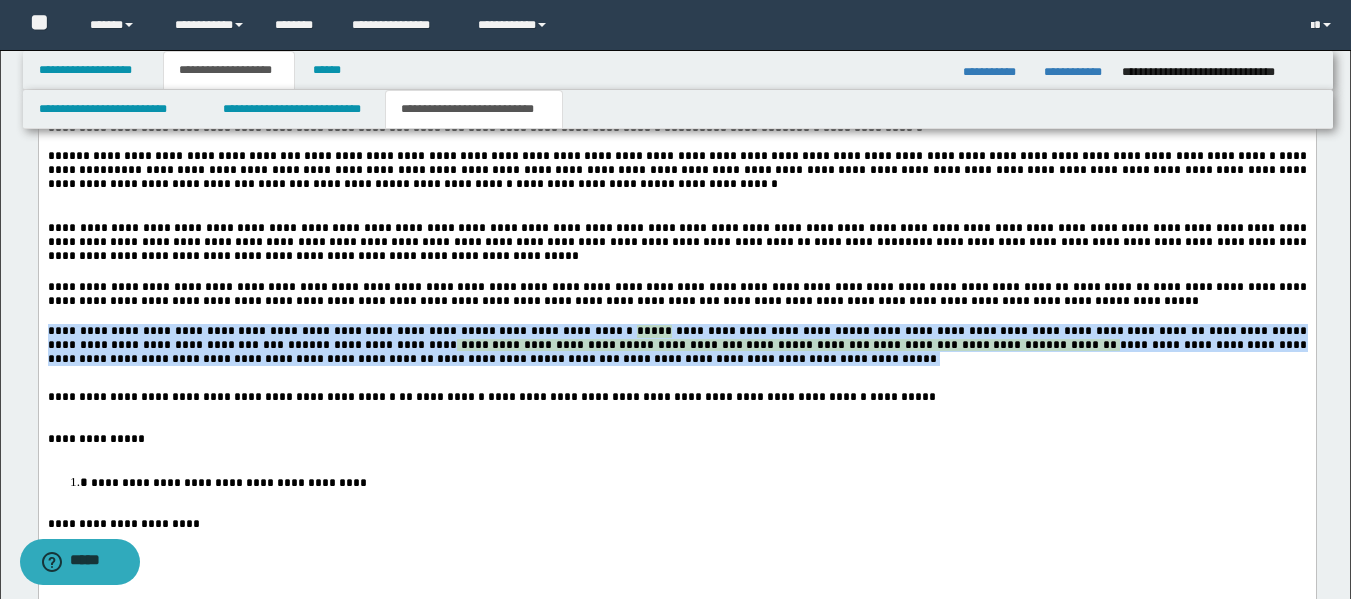 drag, startPoint x: 499, startPoint y: 433, endPoint x: 34, endPoint y: 404, distance: 465.9034 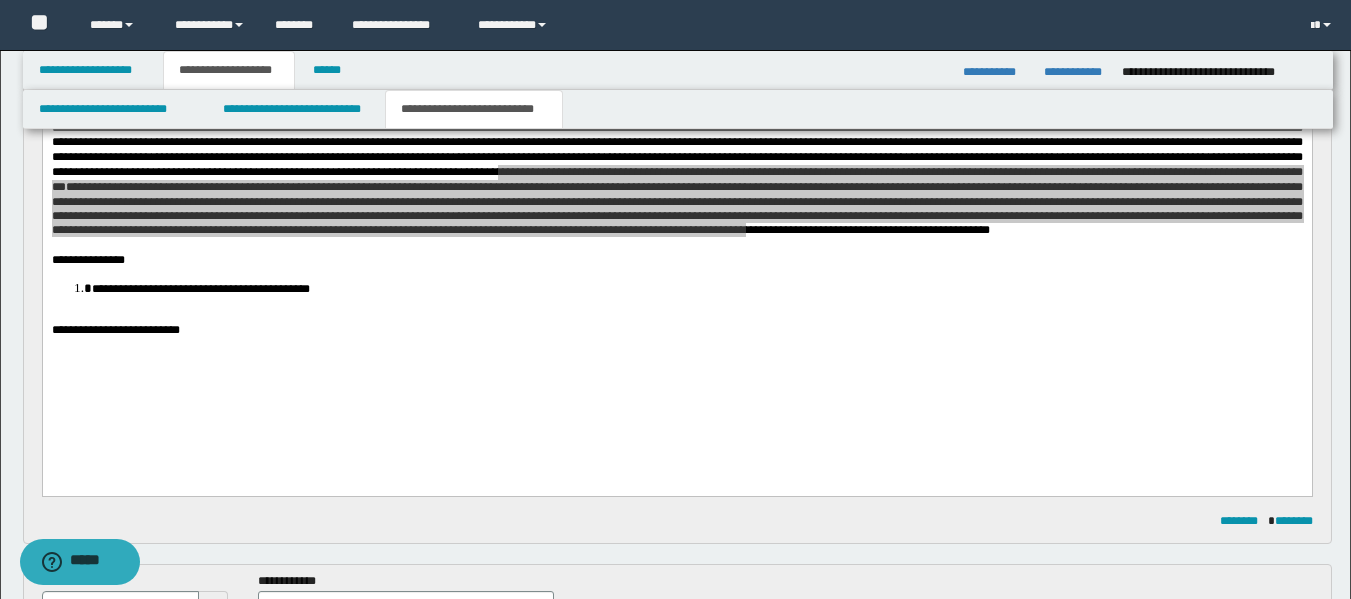 scroll, scrollTop: 299, scrollLeft: 0, axis: vertical 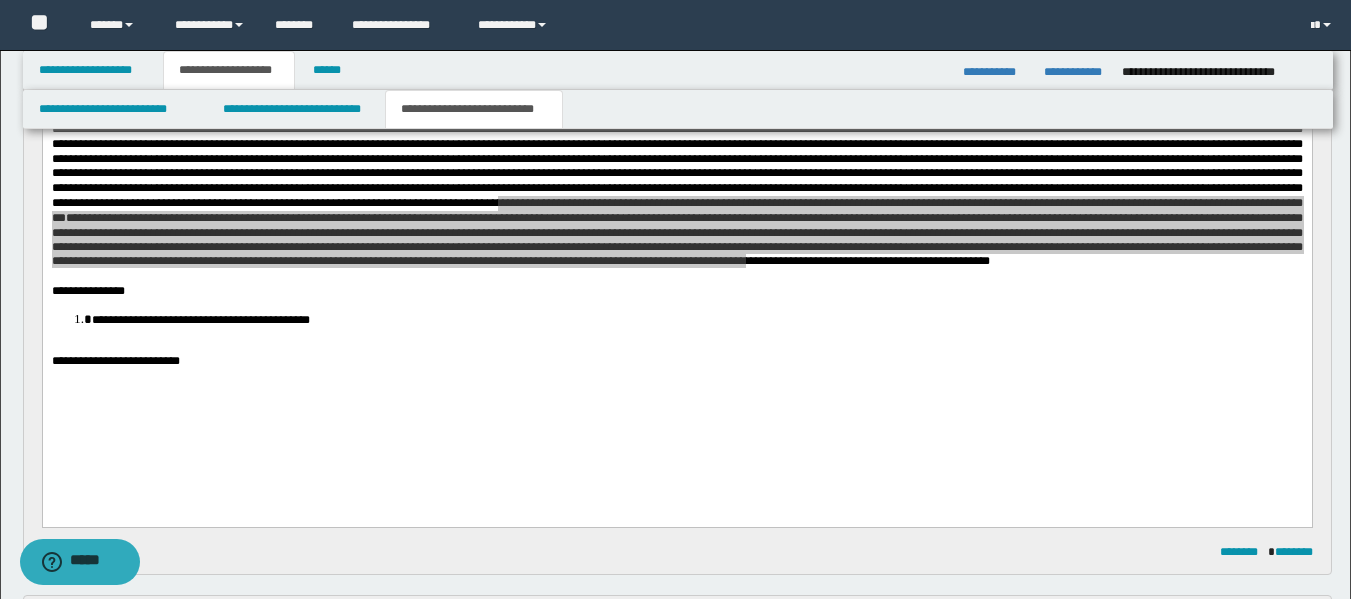 paste 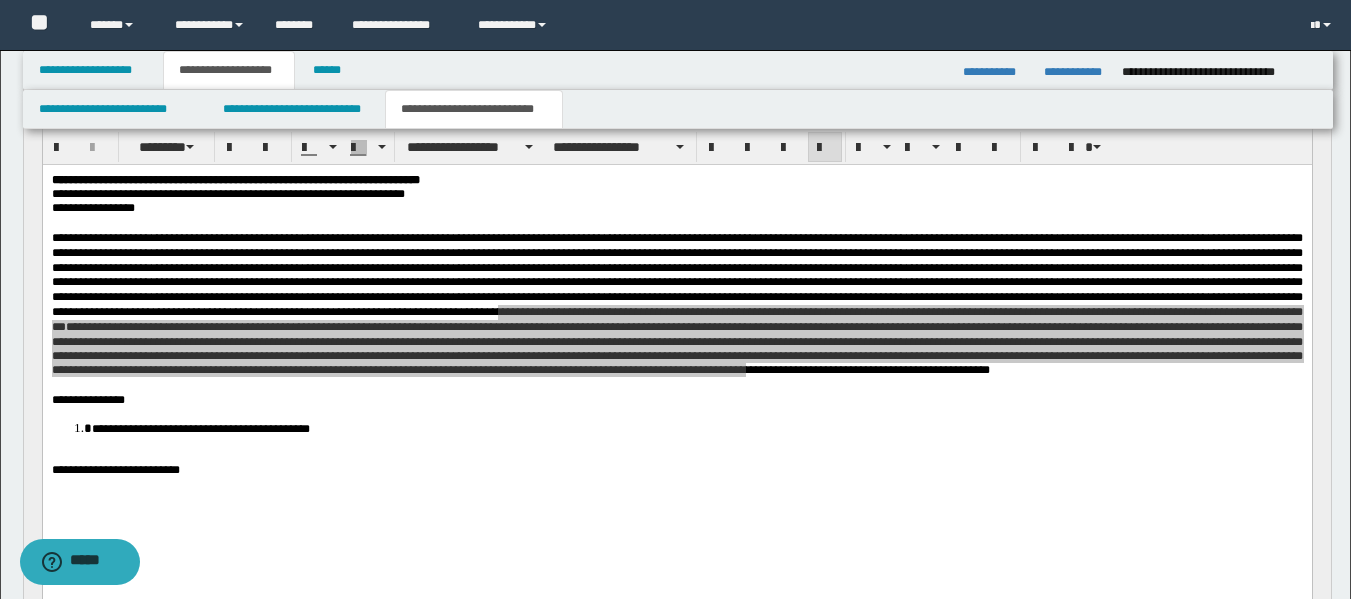 scroll, scrollTop: 174, scrollLeft: 0, axis: vertical 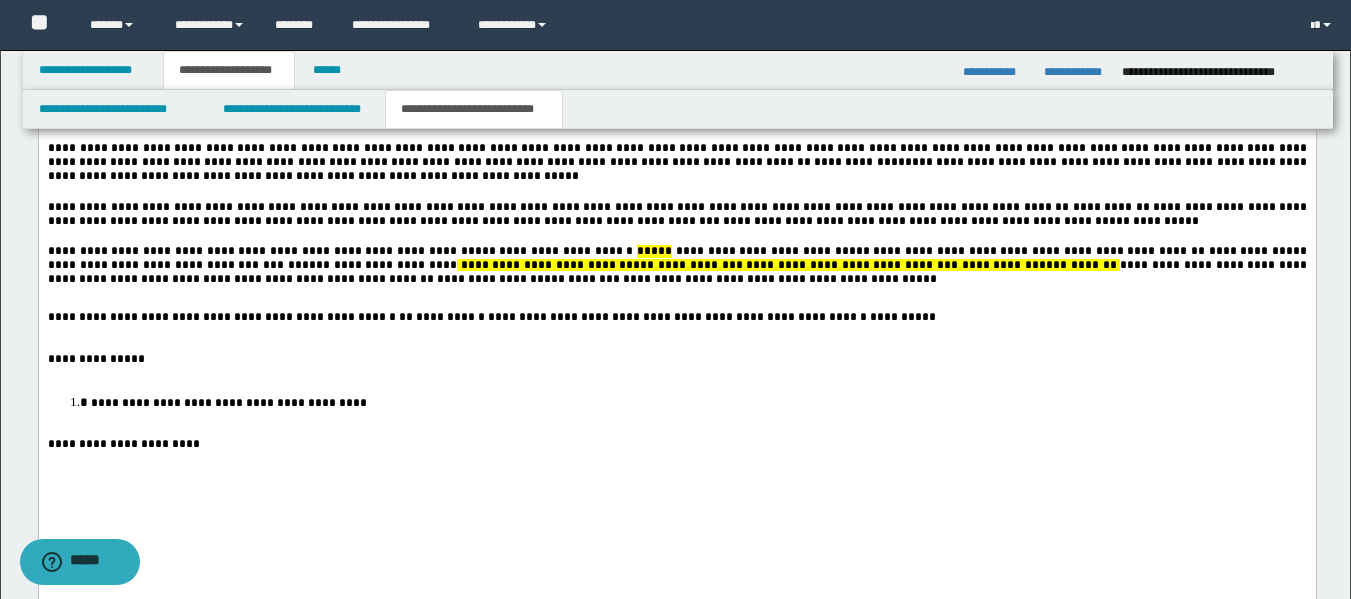 click on "**********" at bounding box center [676, -126] 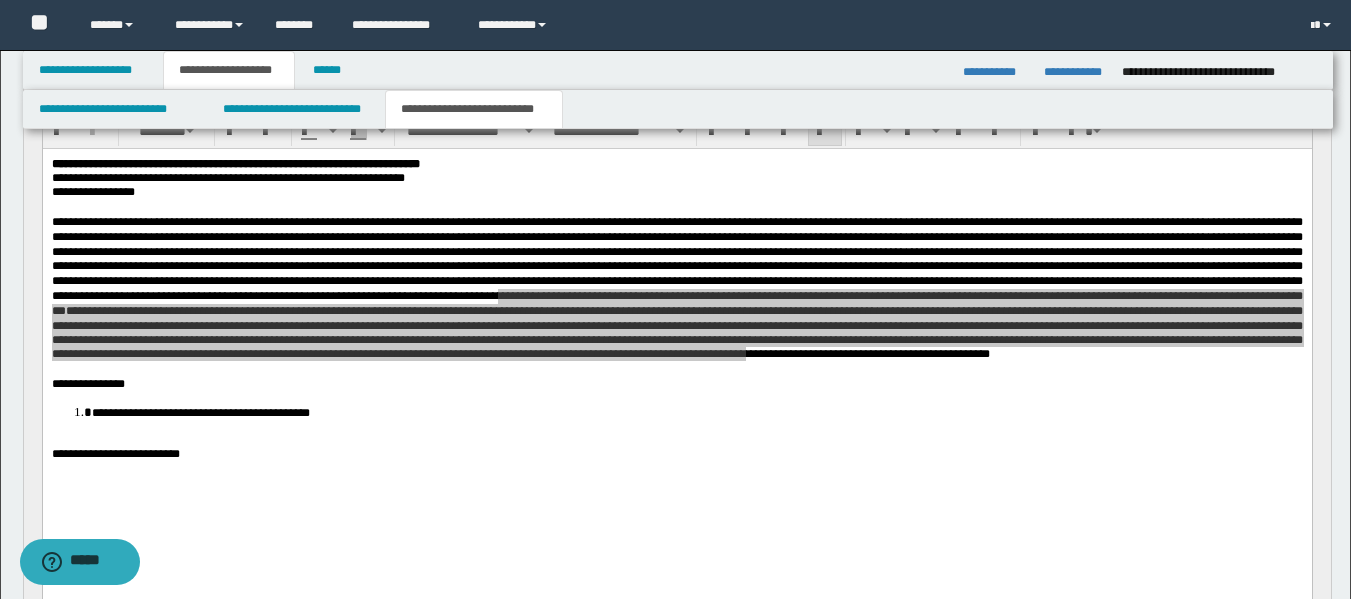 scroll, scrollTop: 190, scrollLeft: 0, axis: vertical 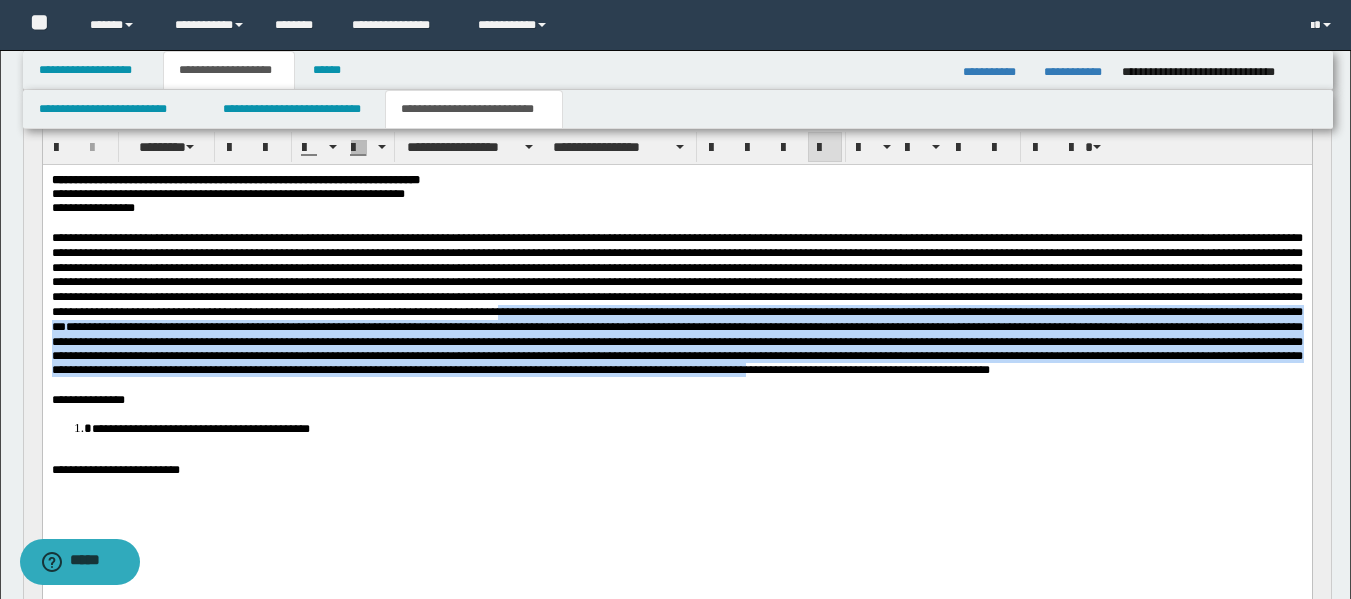 click at bounding box center [676, 282] 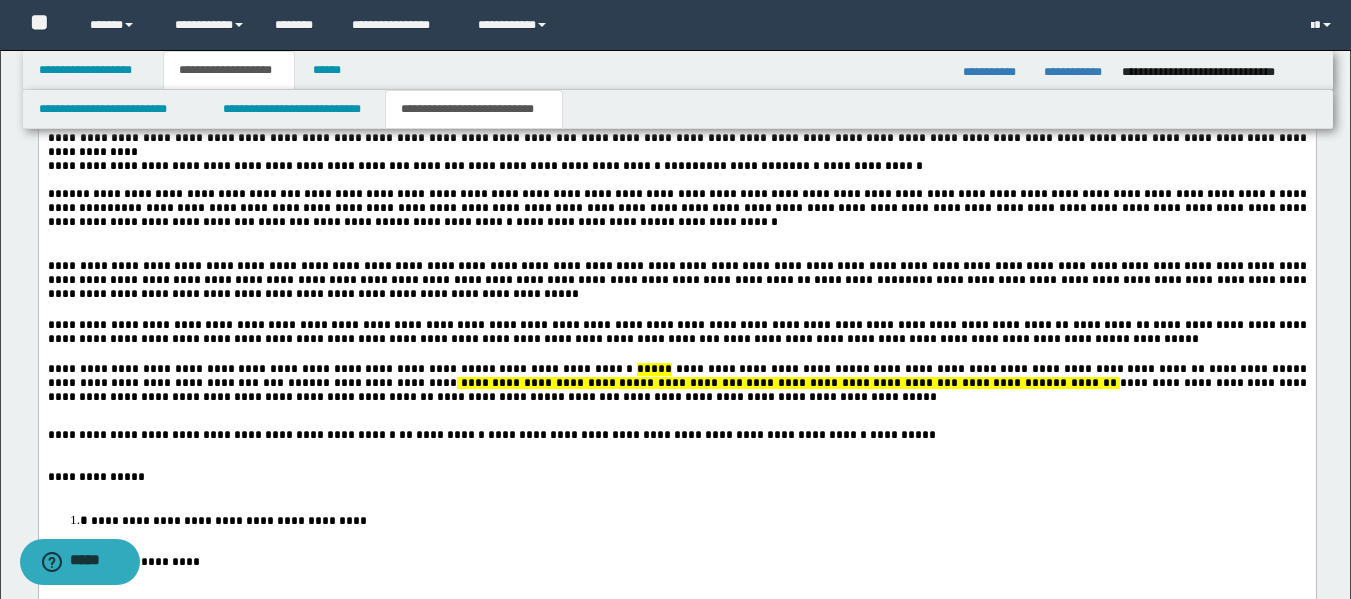 scroll, scrollTop: 2526, scrollLeft: 0, axis: vertical 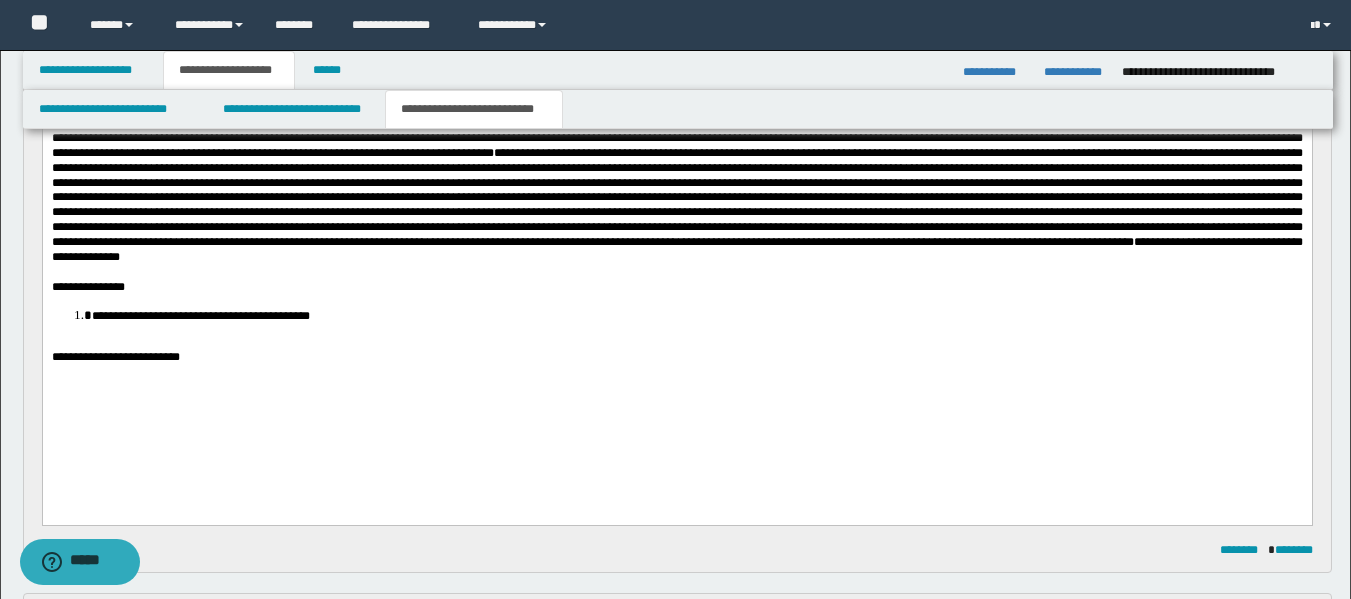 click on "**********" at bounding box center [676, 357] 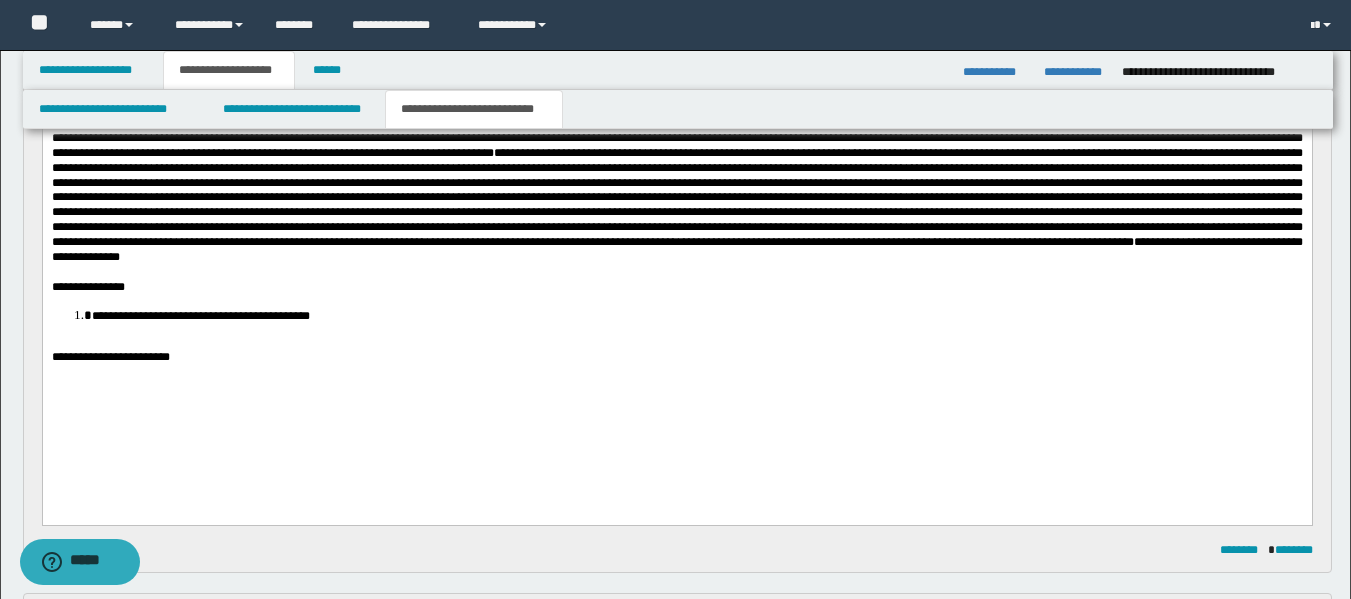 scroll, scrollTop: 0, scrollLeft: 0, axis: both 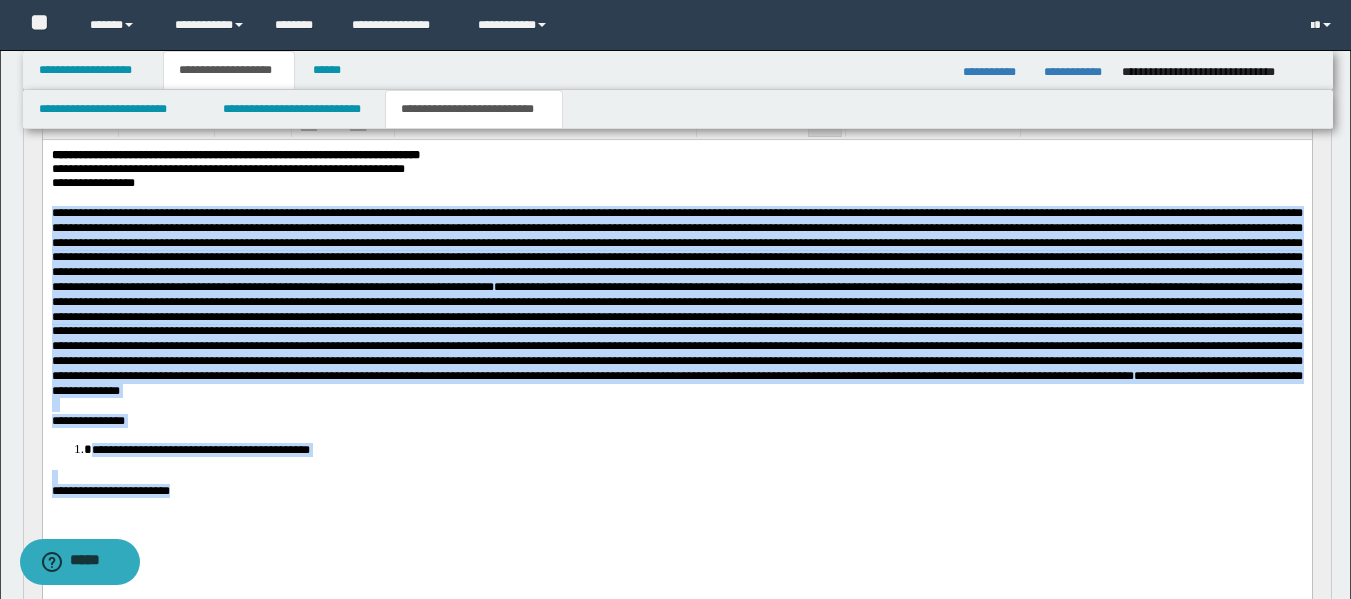 drag, startPoint x: 204, startPoint y: 532, endPoint x: 81, endPoint y: 358, distance: 213.08449 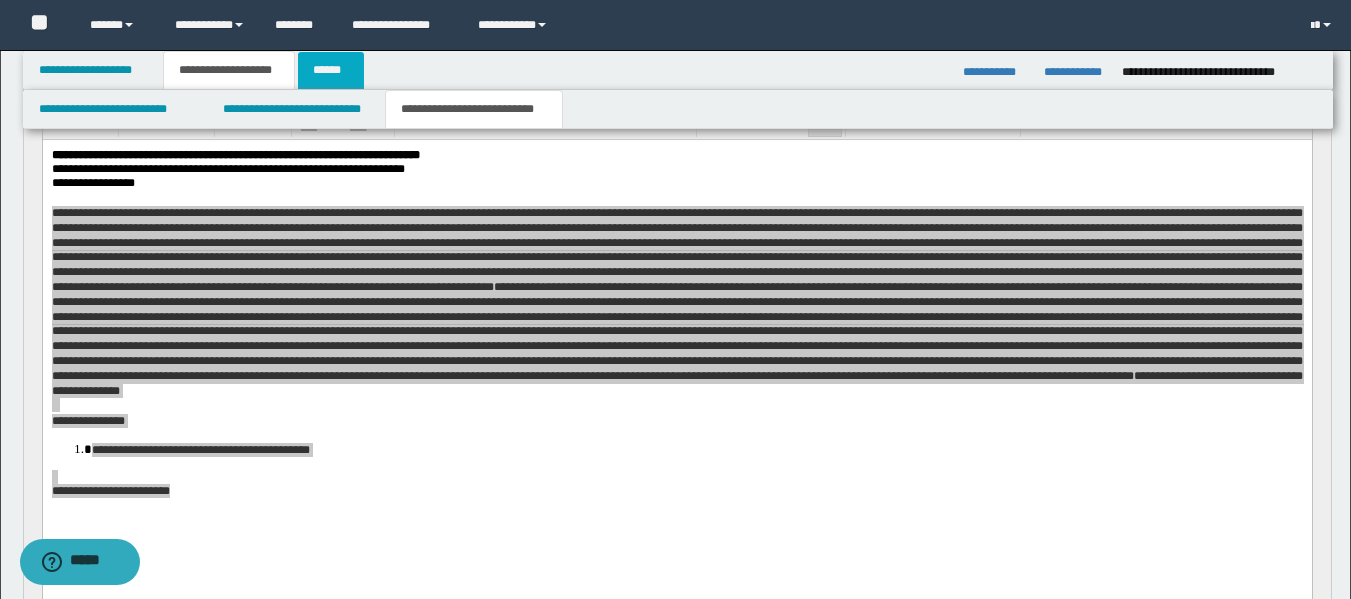 click on "******" at bounding box center (331, 70) 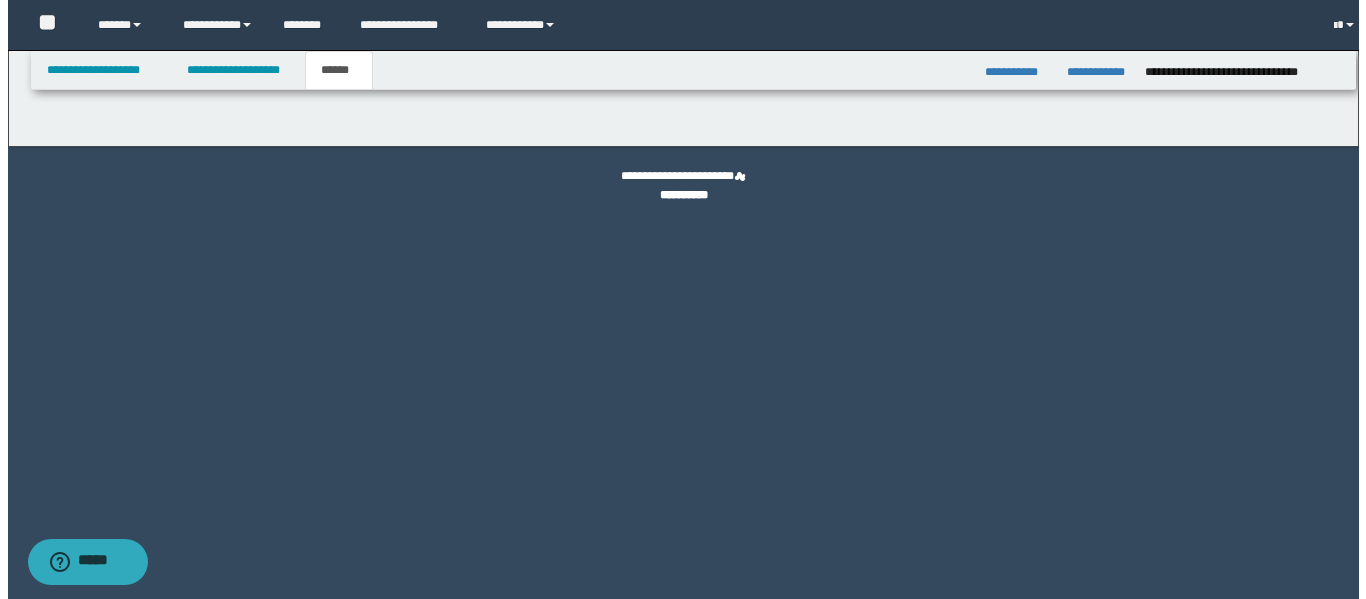 scroll, scrollTop: 0, scrollLeft: 0, axis: both 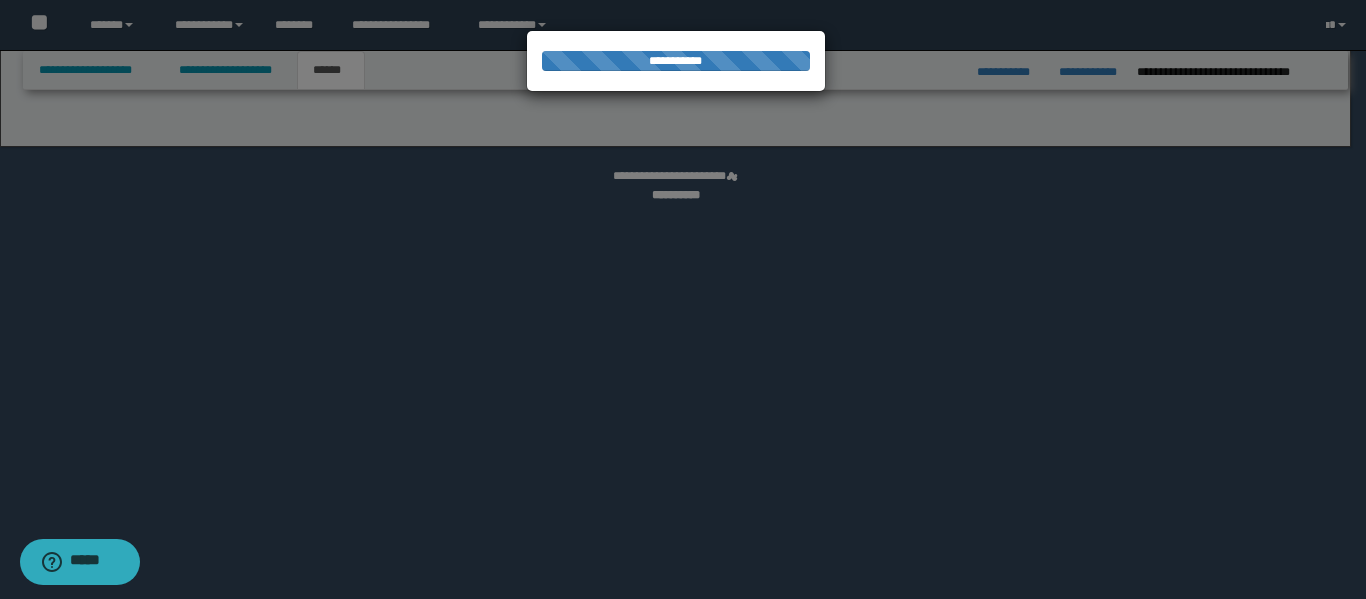 select on "*" 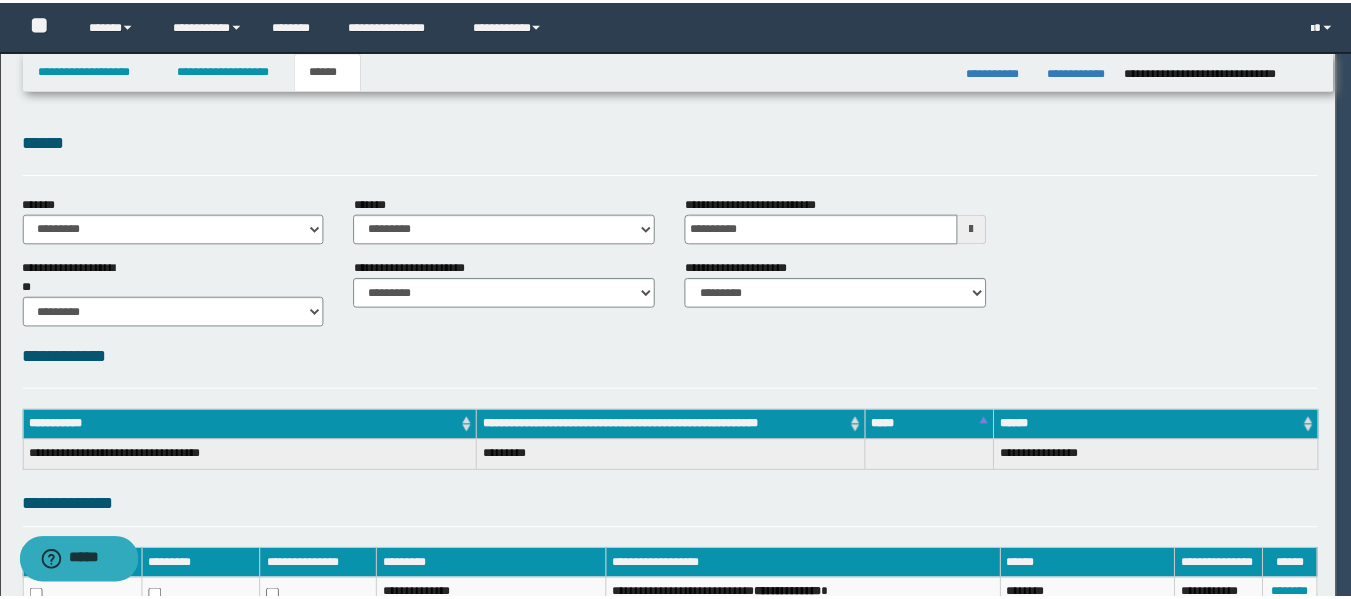 scroll, scrollTop: 0, scrollLeft: 0, axis: both 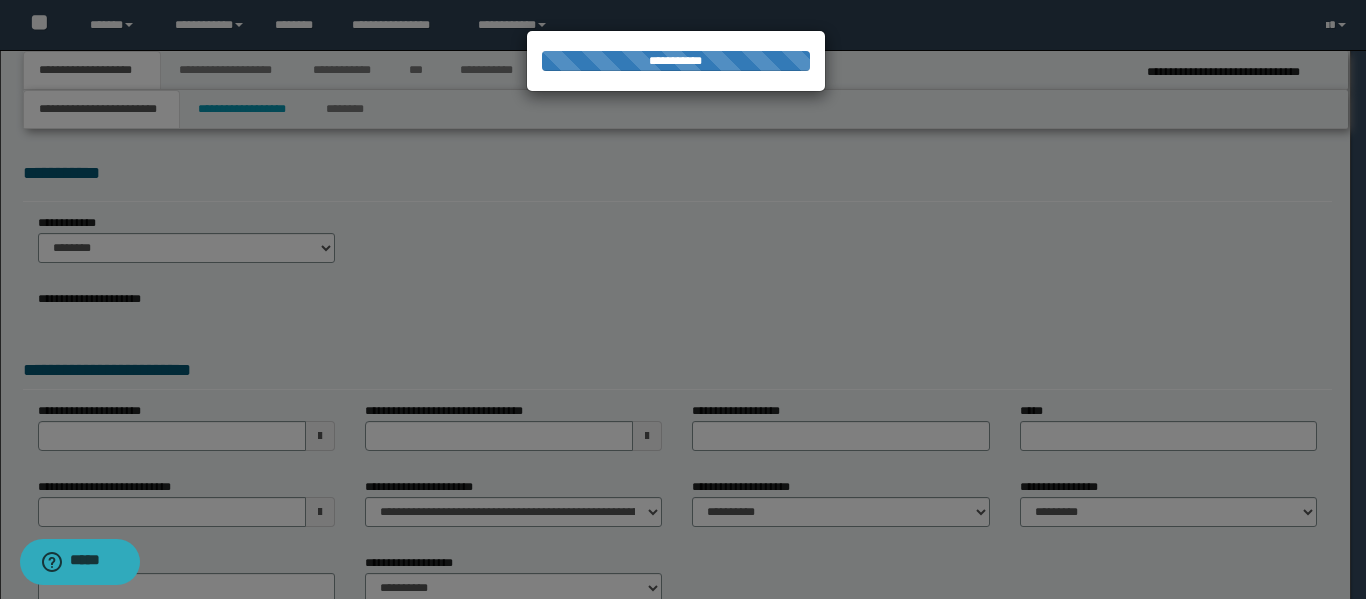 select on "*" 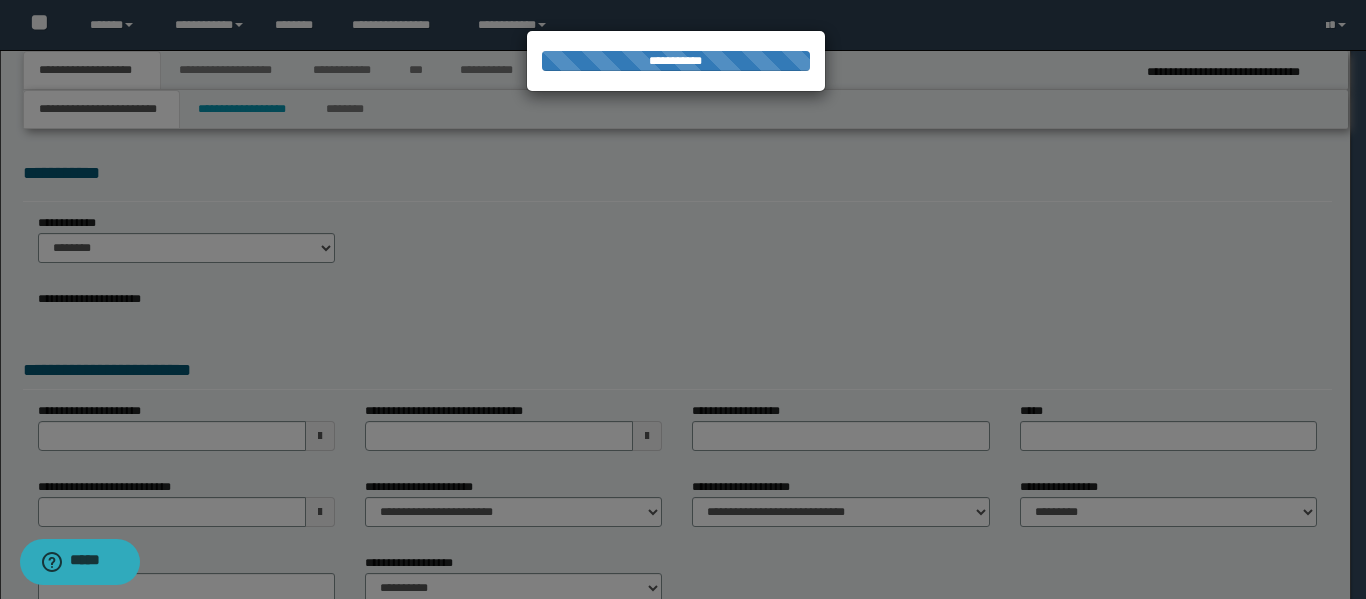 select on "*" 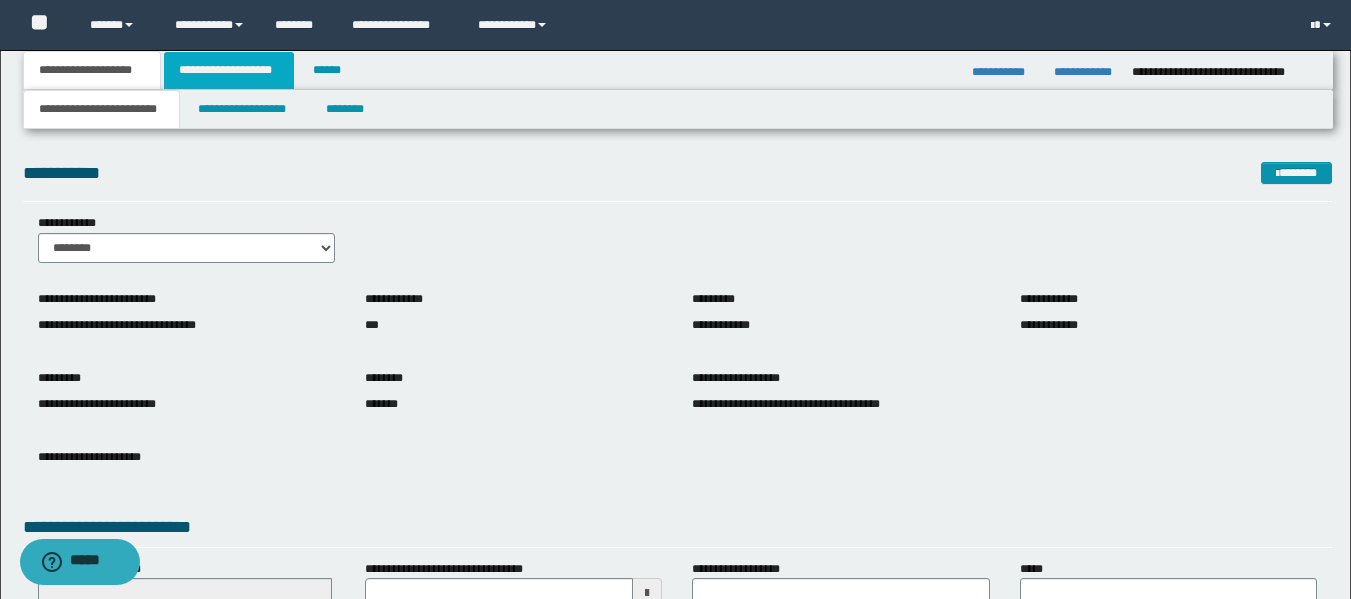 click on "**********" at bounding box center (229, 70) 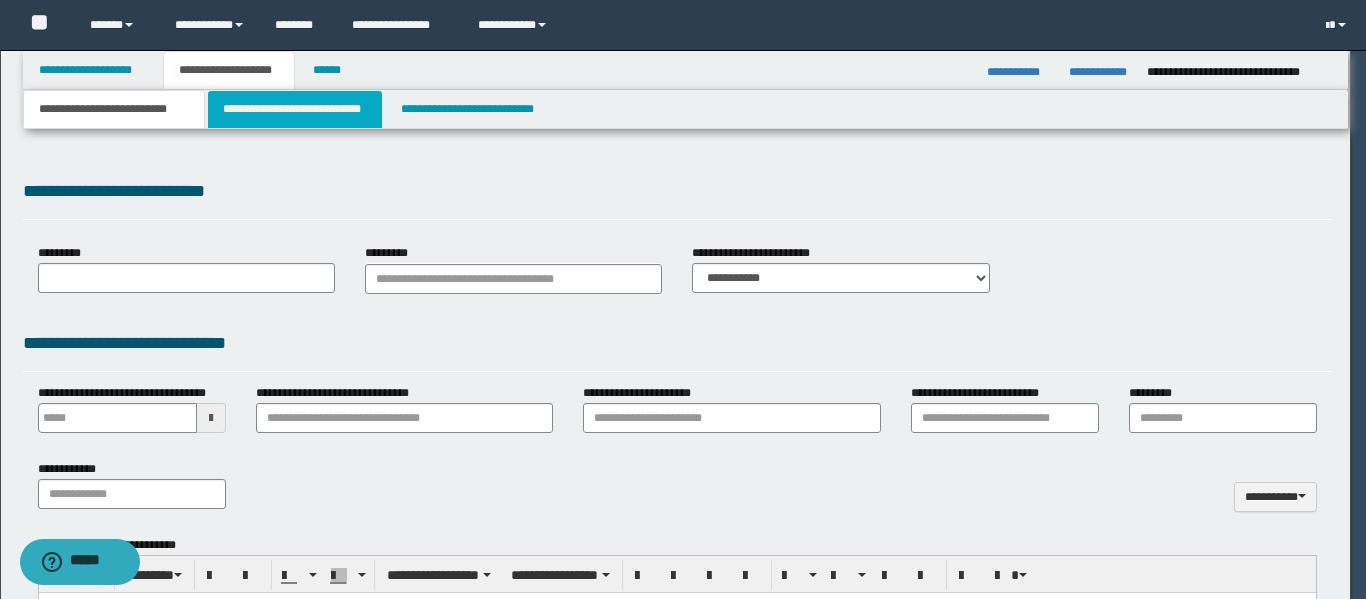 type 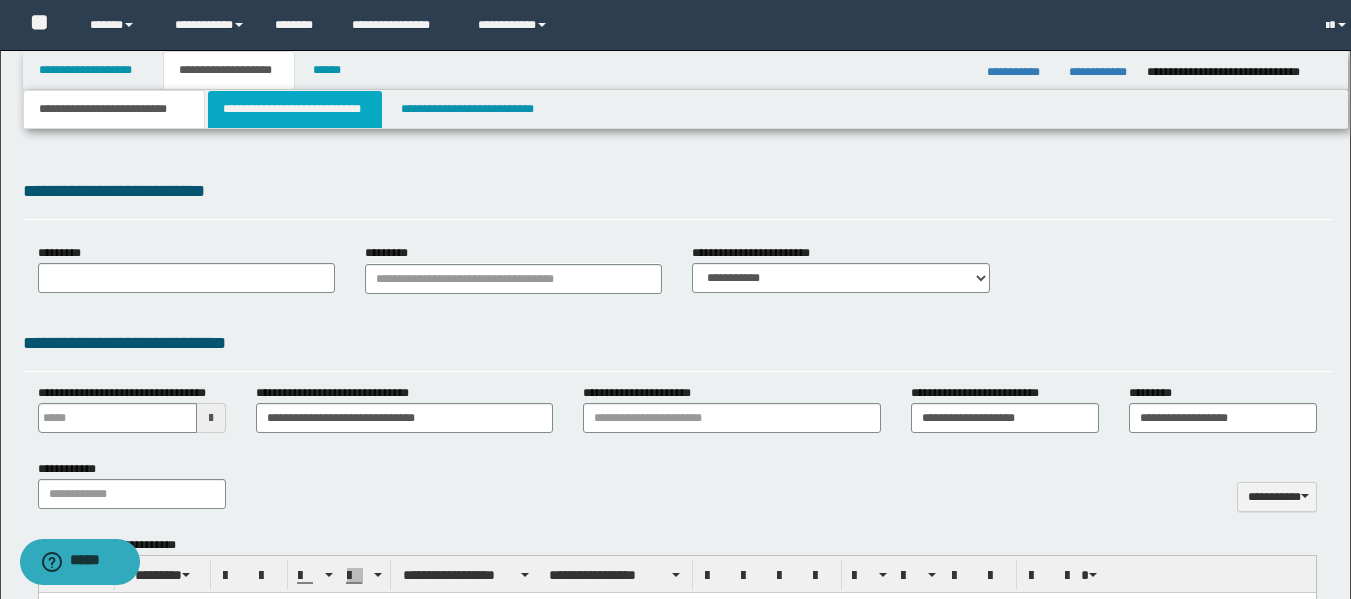 type on "**********" 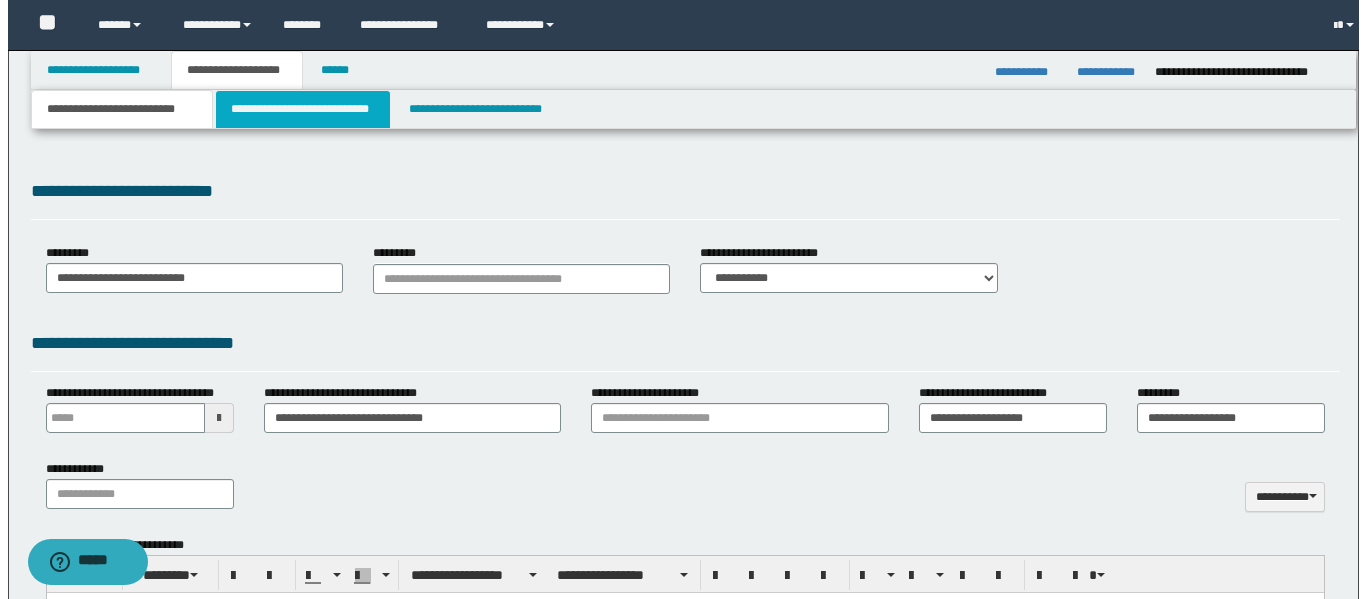 scroll, scrollTop: 0, scrollLeft: 0, axis: both 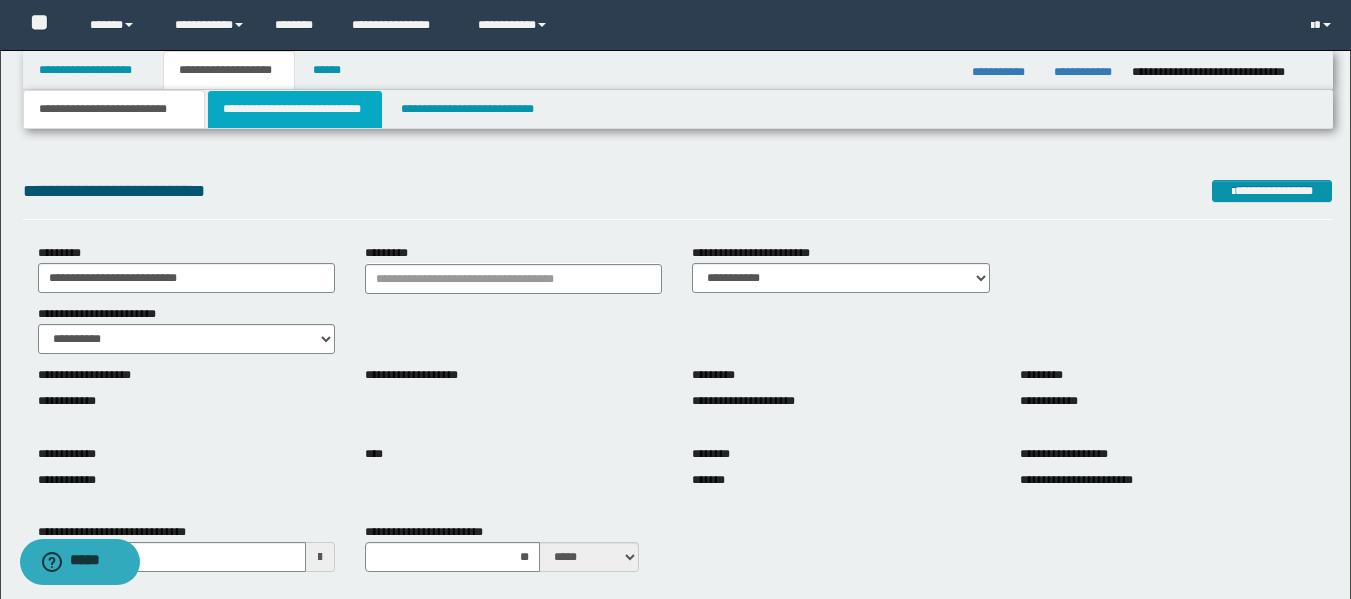 click on "**********" at bounding box center (295, 109) 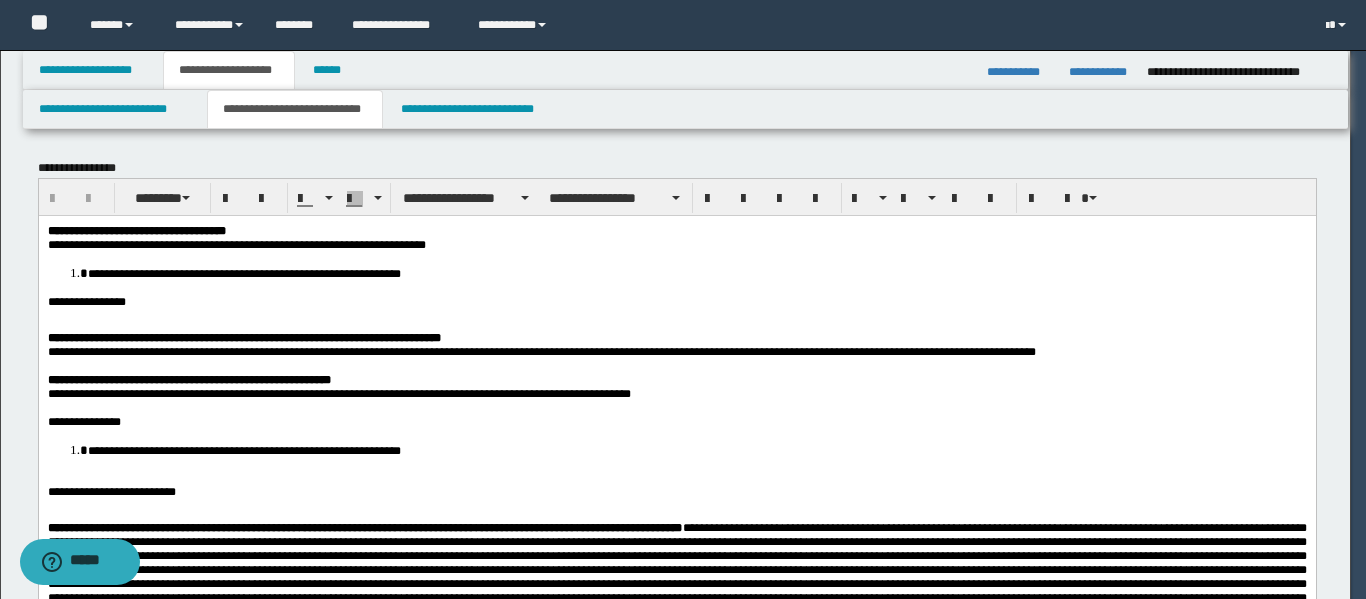 scroll, scrollTop: 0, scrollLeft: 0, axis: both 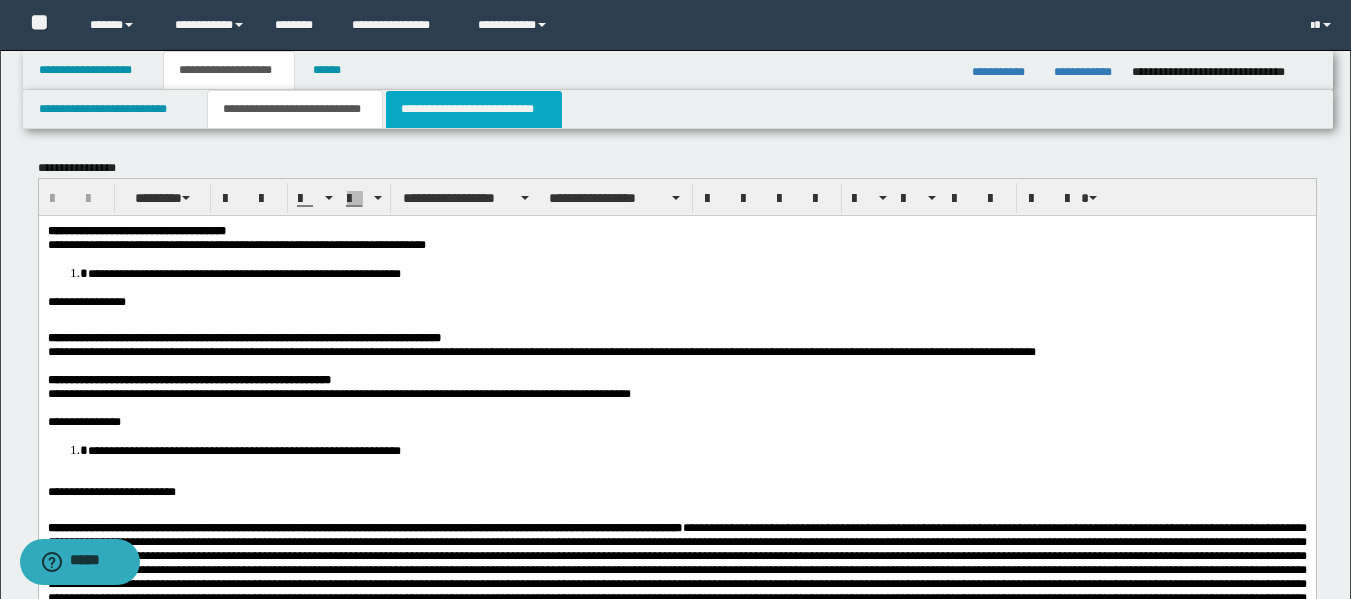 click on "**********" at bounding box center [474, 109] 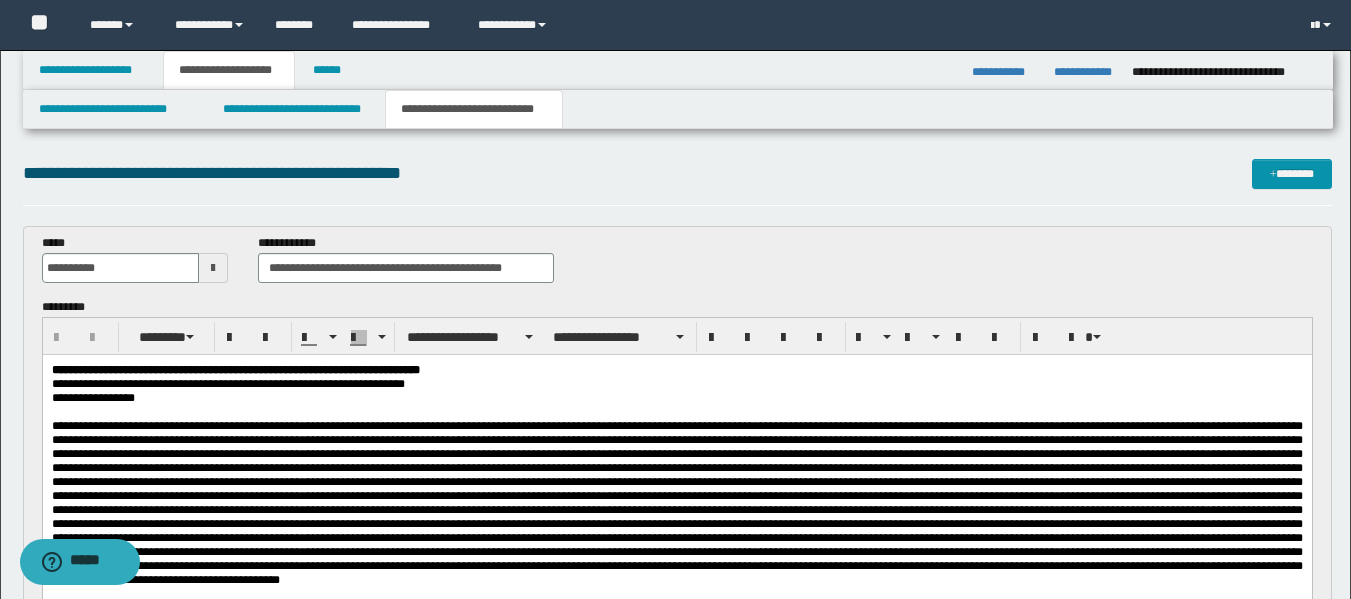 scroll, scrollTop: 0, scrollLeft: 0, axis: both 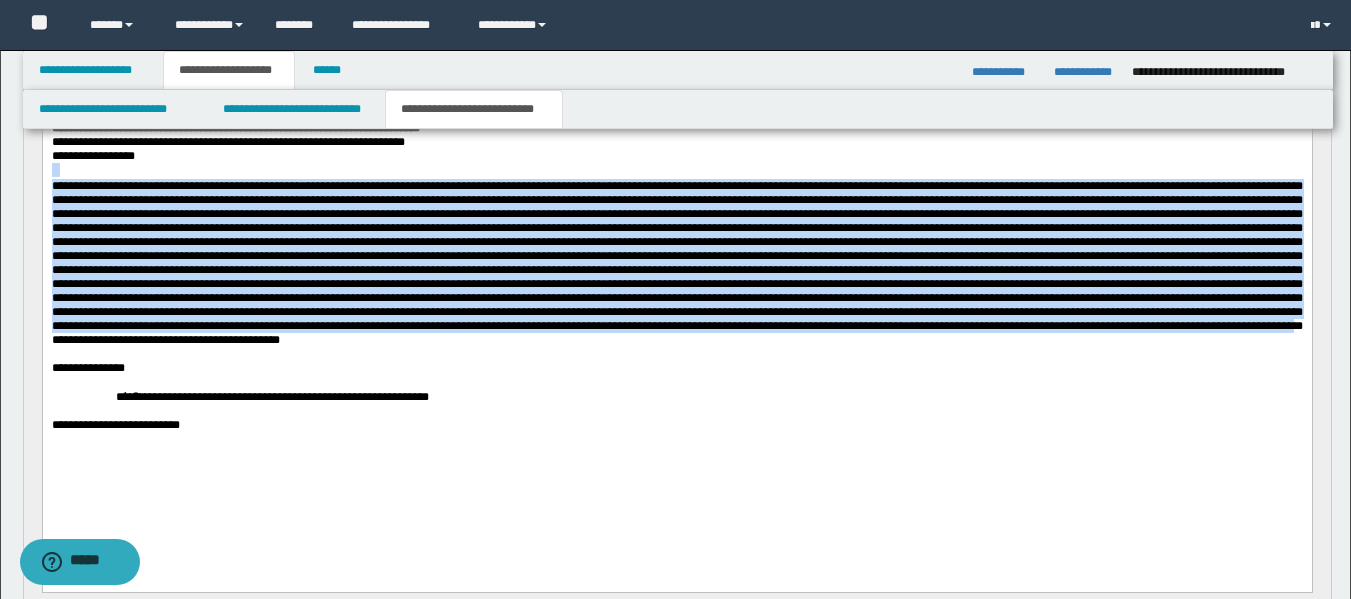 drag, startPoint x: 101, startPoint y: 388, endPoint x: 48, endPoint y: 184, distance: 210.77238 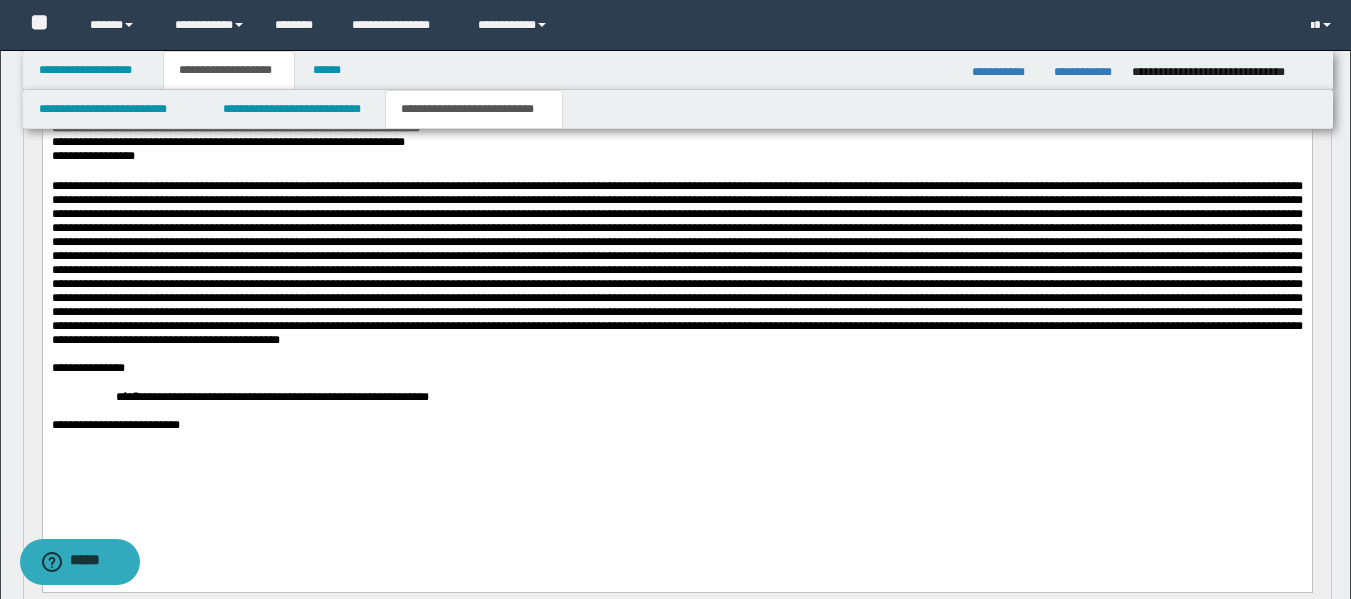 click on "**********" at bounding box center (676, 301) 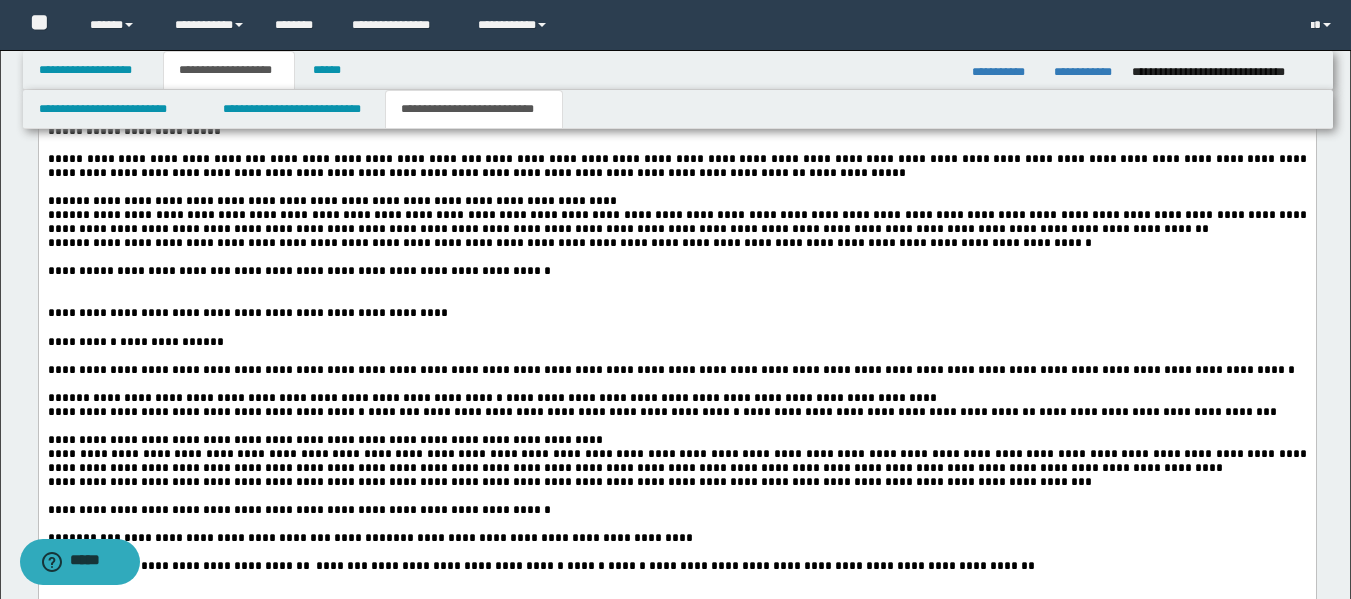 scroll, scrollTop: 2536, scrollLeft: 0, axis: vertical 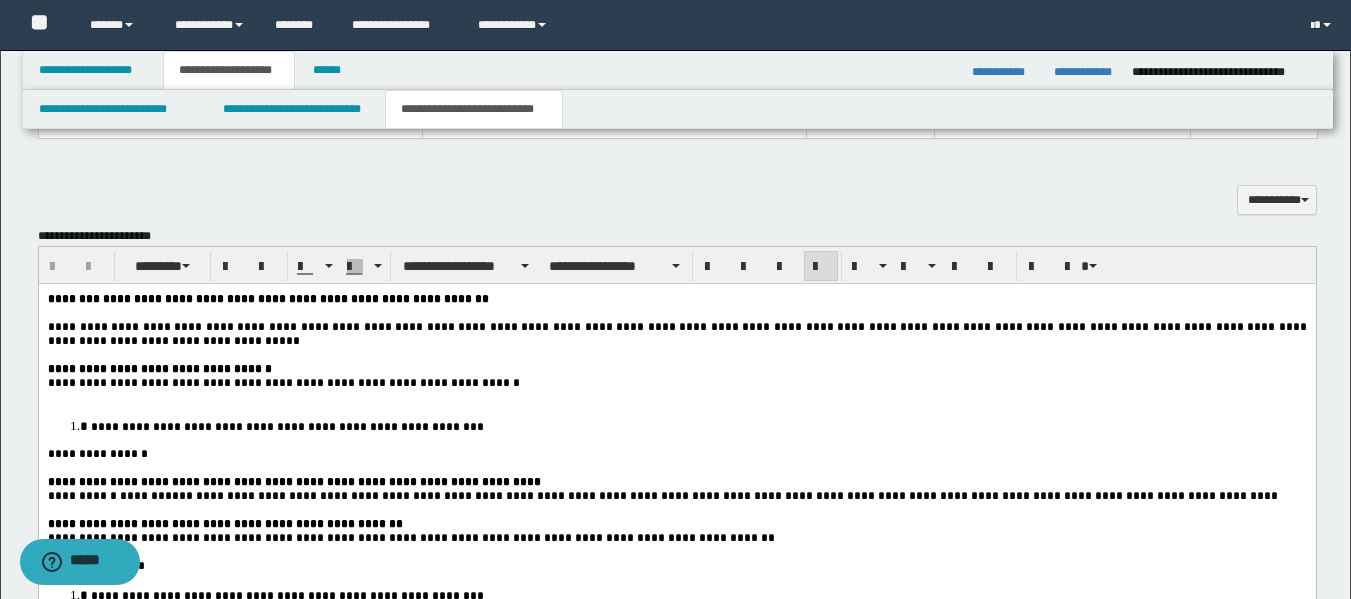 drag, startPoint x: 44, startPoint y: 1074, endPoint x: 105, endPoint y: 197, distance: 879.1189 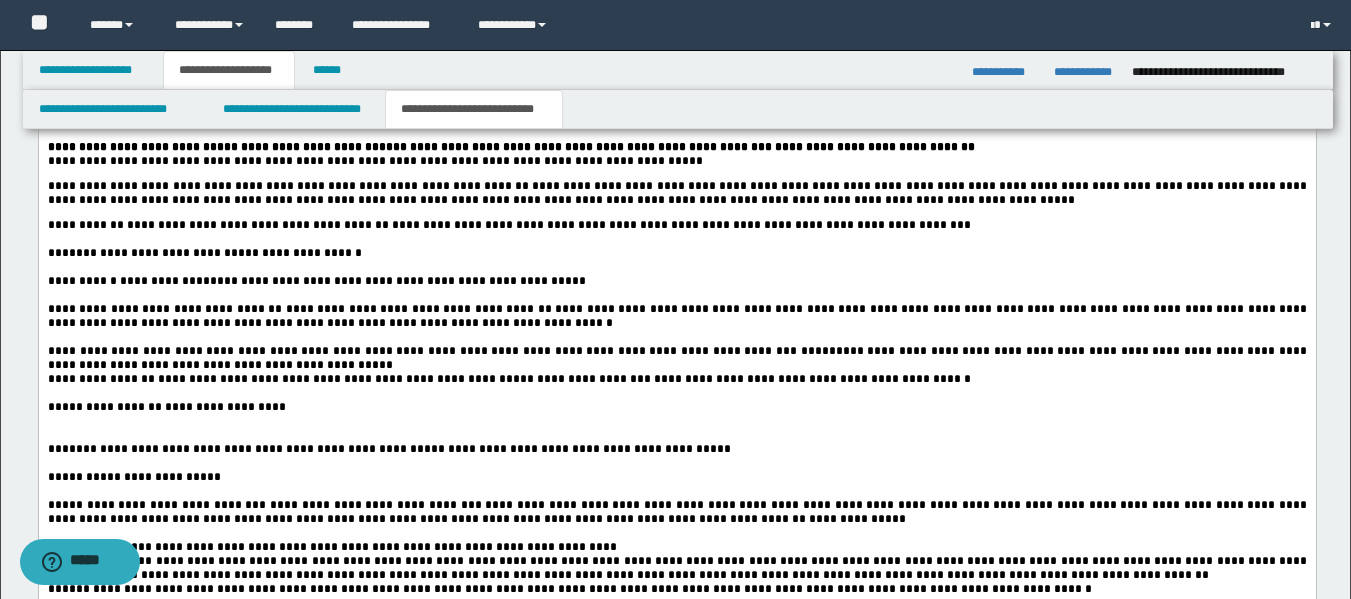 scroll, scrollTop: 2226, scrollLeft: 0, axis: vertical 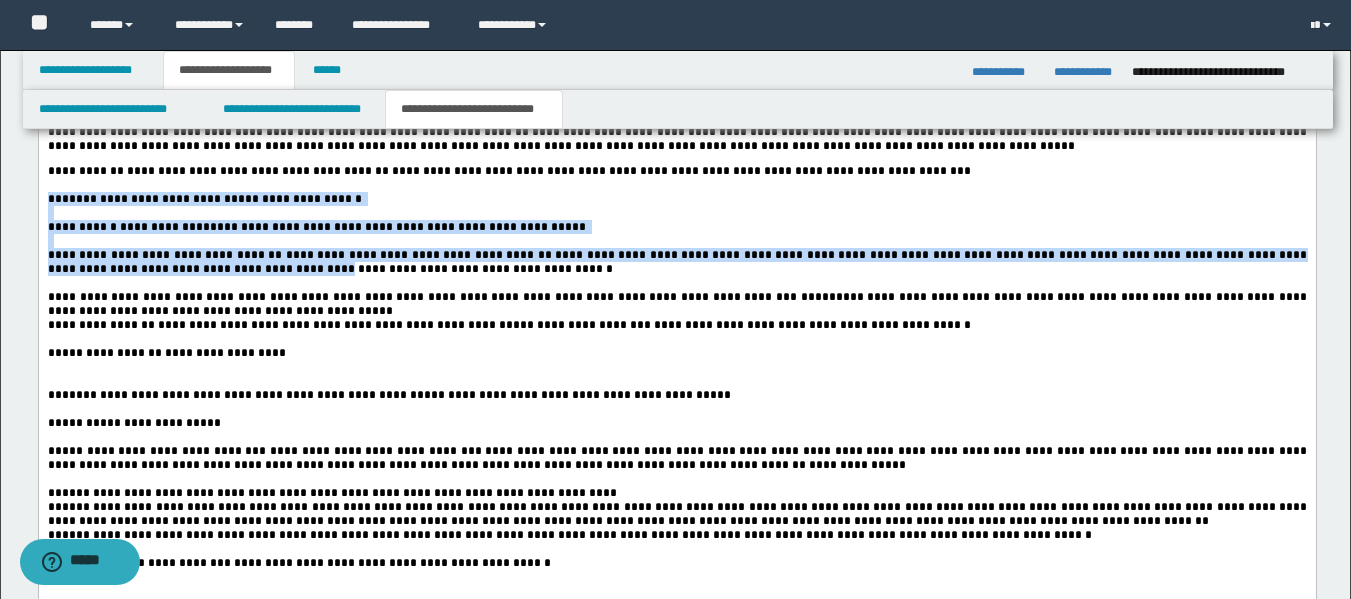 drag, startPoint x: 47, startPoint y: 253, endPoint x: 186, endPoint y: 340, distance: 163.9817 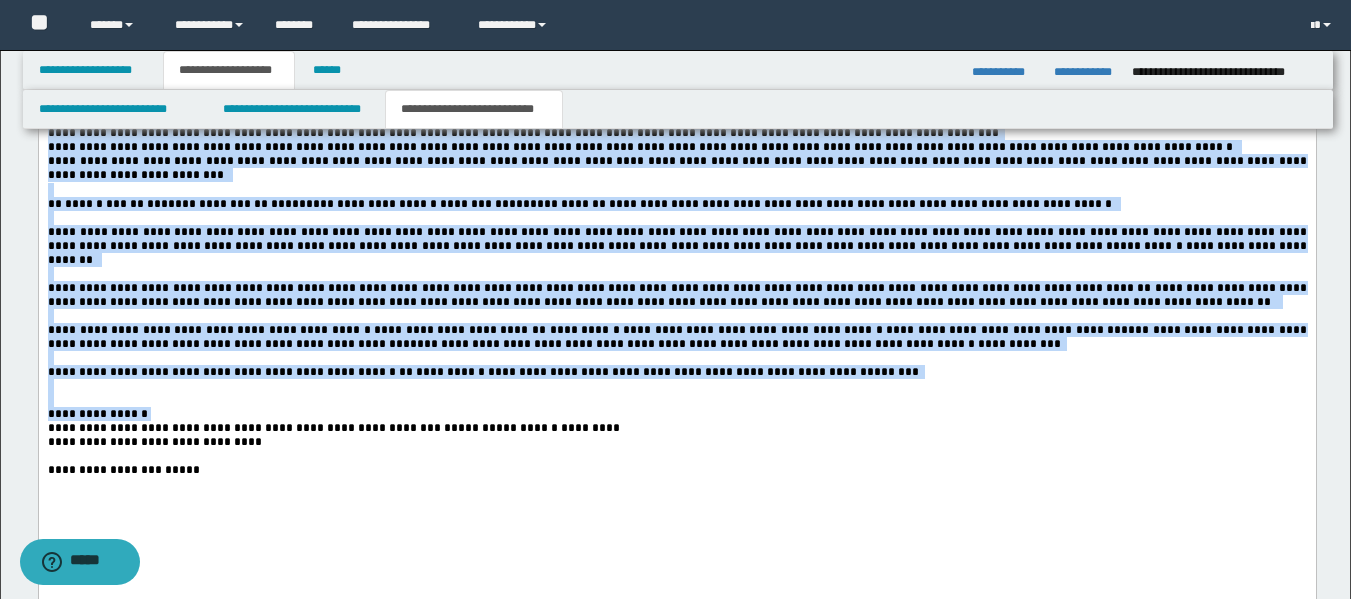 scroll, scrollTop: 3121, scrollLeft: 0, axis: vertical 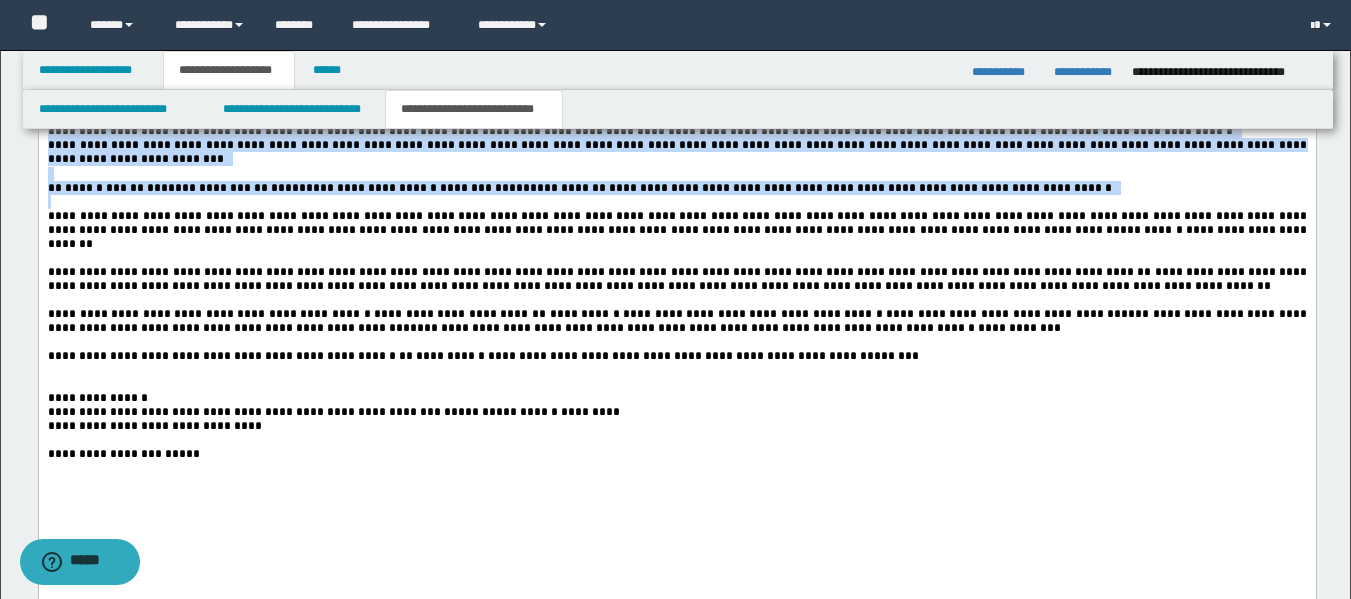 copy on "**********" 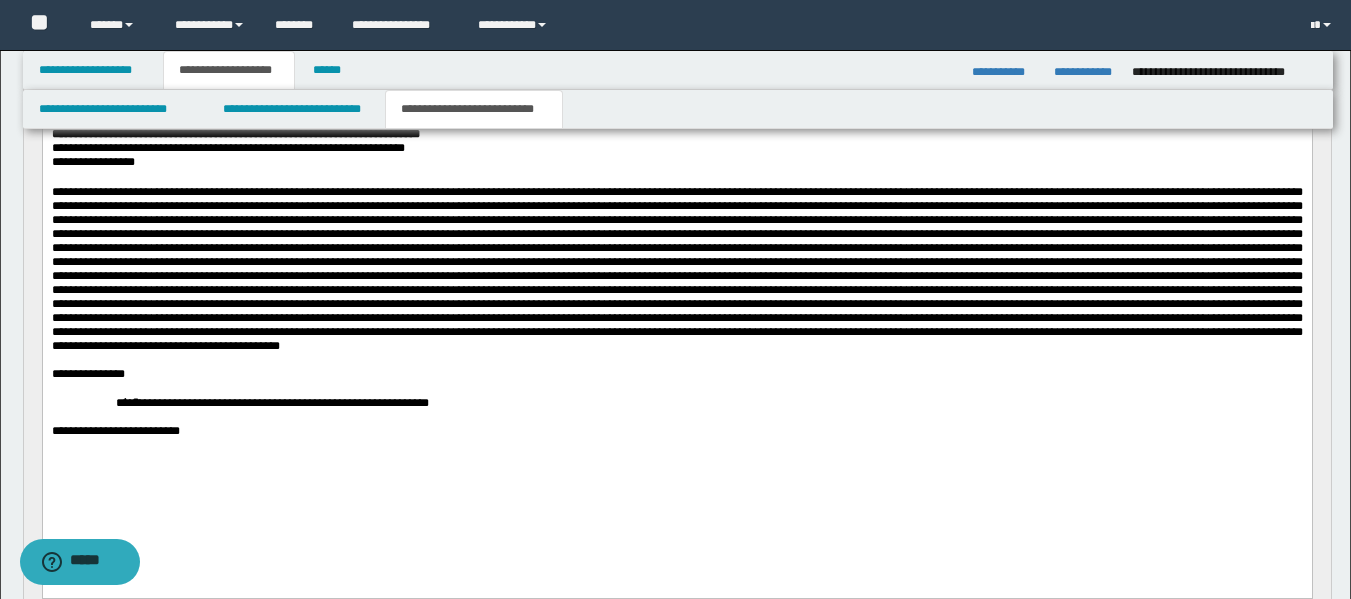 scroll, scrollTop: 227, scrollLeft: 0, axis: vertical 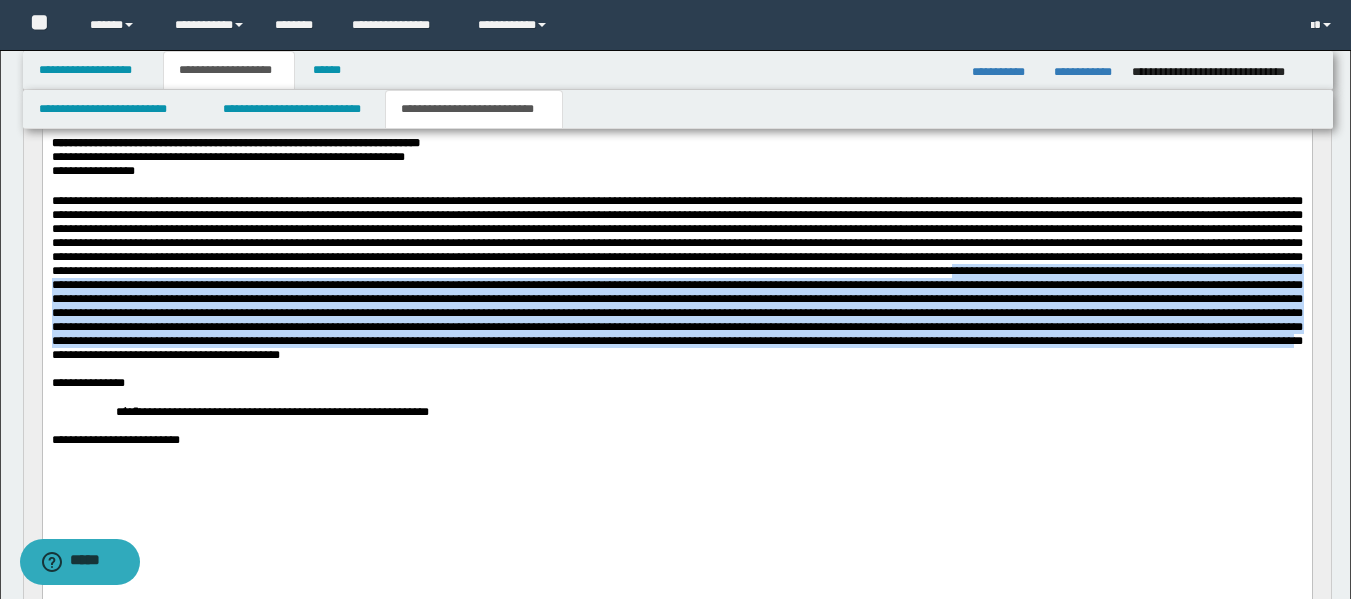 drag, startPoint x: 409, startPoint y: 301, endPoint x: 101, endPoint y: 398, distance: 322.9133 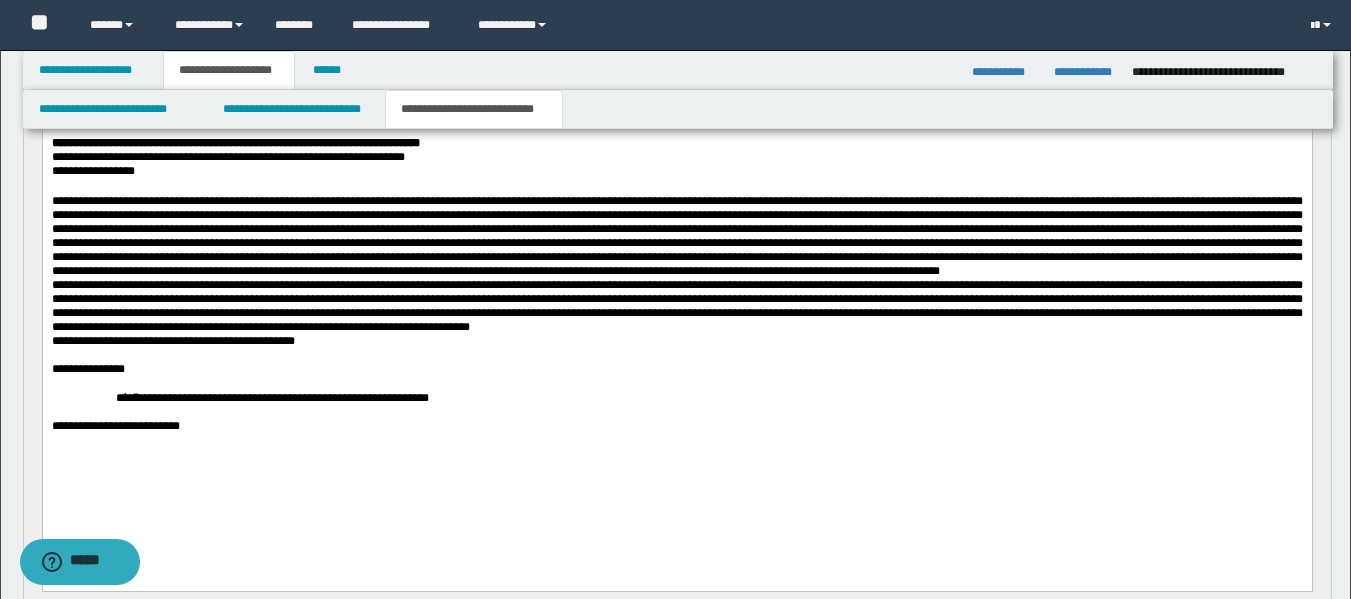 click at bounding box center [676, 236] 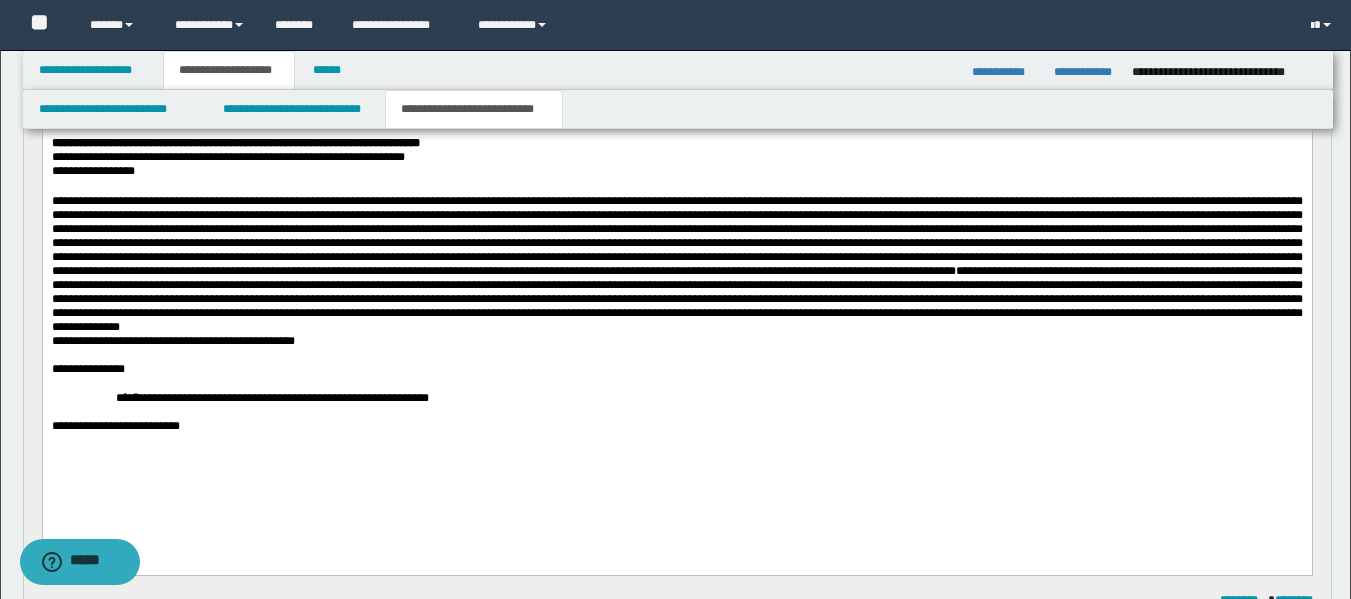 click on "**********" at bounding box center [676, 264] 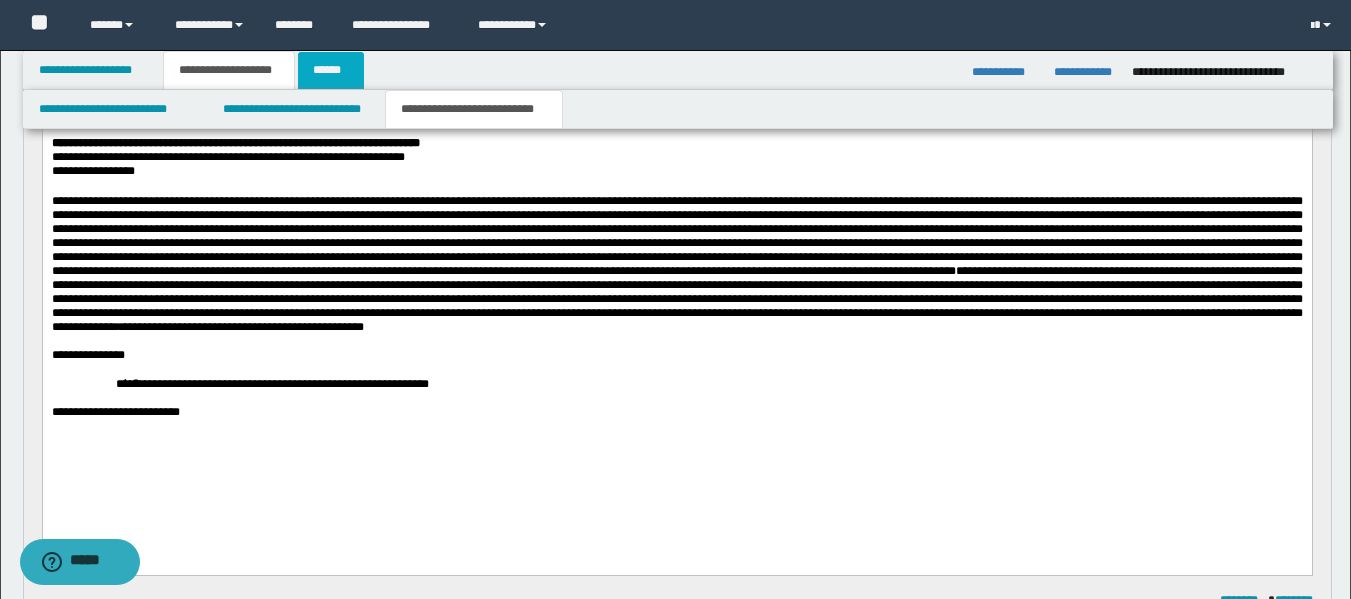 click on "******" at bounding box center (331, 70) 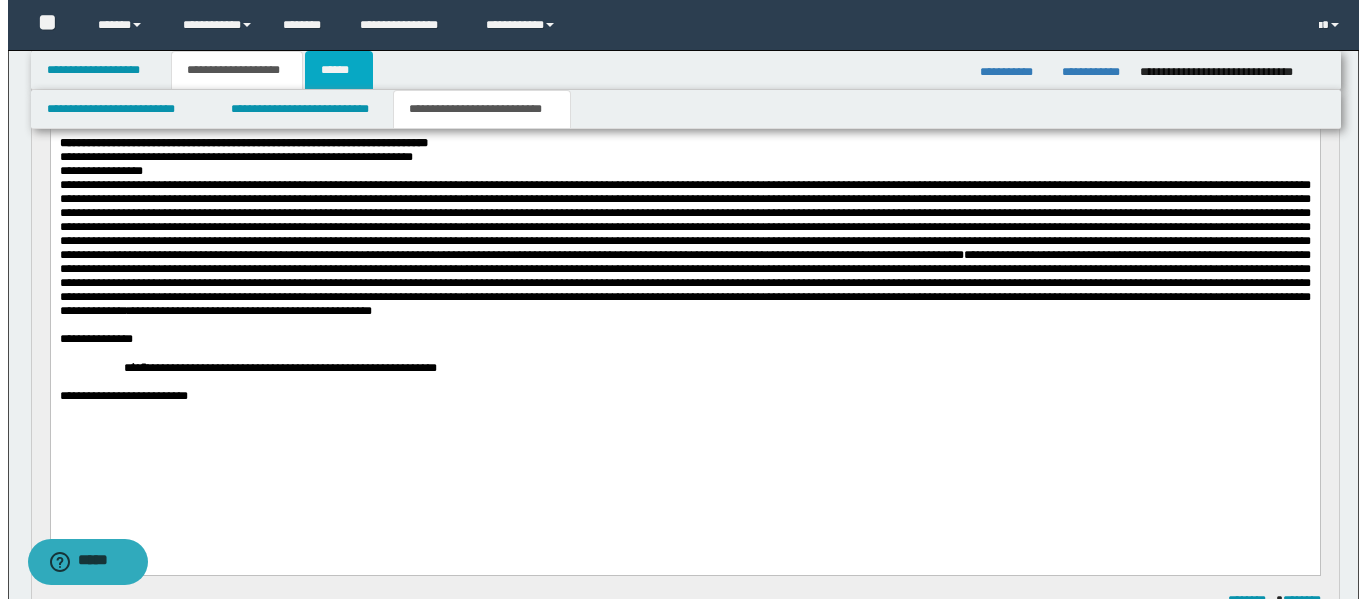 scroll, scrollTop: 0, scrollLeft: 0, axis: both 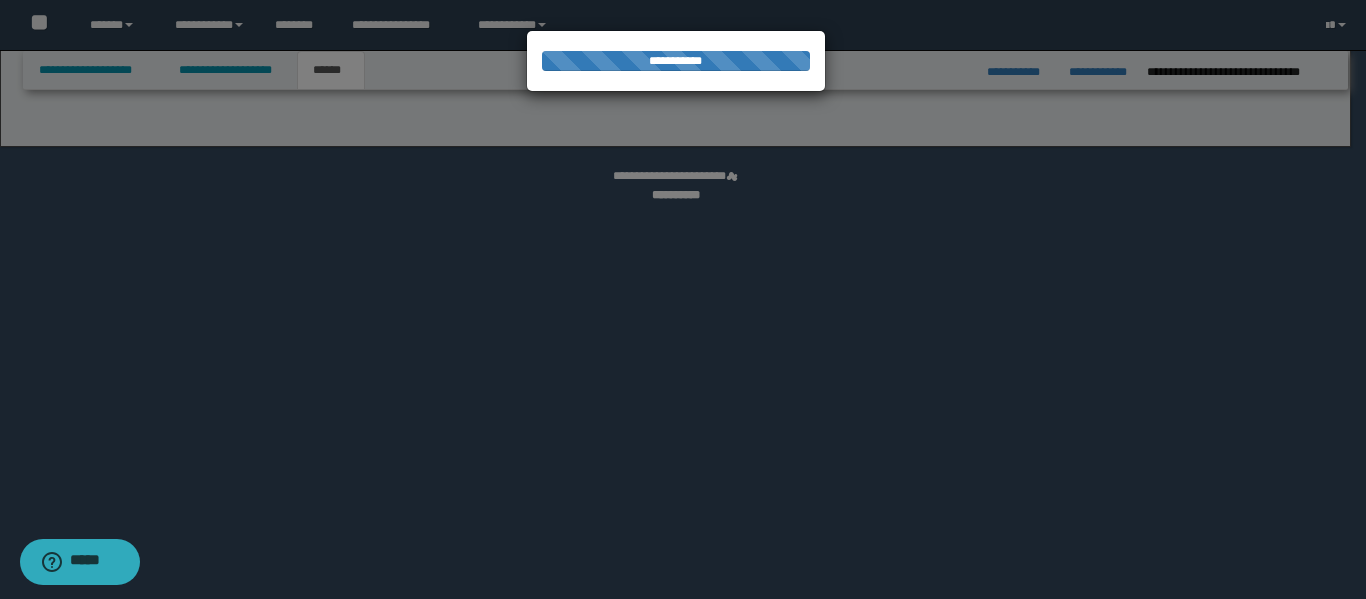 select on "*" 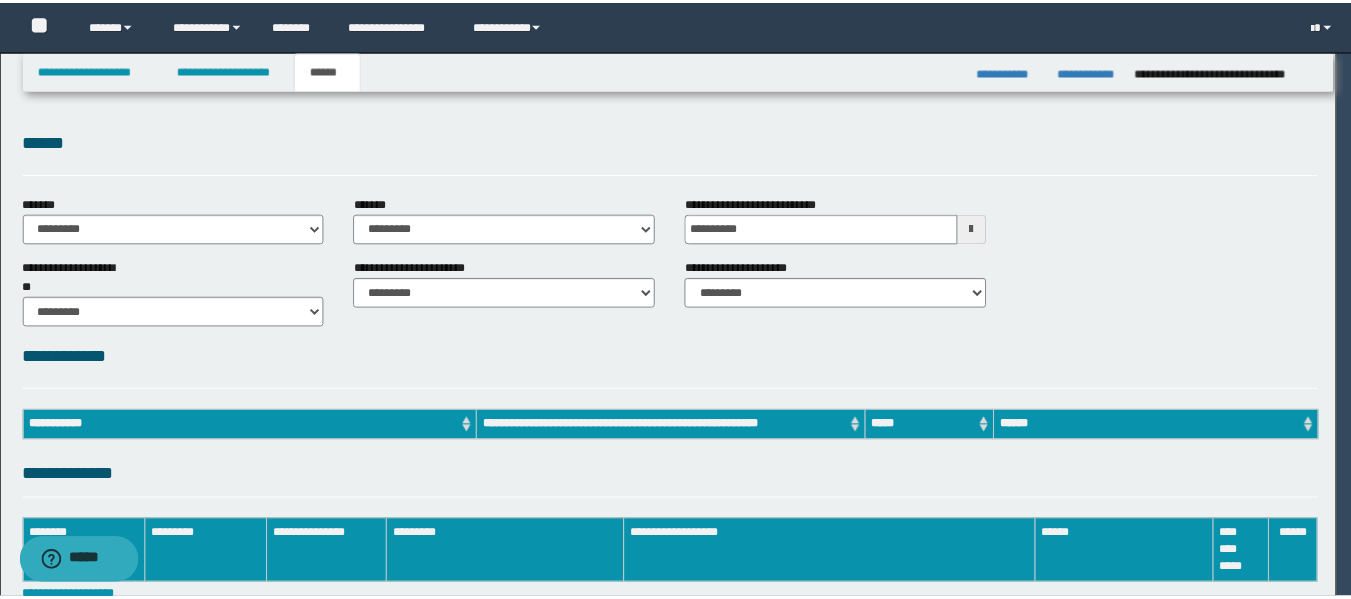 scroll, scrollTop: 0, scrollLeft: 0, axis: both 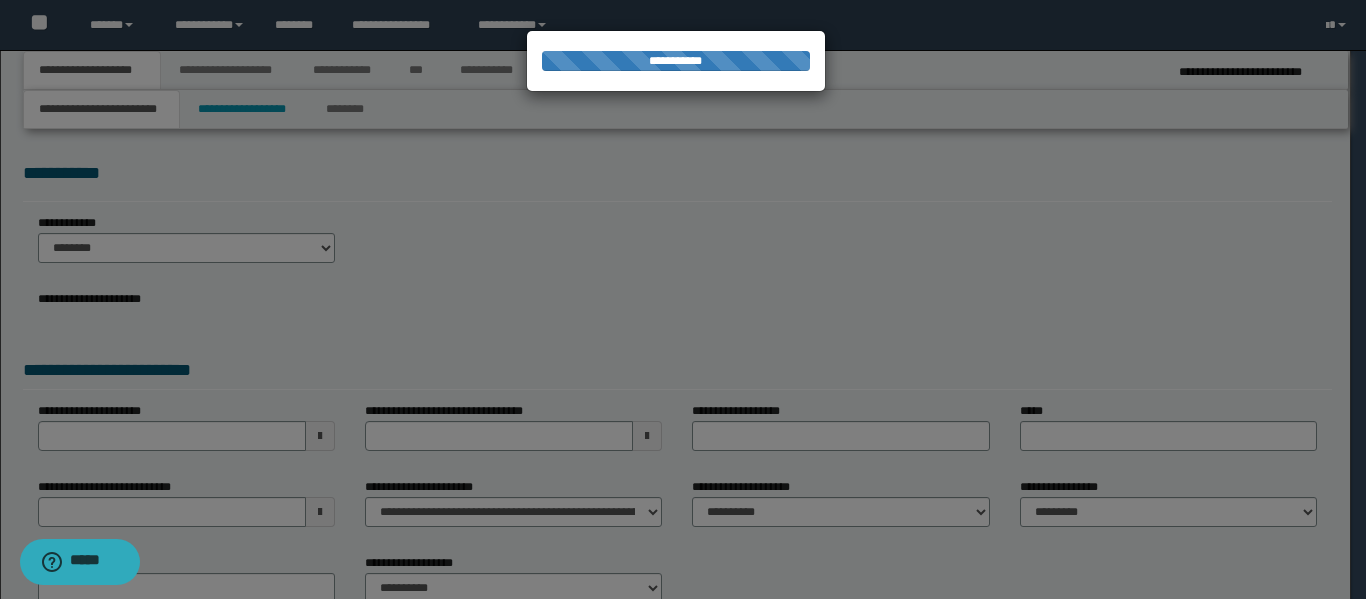 select on "*" 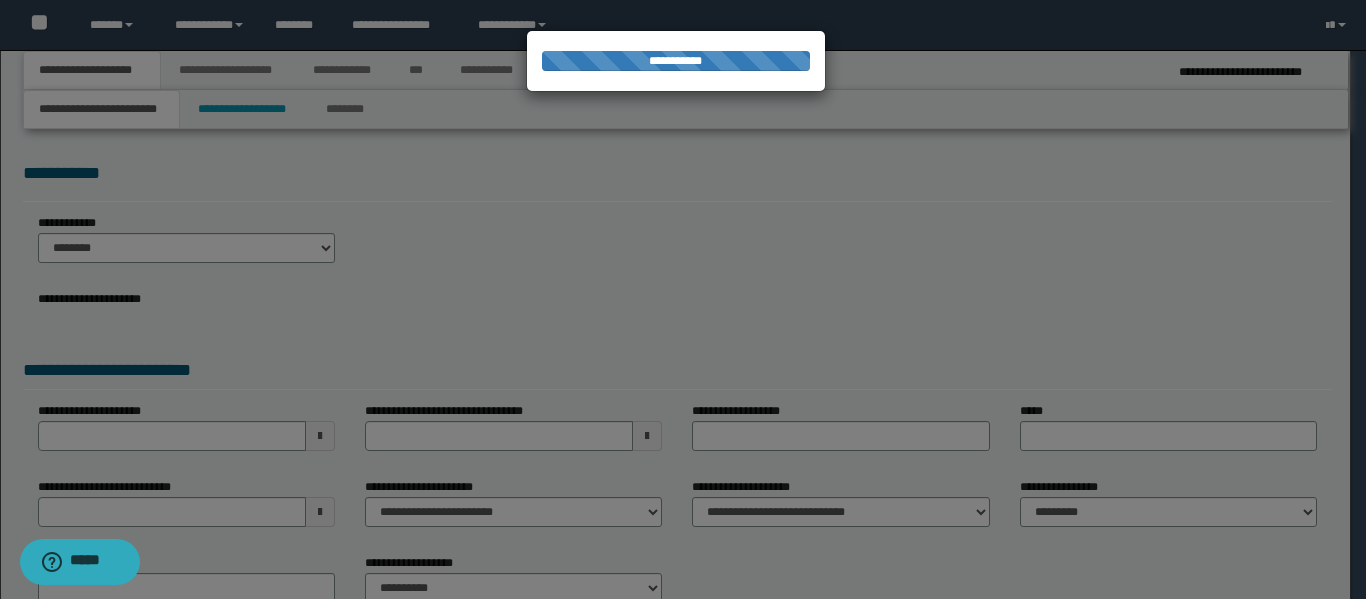 type on "**********" 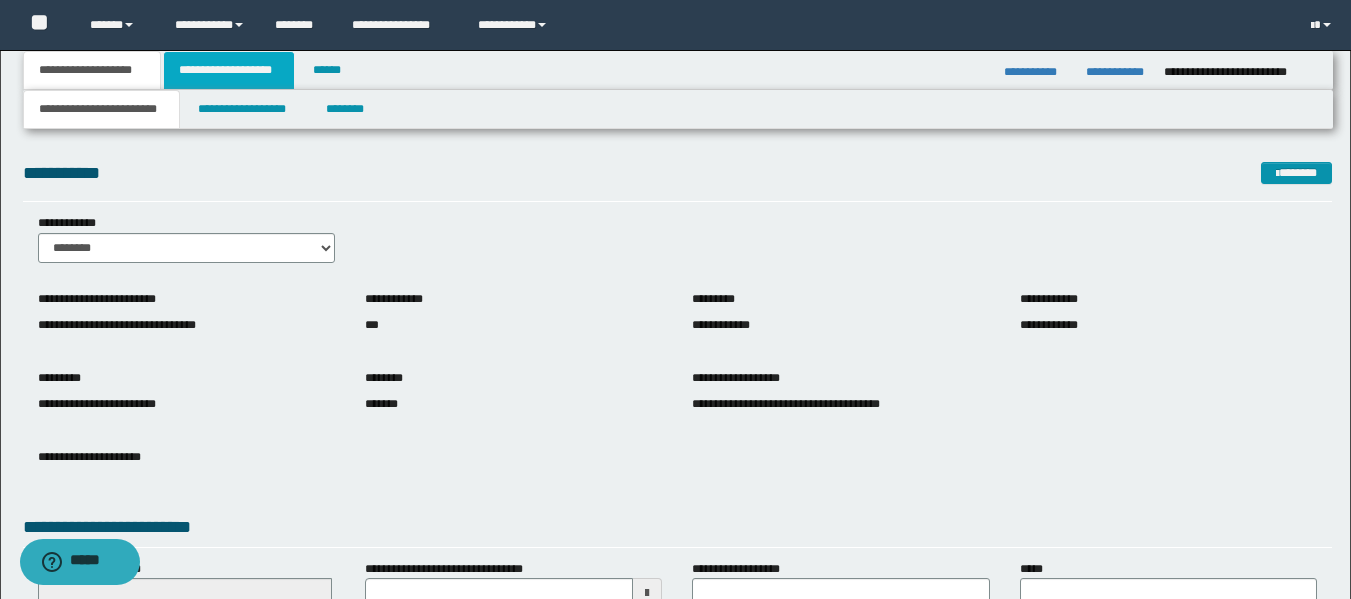 click on "**********" at bounding box center (229, 70) 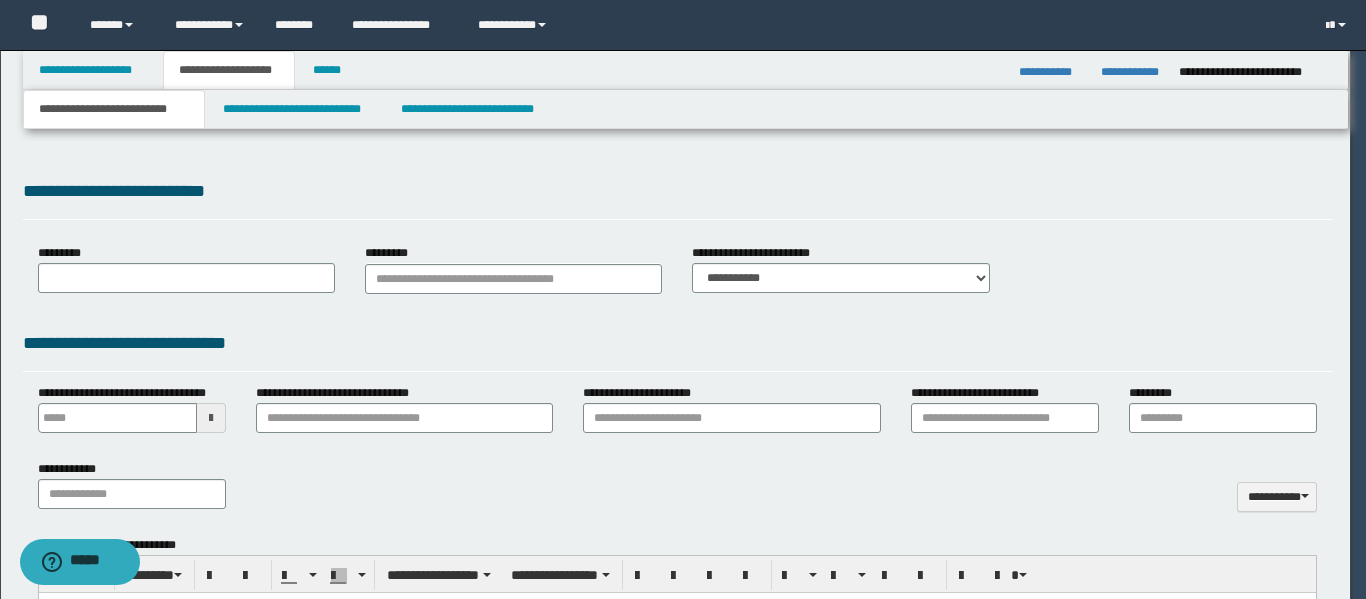 type on "**********" 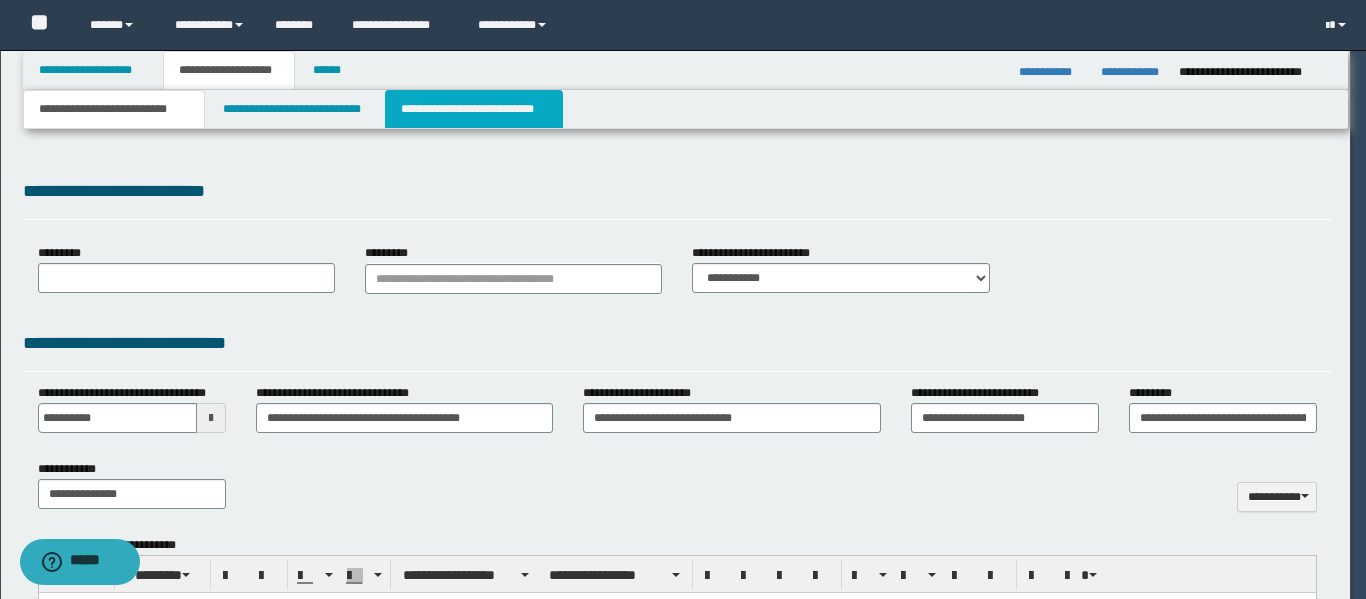 scroll, scrollTop: 0, scrollLeft: 0, axis: both 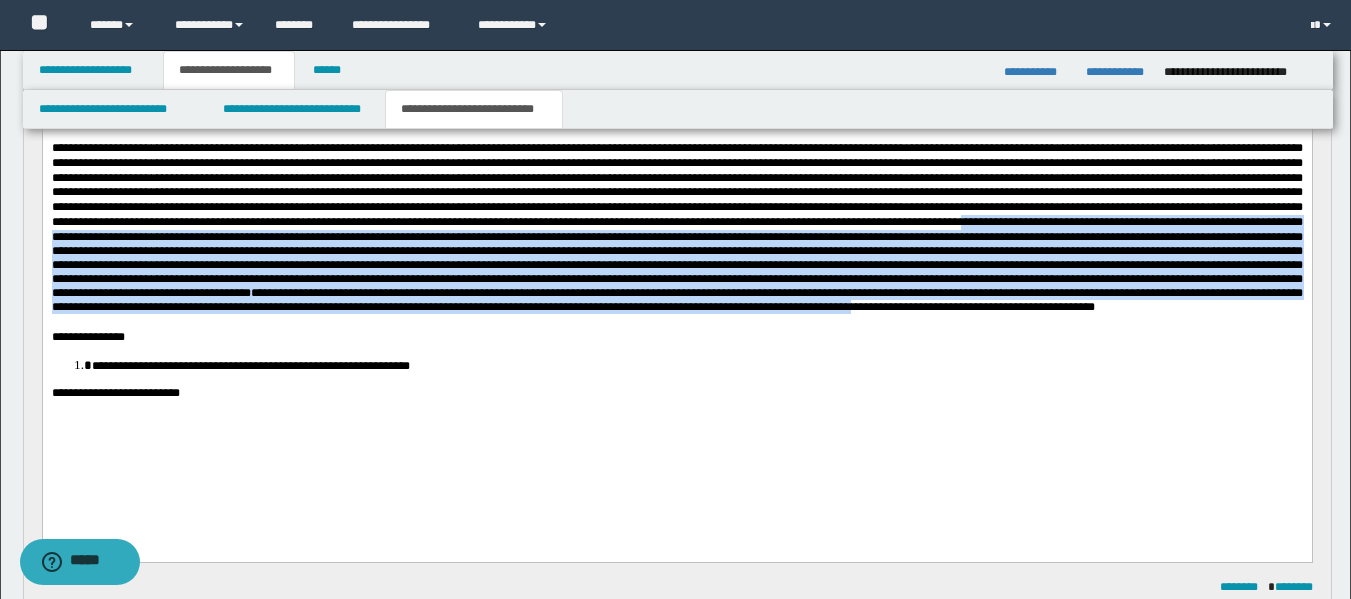 drag, startPoint x: 406, startPoint y: 252, endPoint x: 983, endPoint y: 350, distance: 585.2632 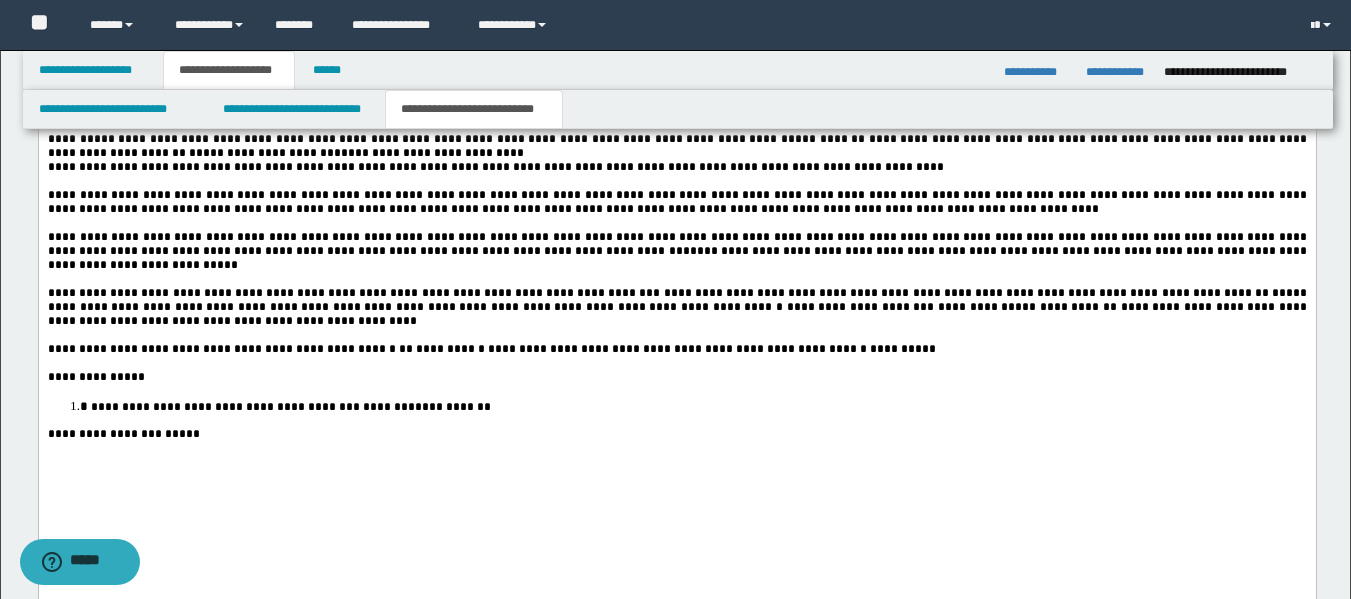 scroll, scrollTop: 2346, scrollLeft: 0, axis: vertical 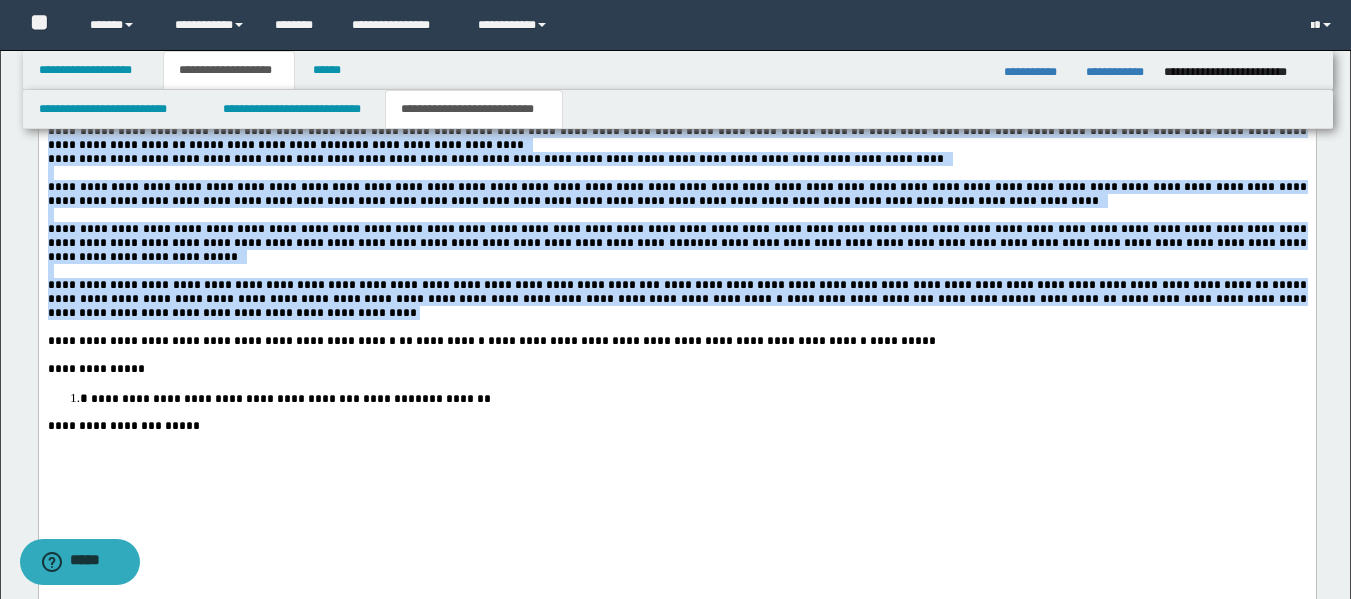 drag, startPoint x: 110, startPoint y: 383, endPoint x: 44, endPoint y: 147, distance: 245.0551 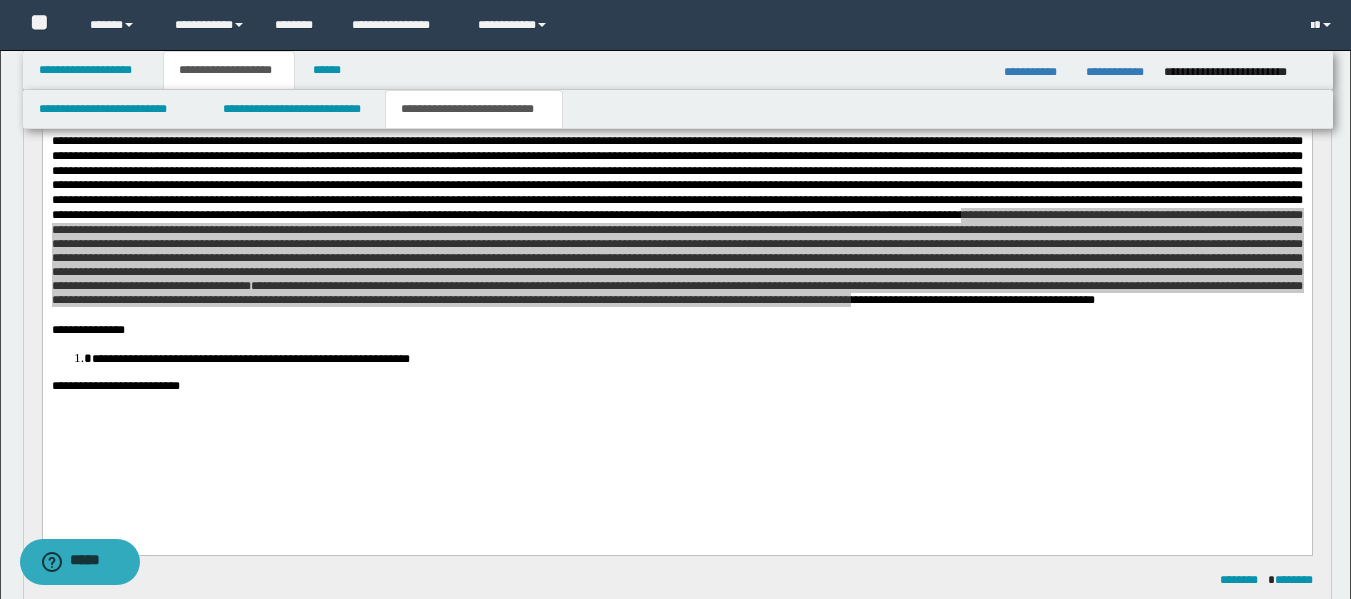 scroll, scrollTop: 230, scrollLeft: 0, axis: vertical 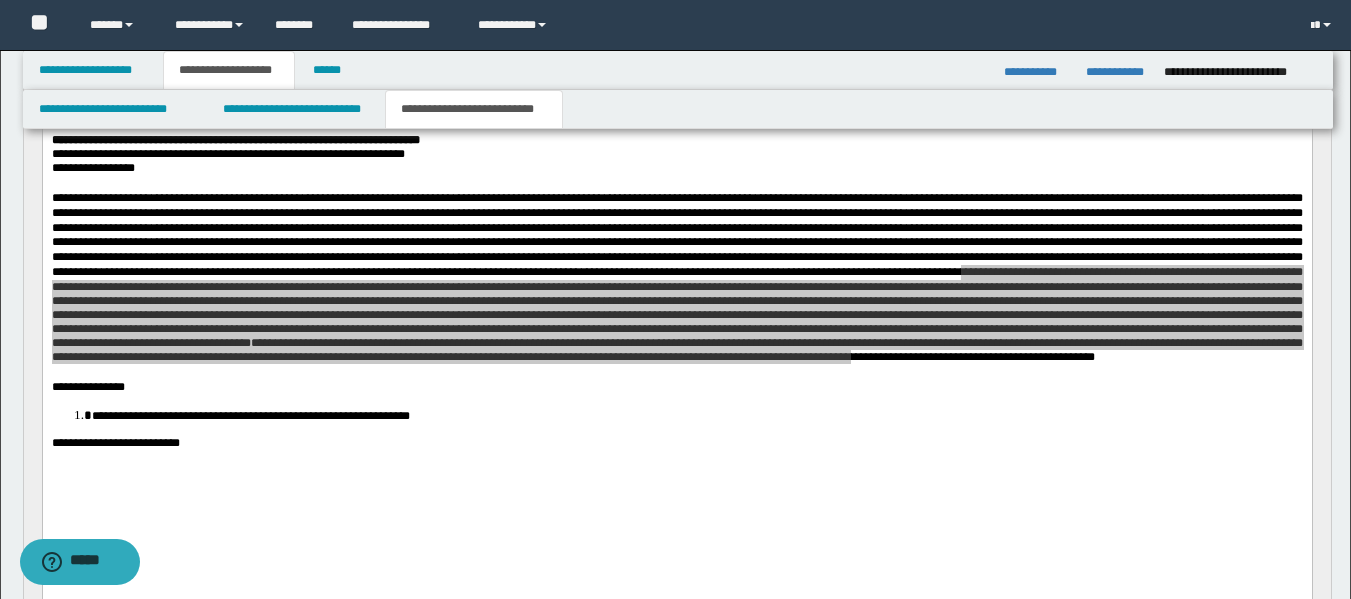 paste 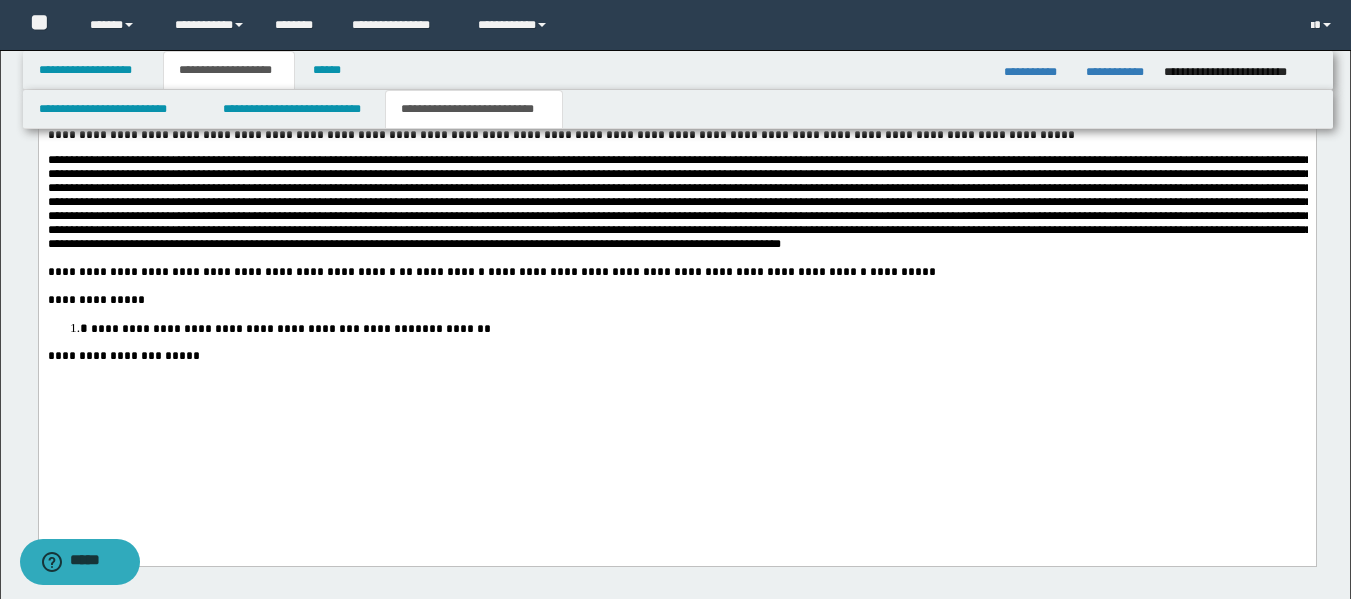 scroll, scrollTop: 2309, scrollLeft: 0, axis: vertical 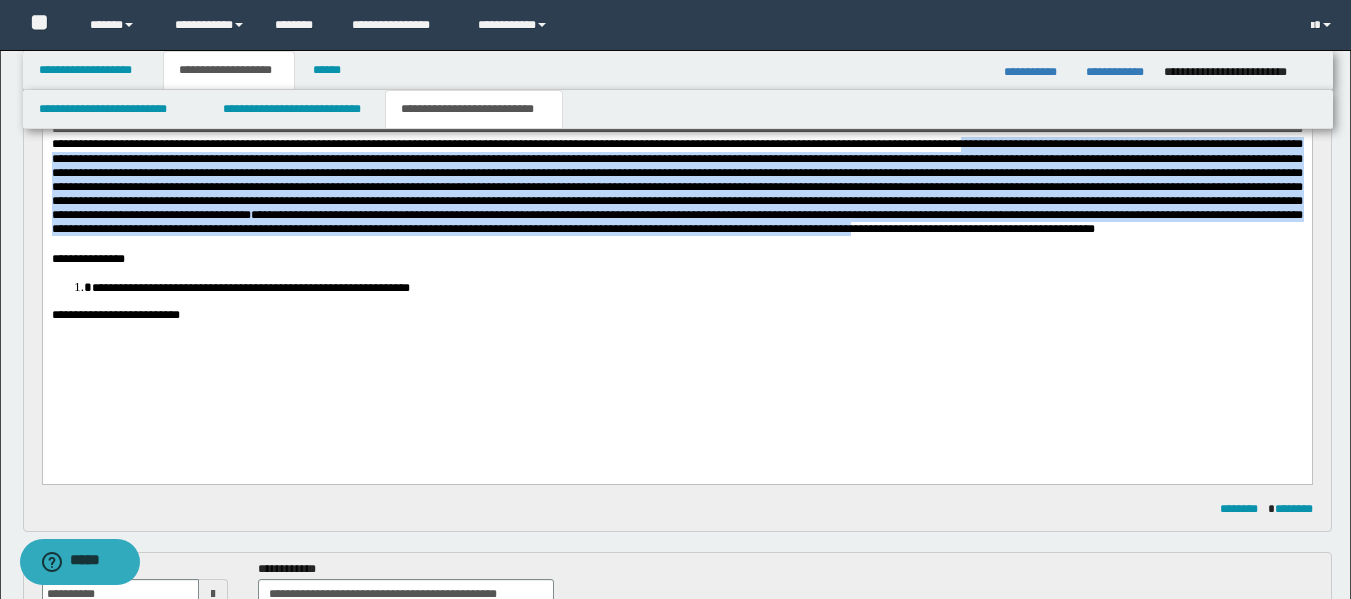 click at bounding box center [676, 188] 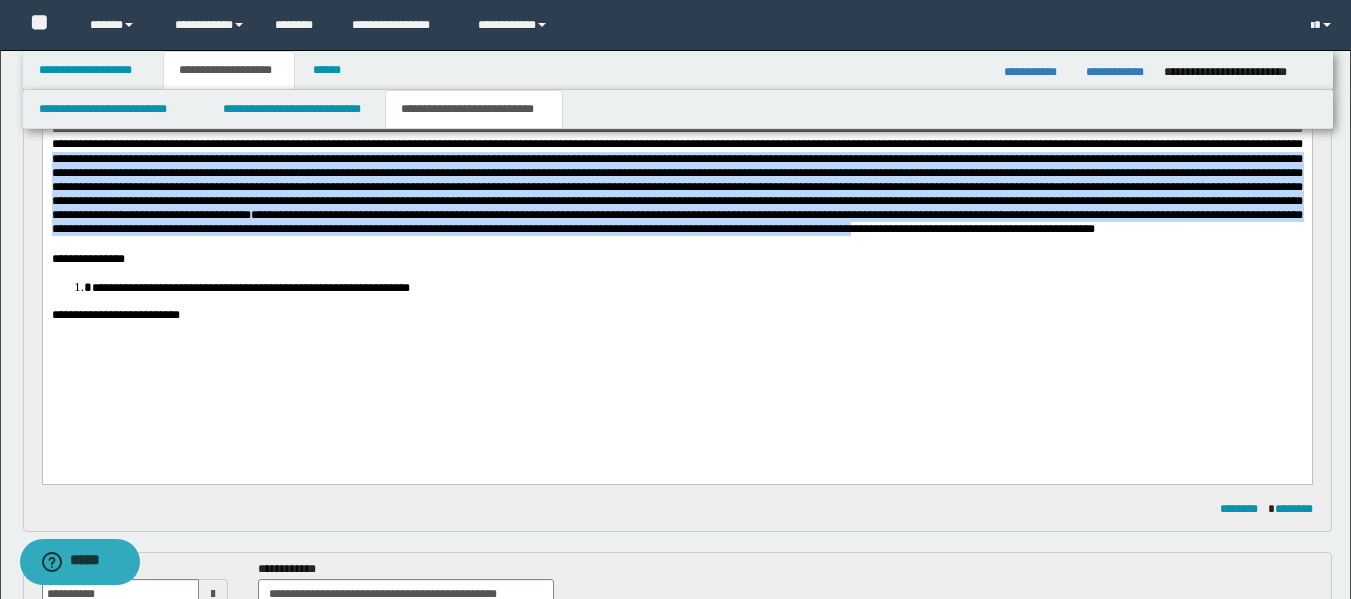drag, startPoint x: 804, startPoint y: 170, endPoint x: 983, endPoint y: 274, distance: 207.01932 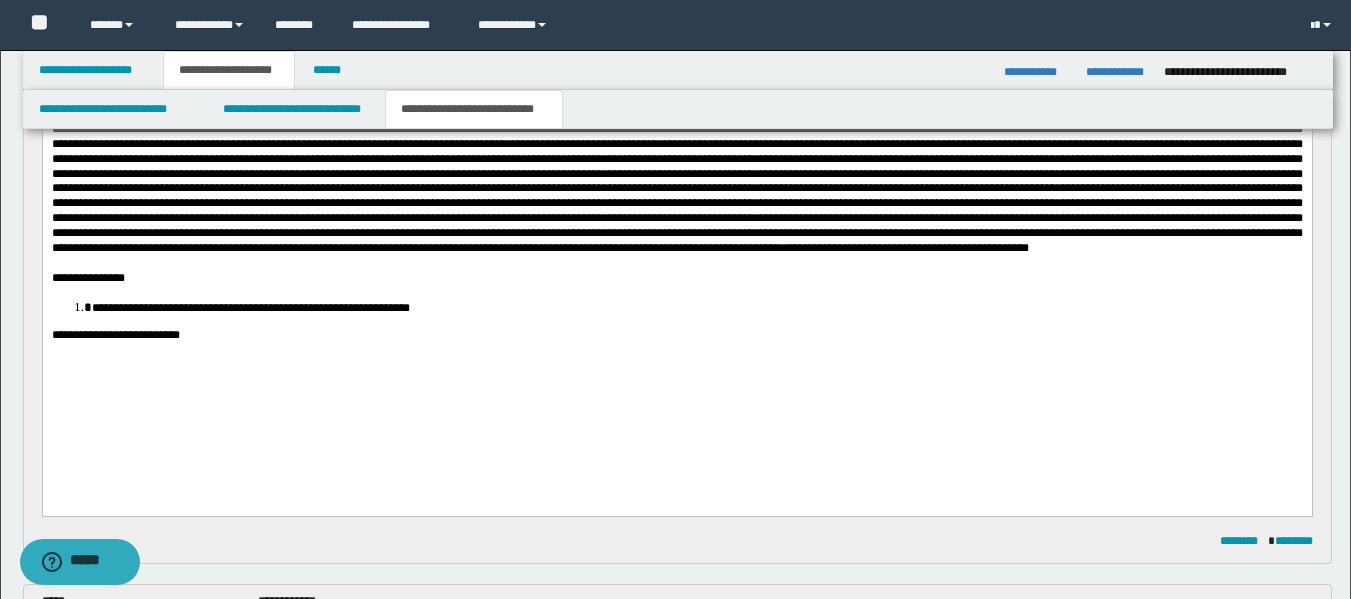 click on "**********" at bounding box center (676, 336) 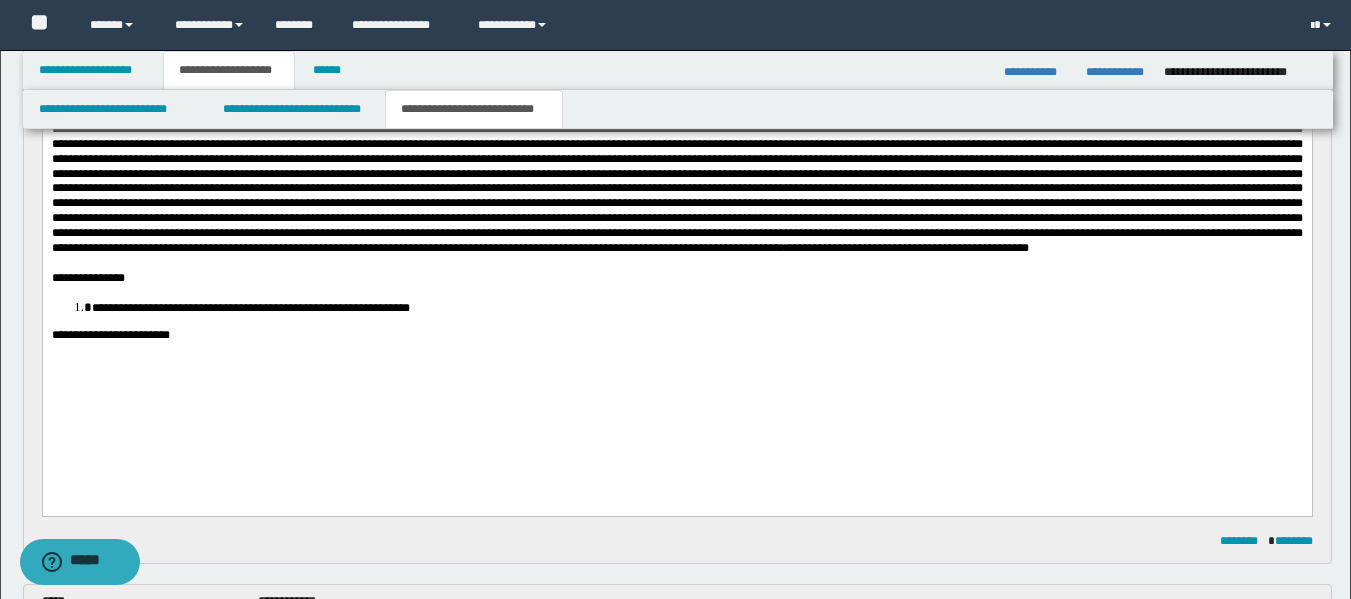 click on "**********" at bounding box center [110, 336] 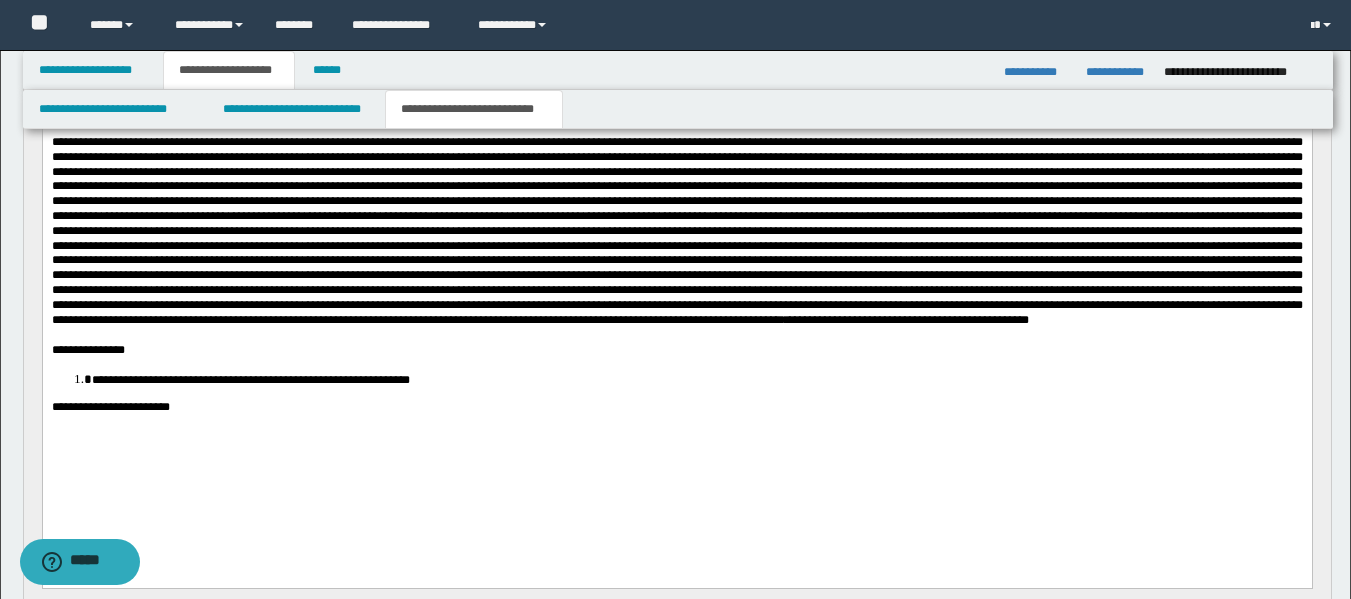 scroll, scrollTop: 272, scrollLeft: 0, axis: vertical 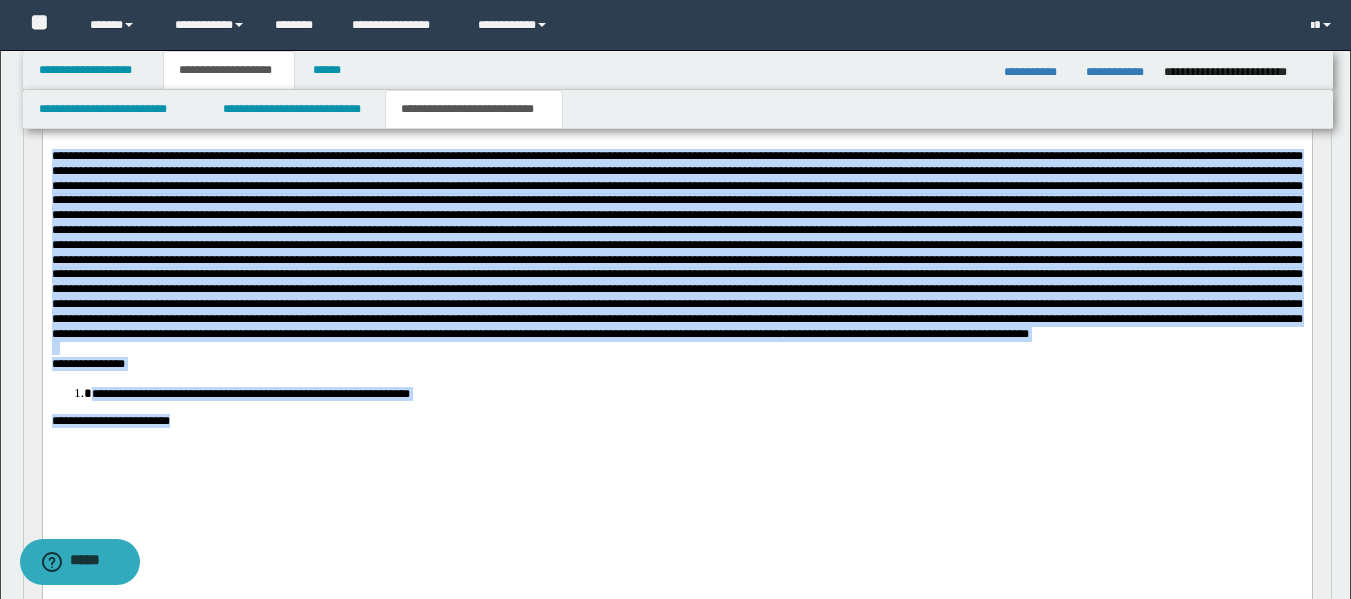 drag, startPoint x: 203, startPoint y: 474, endPoint x: 53, endPoint y: 169, distance: 339.88968 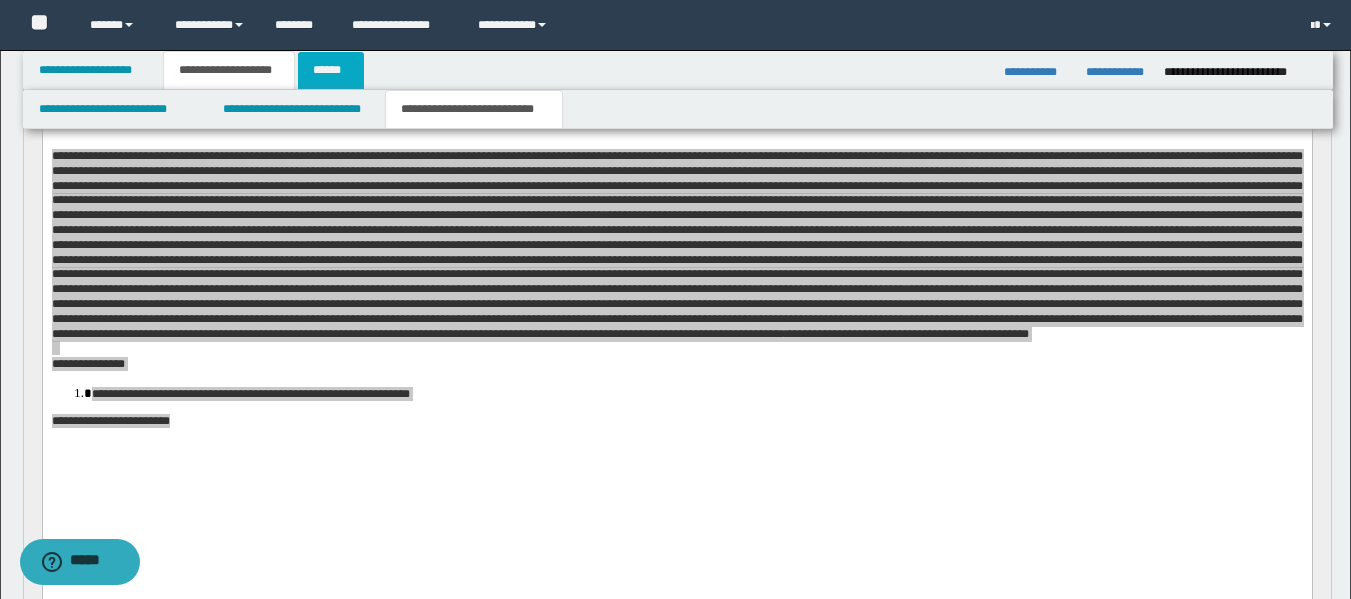 click on "******" at bounding box center (331, 70) 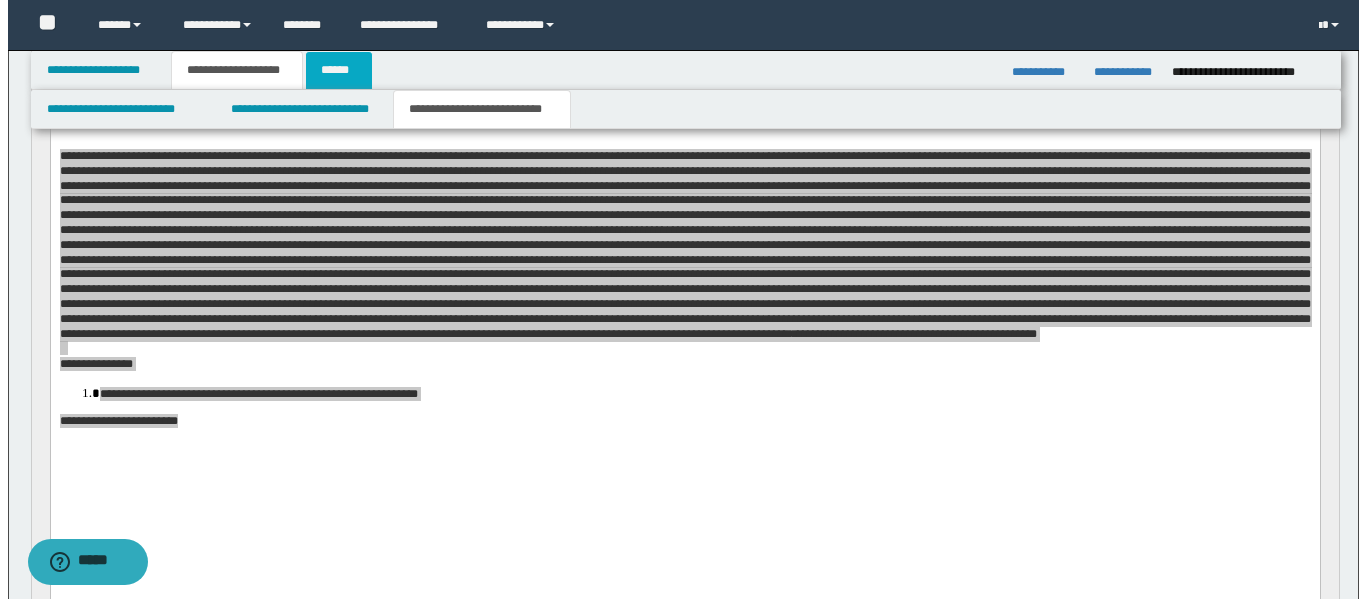 scroll, scrollTop: 0, scrollLeft: 0, axis: both 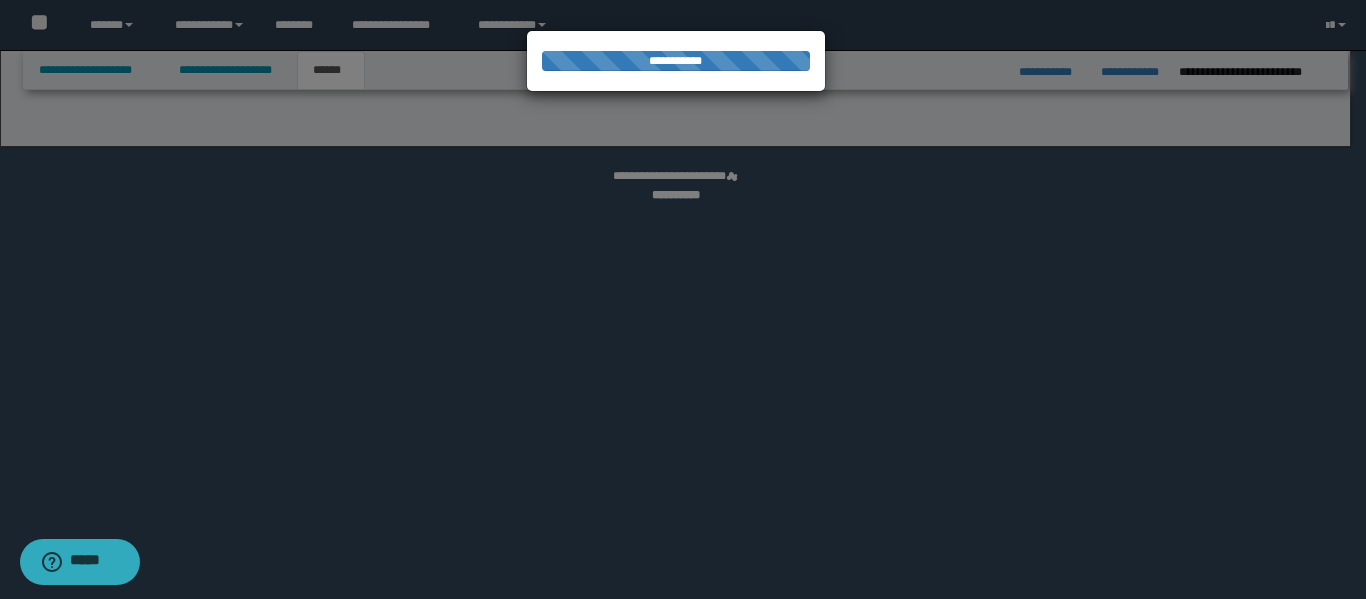 select on "*" 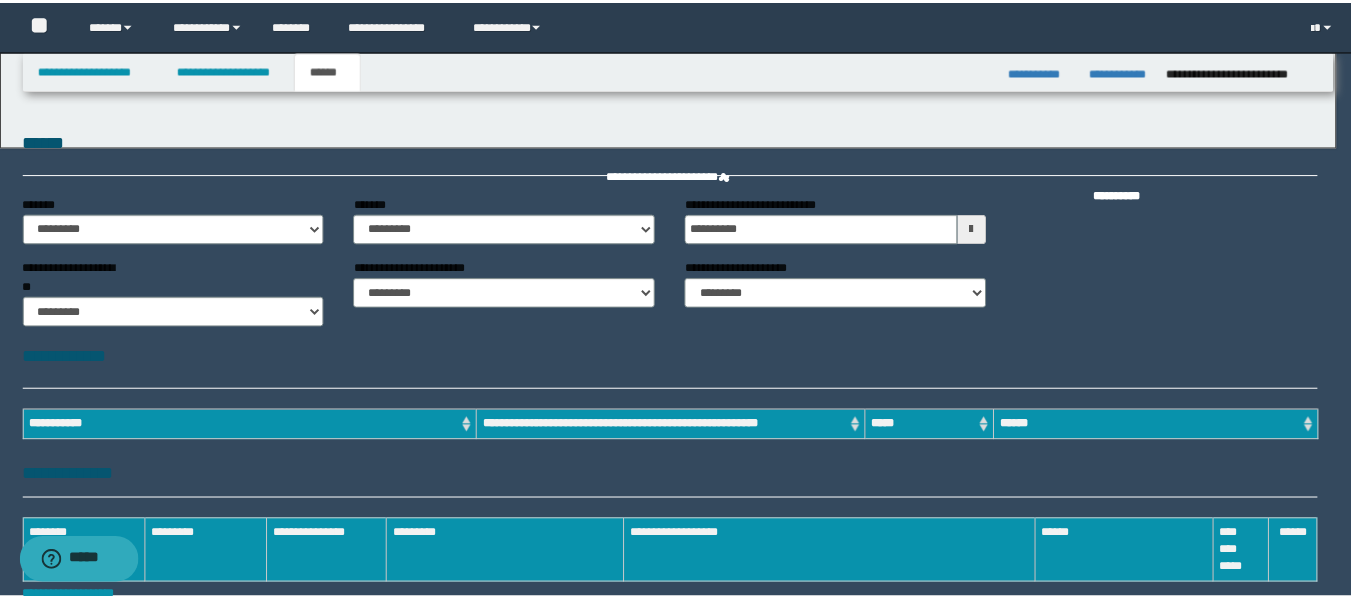 scroll, scrollTop: 0, scrollLeft: 0, axis: both 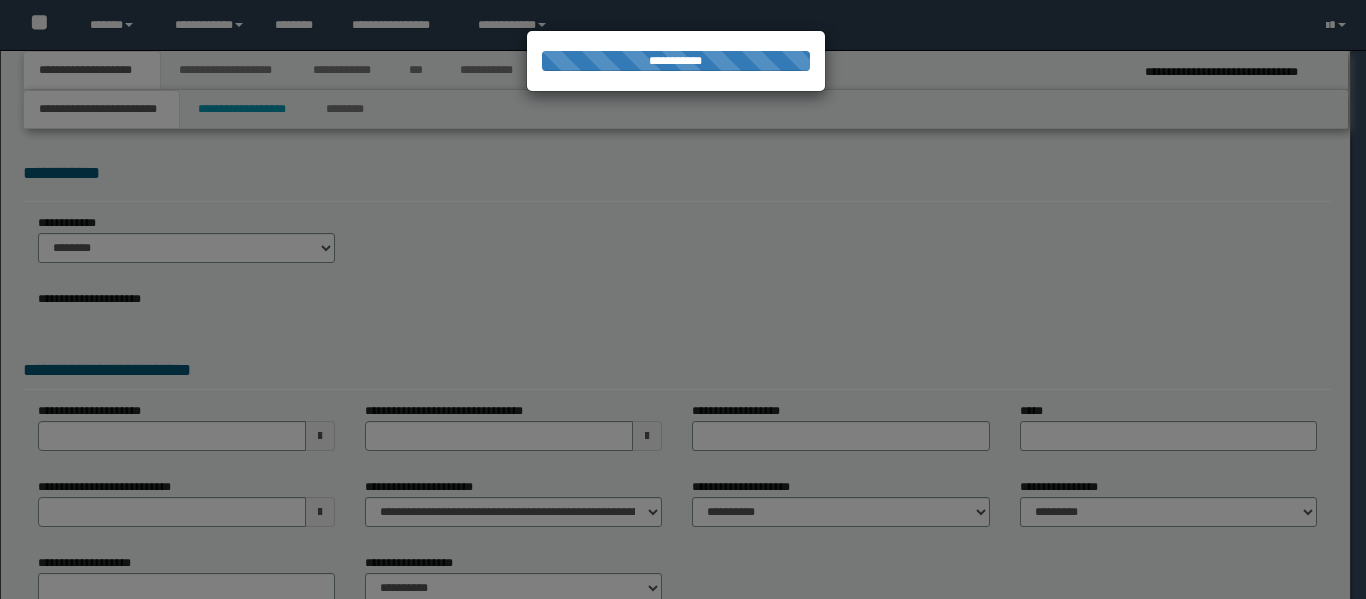 select on "*" 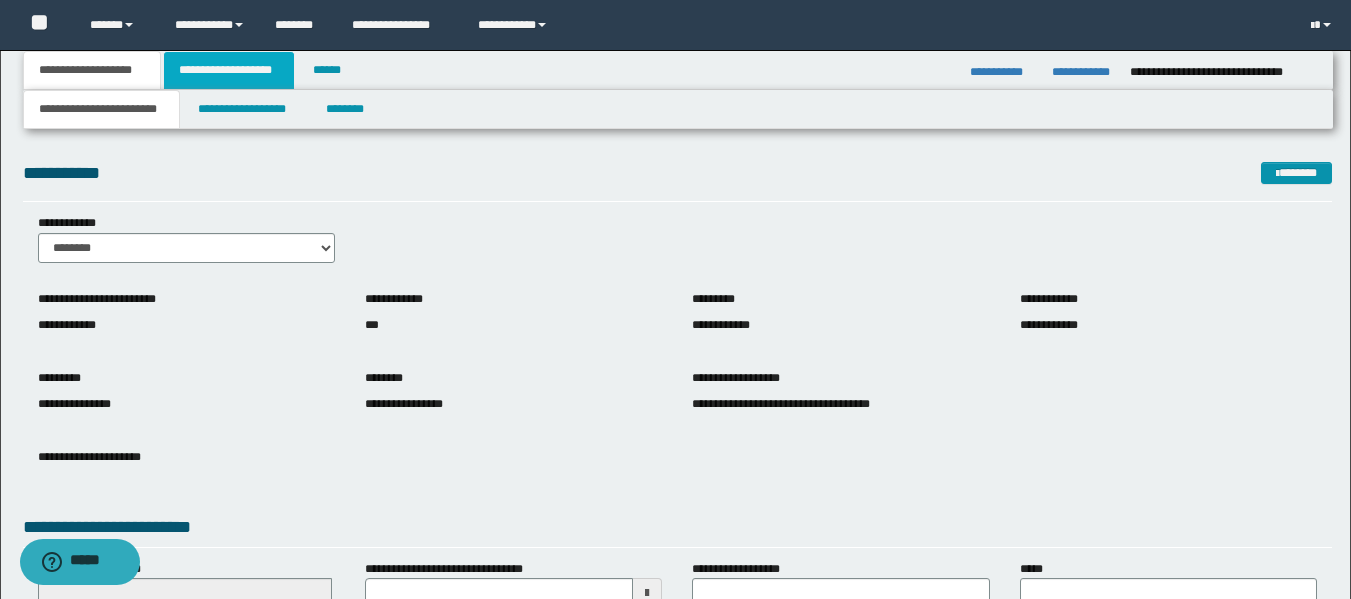 click on "**********" at bounding box center [229, 70] 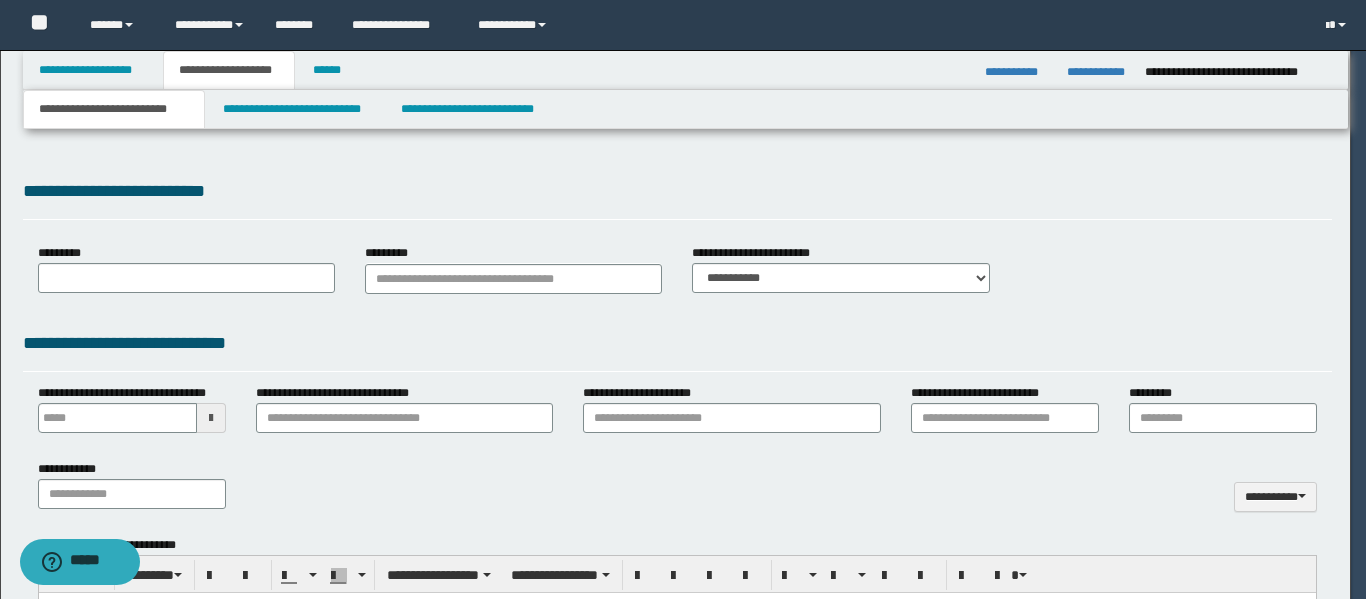 type on "**********" 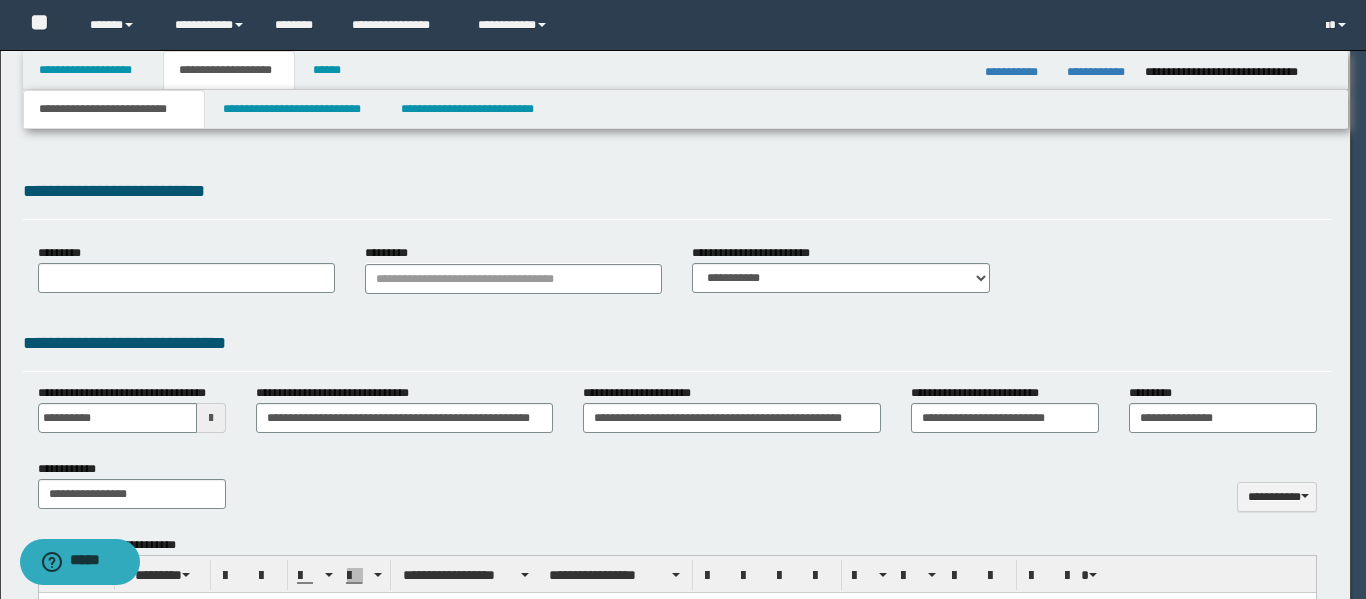 type on "**********" 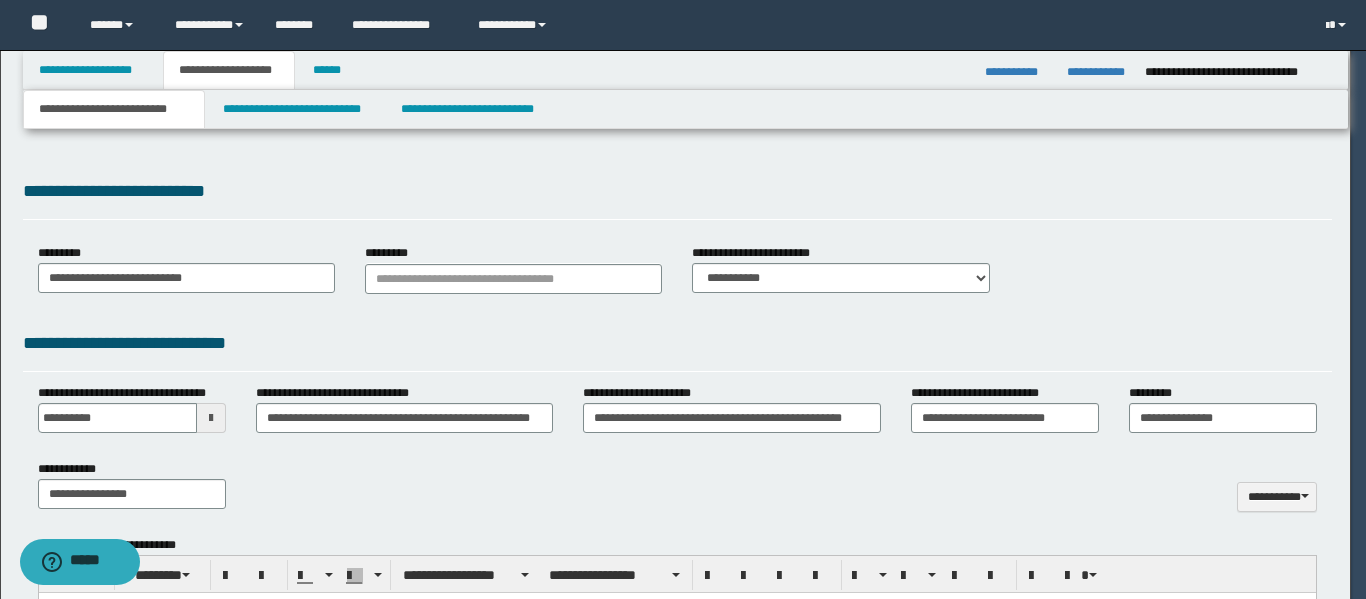scroll, scrollTop: 0, scrollLeft: 0, axis: both 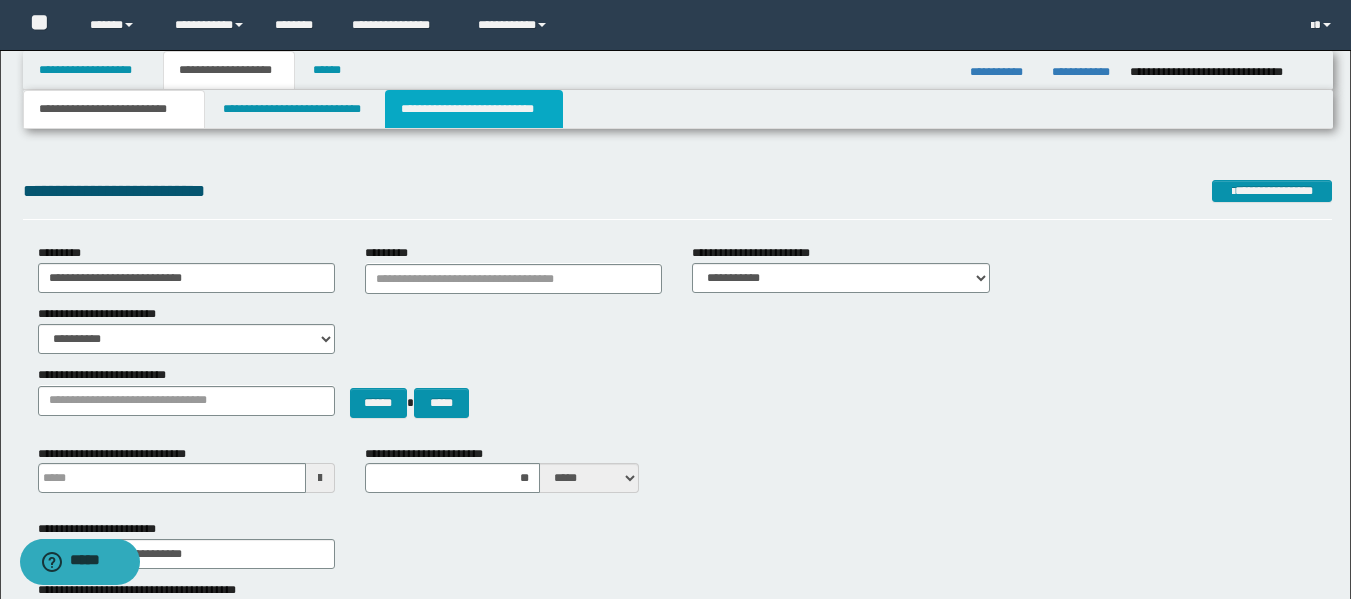 click on "**********" at bounding box center (474, 109) 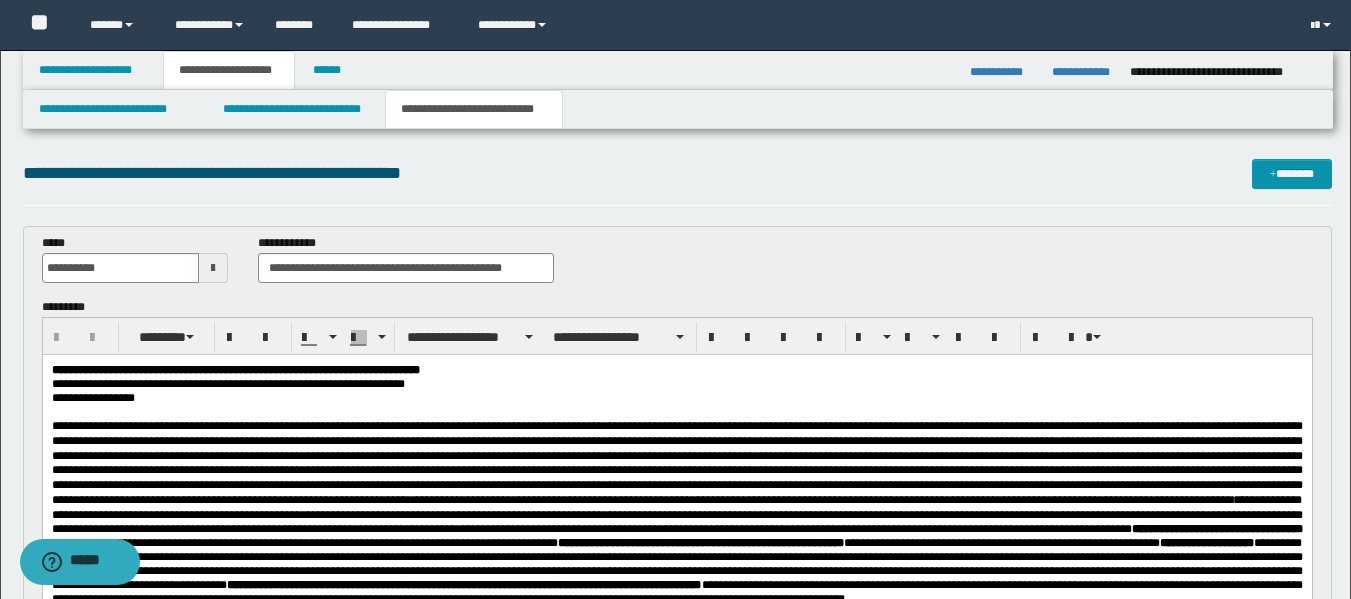 scroll, scrollTop: 0, scrollLeft: 0, axis: both 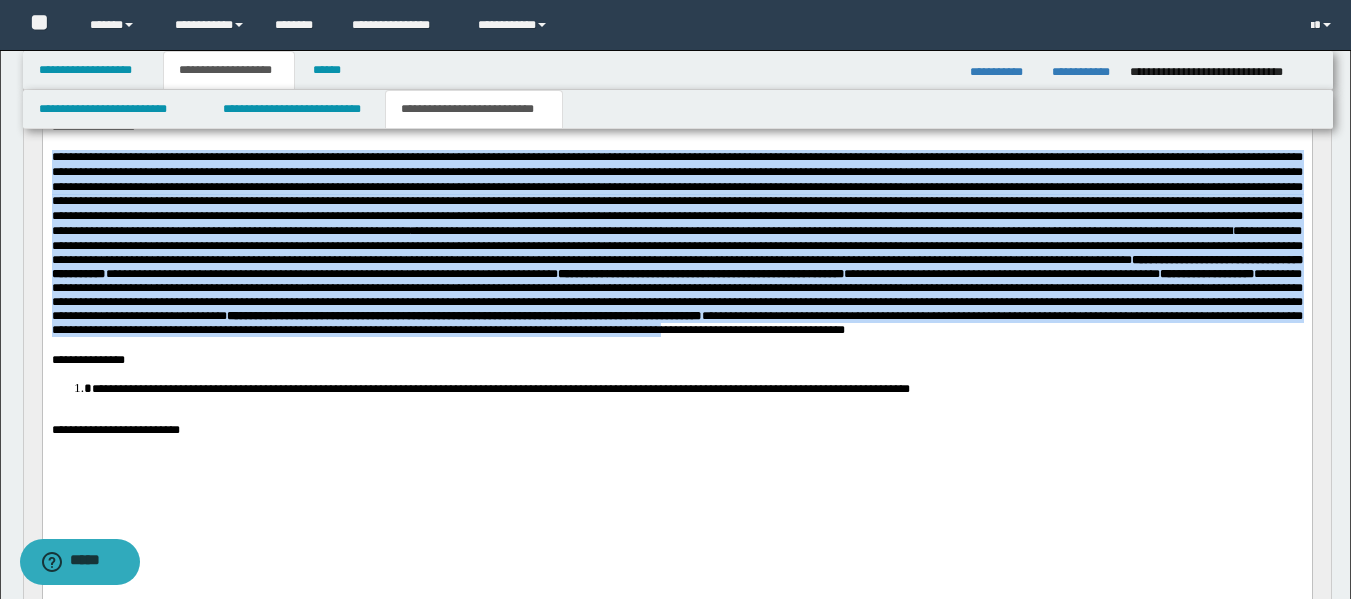 drag, startPoint x: 815, startPoint y: 373, endPoint x: 83, endPoint y: 250, distance: 742.2621 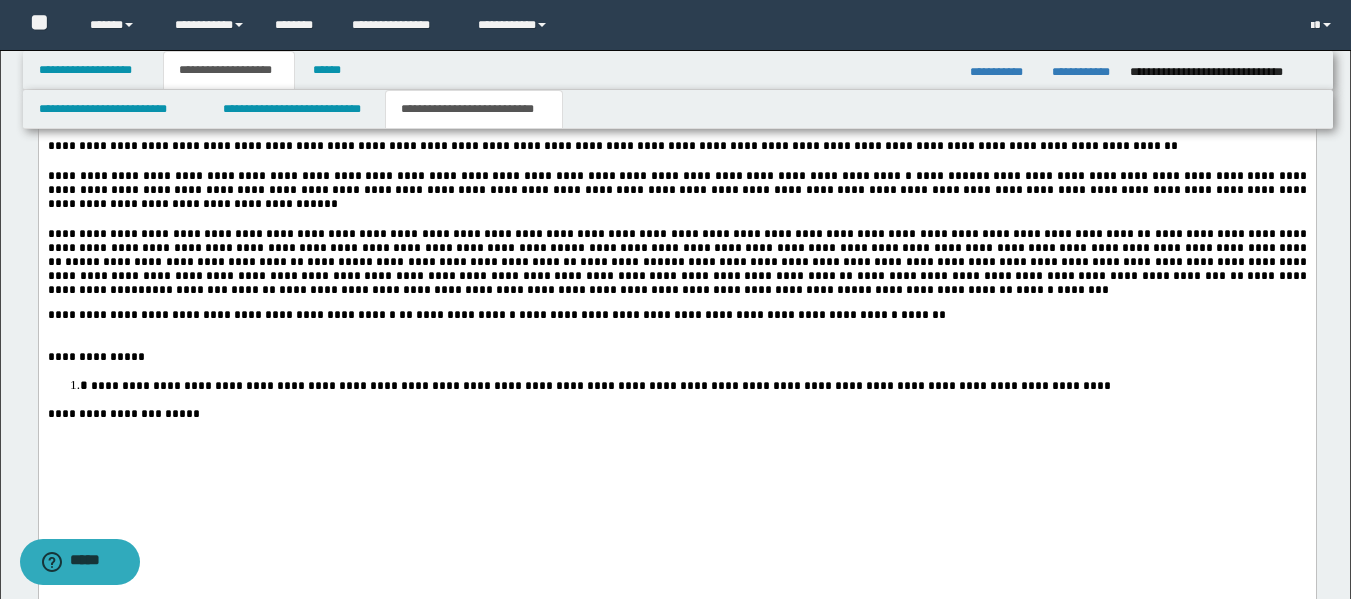 scroll, scrollTop: 2507, scrollLeft: 0, axis: vertical 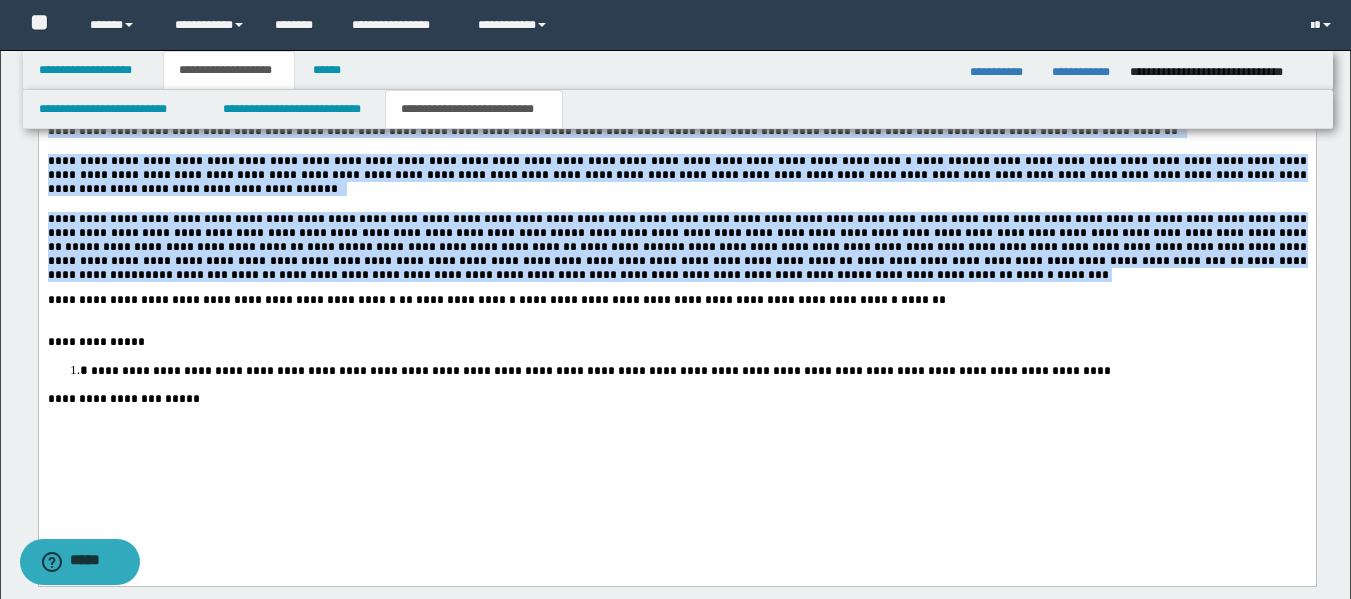 drag, startPoint x: 46, startPoint y: 190, endPoint x: 442, endPoint y: 337, distance: 422.40384 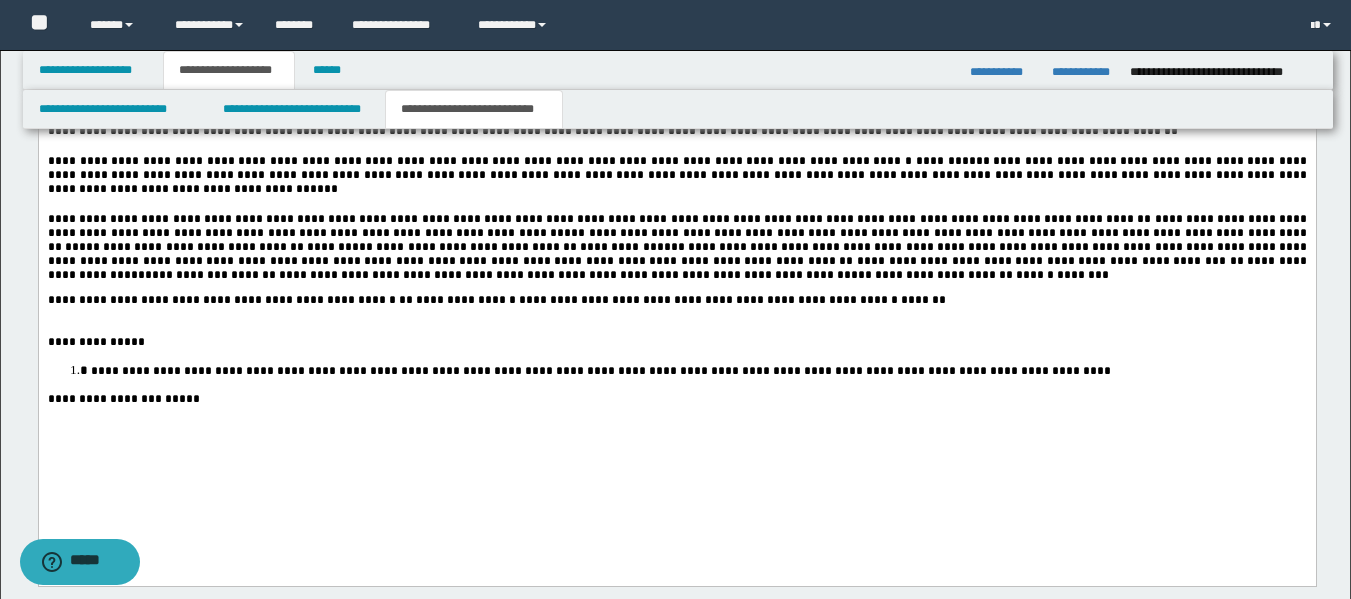 click at bounding box center [676, 328] 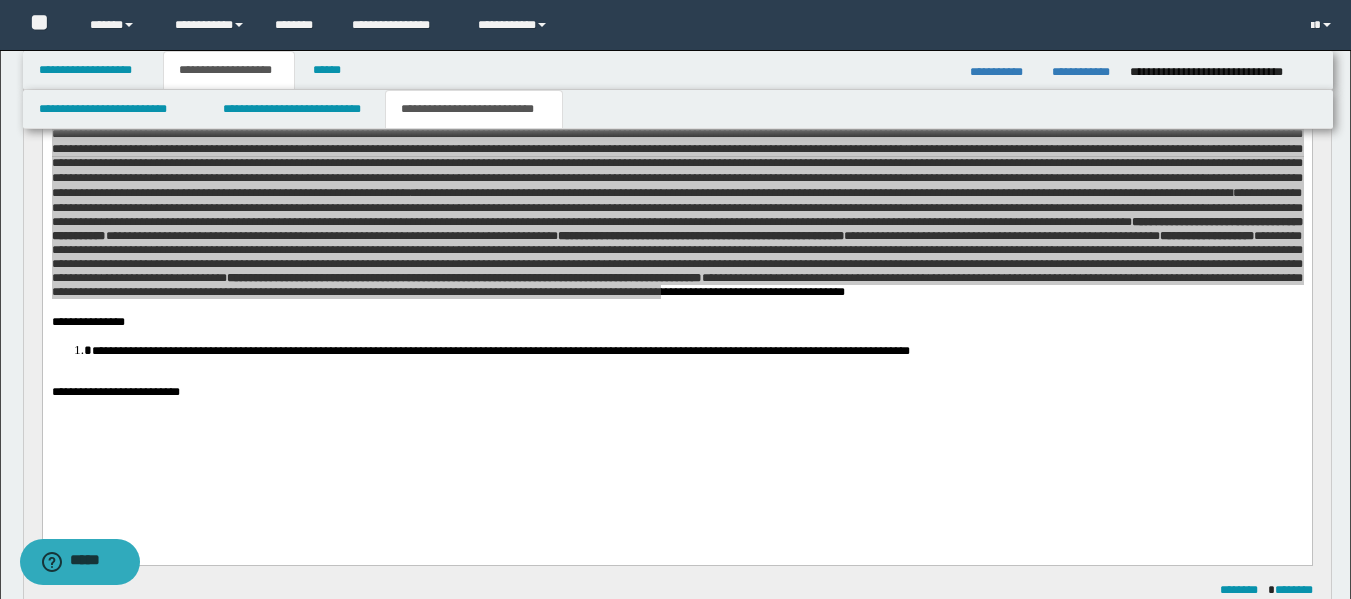 scroll, scrollTop: 271, scrollLeft: 0, axis: vertical 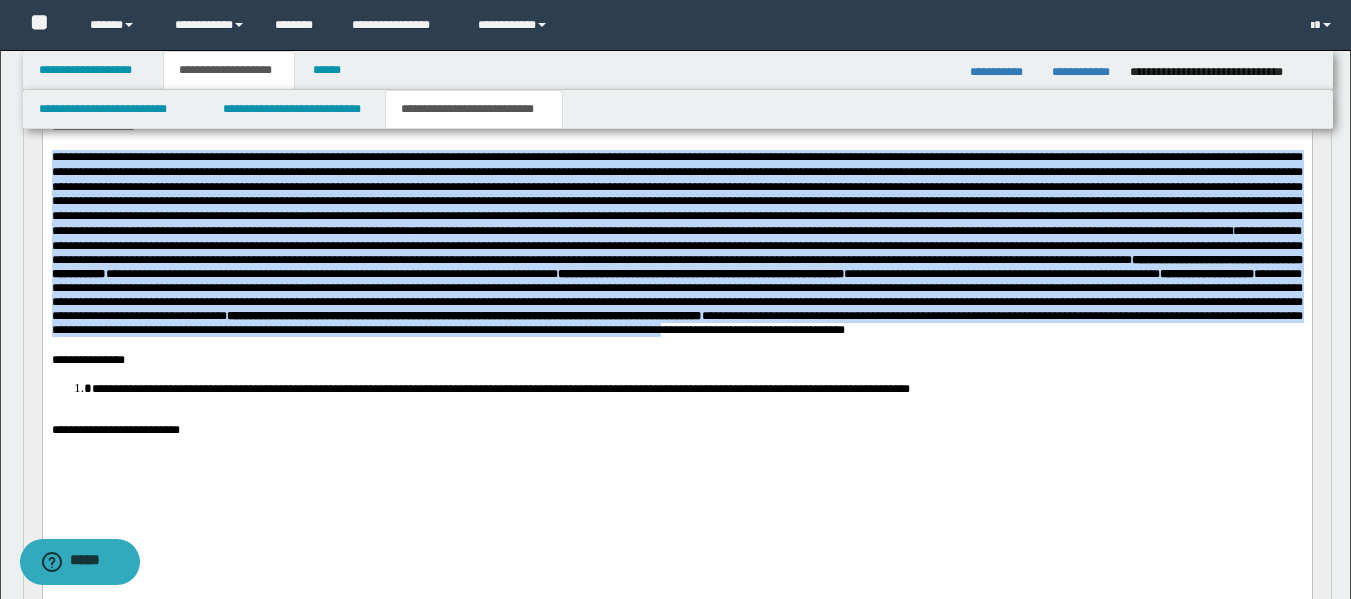 click on "**********" at bounding box center [676, 360] 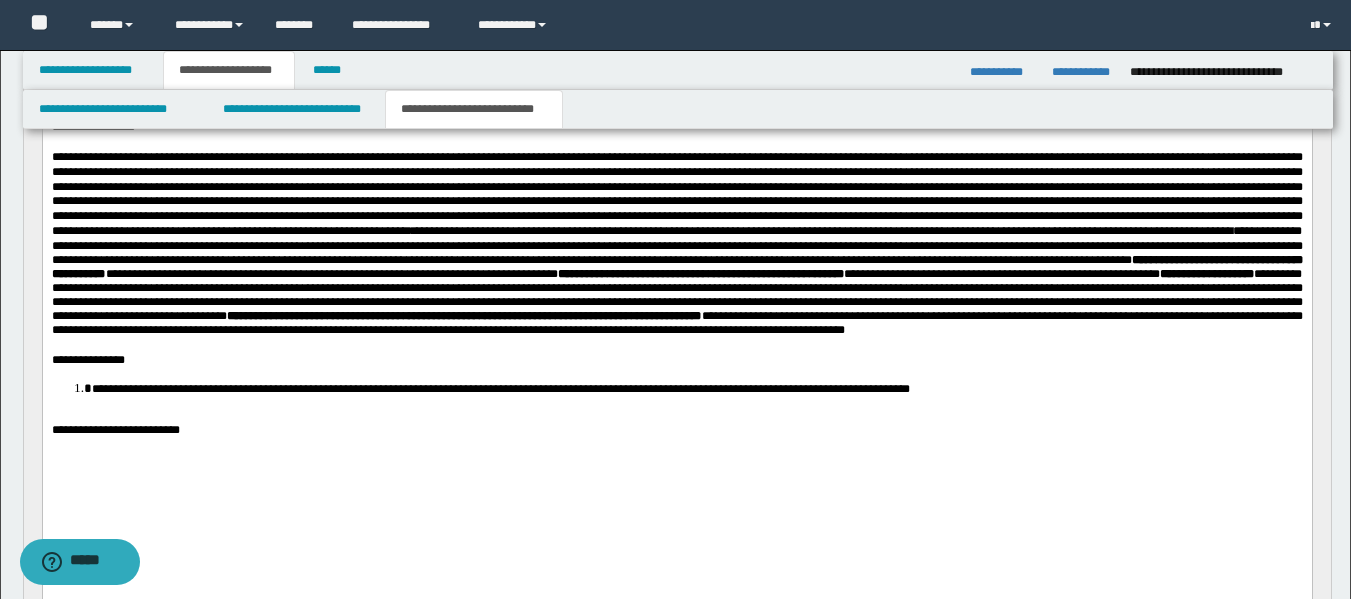 click on "**********" at bounding box center [676, 280] 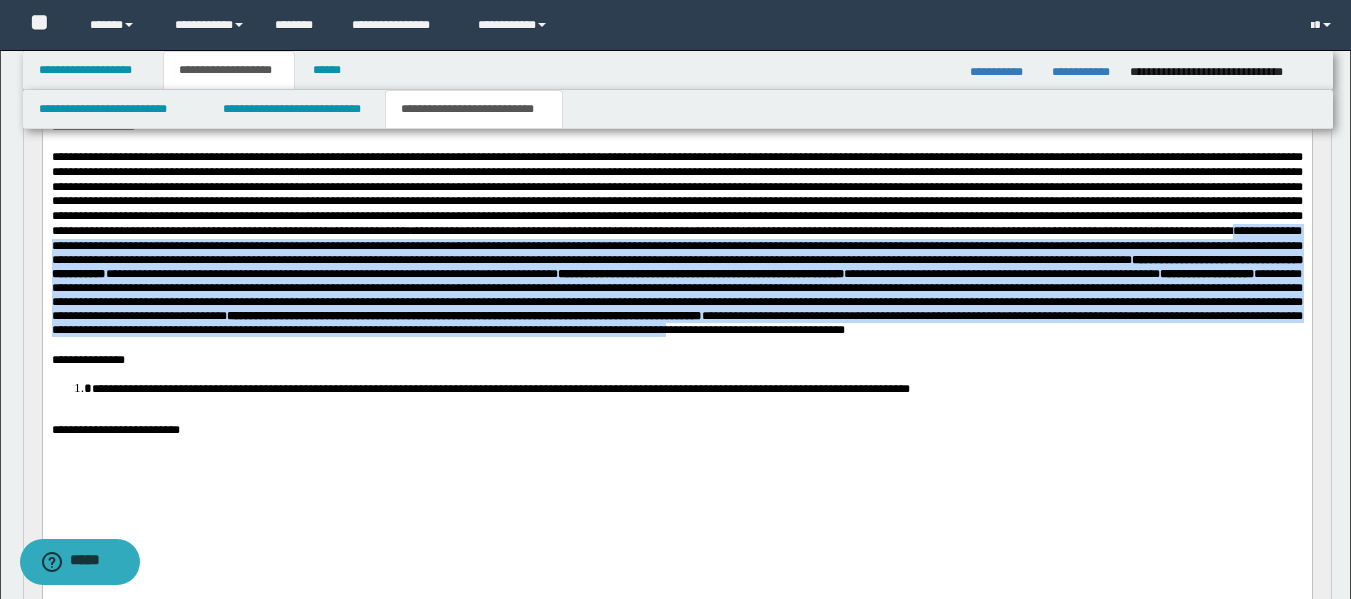 drag, startPoint x: 635, startPoint y: 260, endPoint x: 818, endPoint y: 371, distance: 214.03271 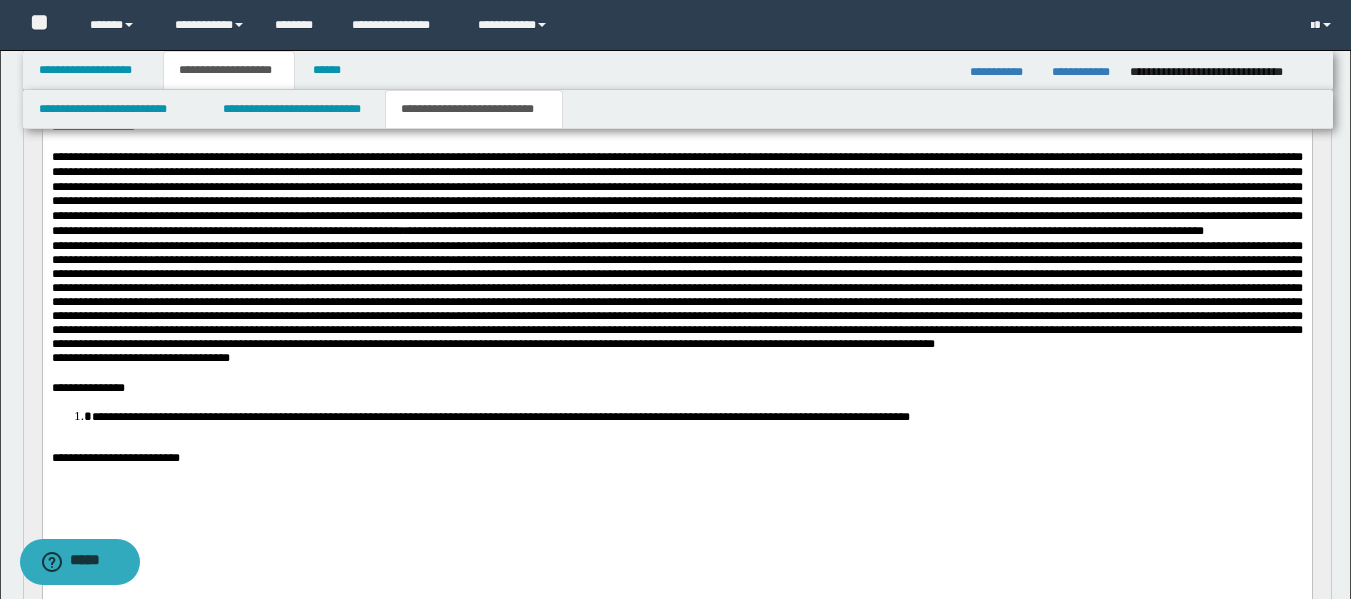 click on "**********" at bounding box center (676, 194) 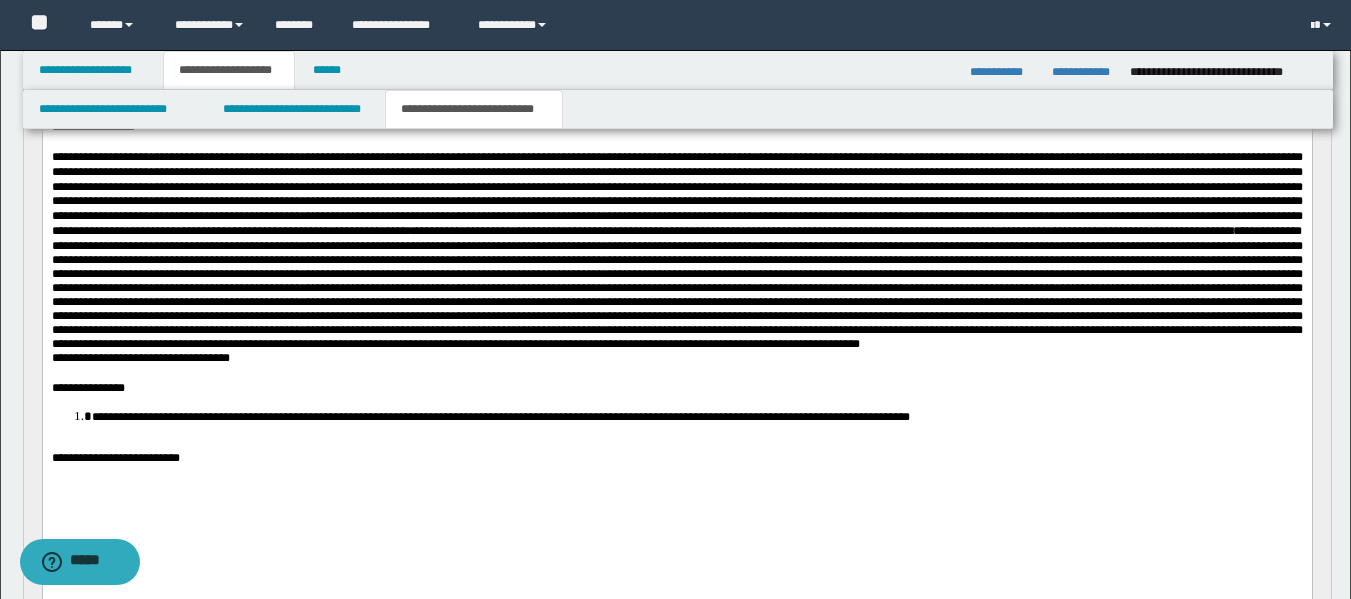 click on "**********" at bounding box center [676, 250] 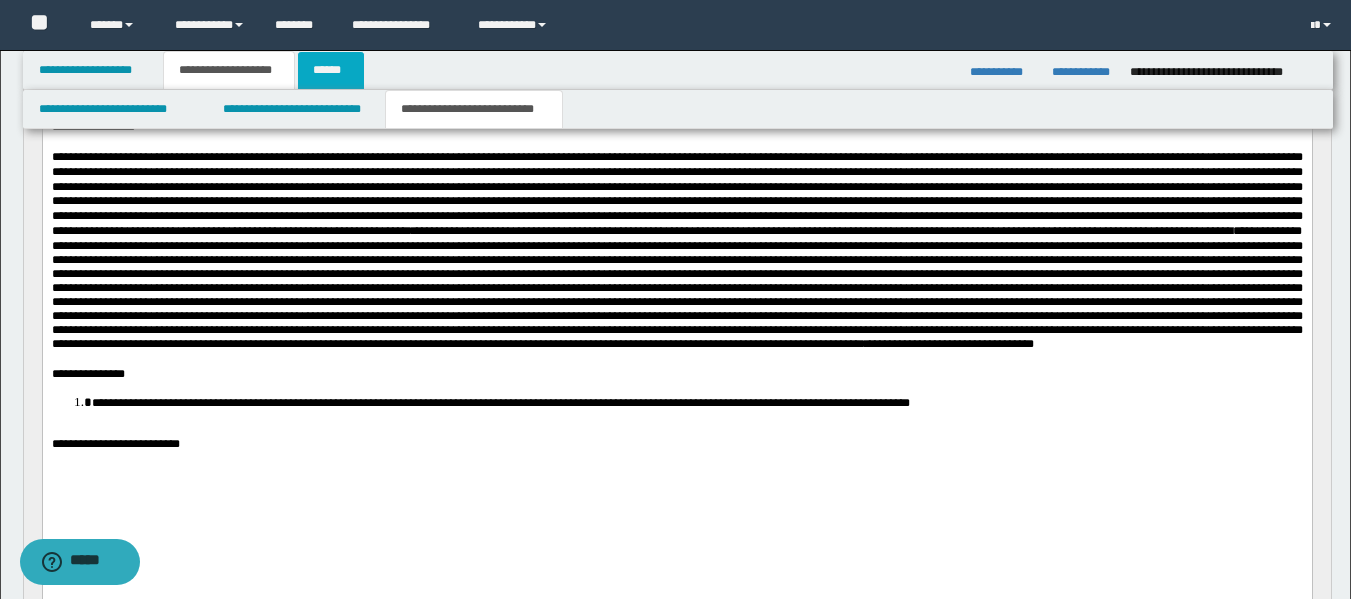 click on "******" at bounding box center (331, 70) 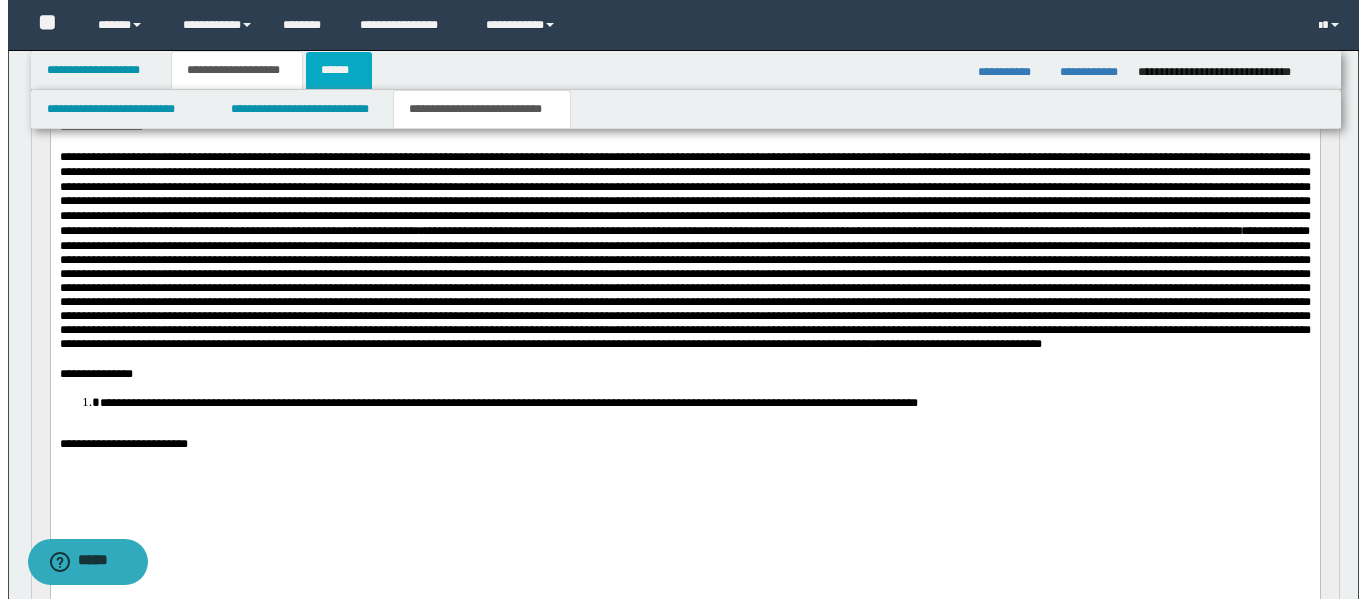 scroll, scrollTop: 0, scrollLeft: 0, axis: both 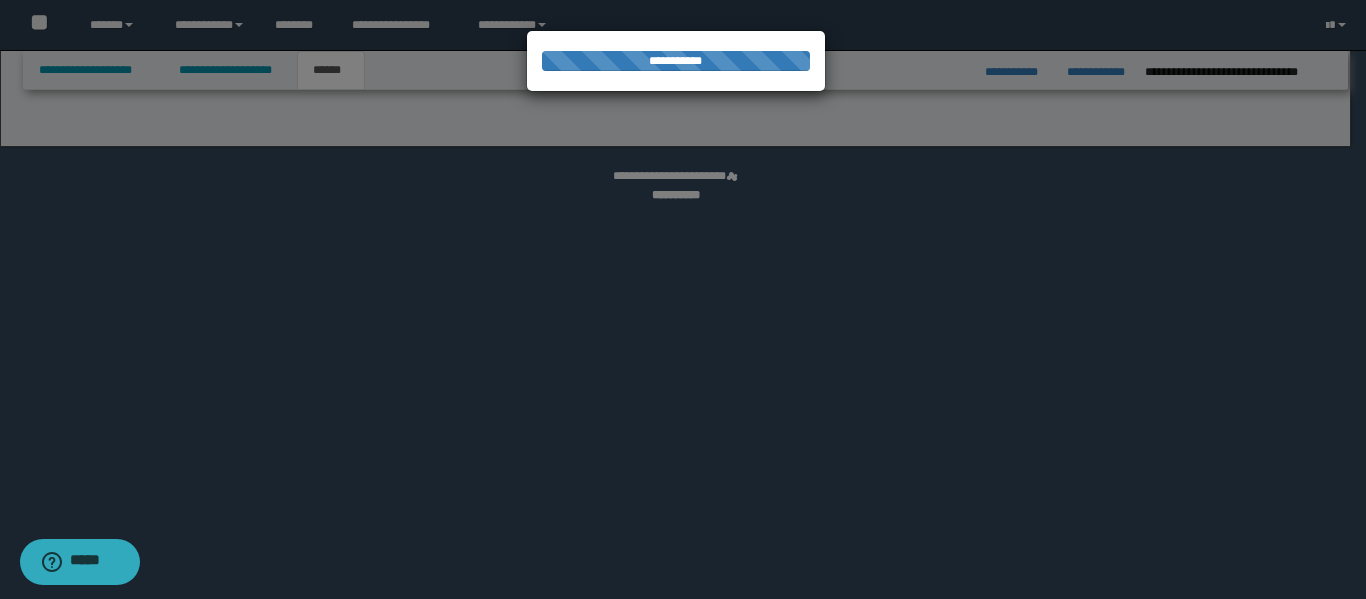 select on "*" 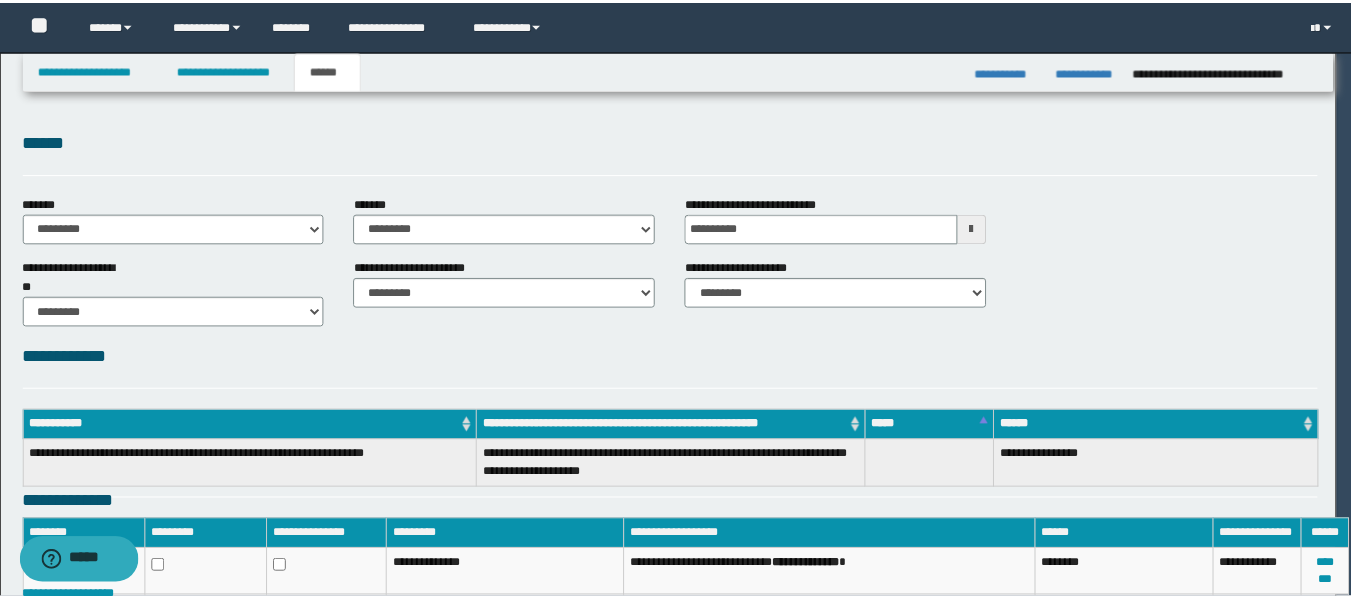 scroll, scrollTop: 0, scrollLeft: 0, axis: both 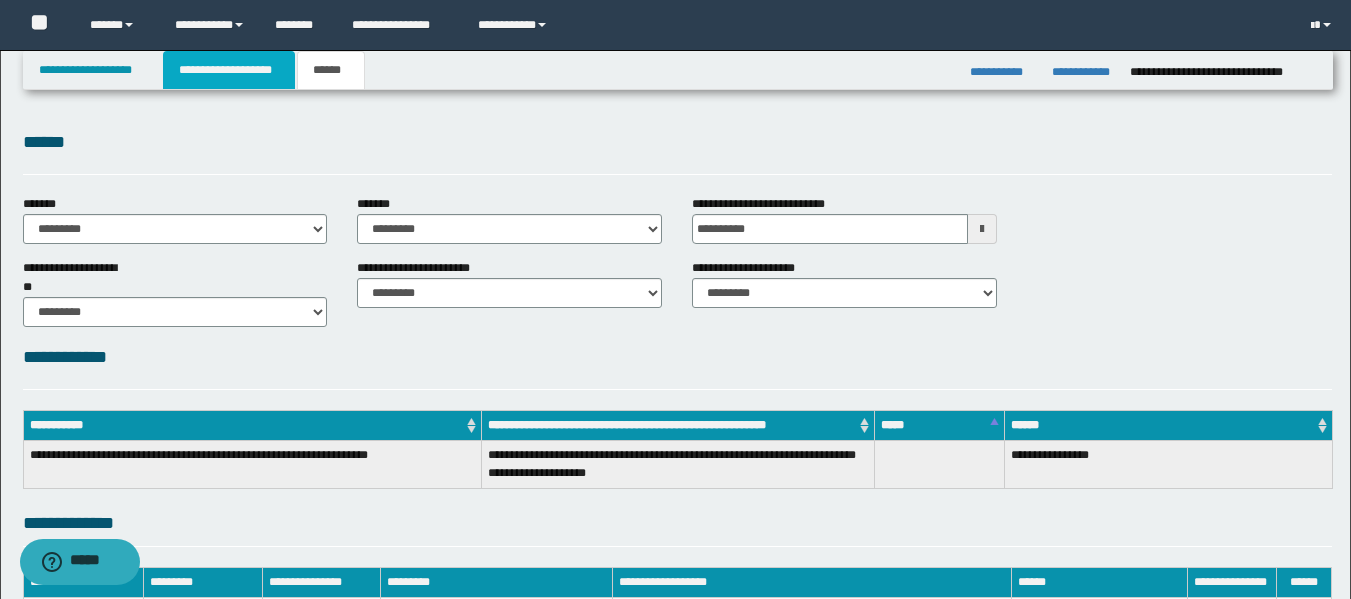 click on "**********" at bounding box center (229, 70) 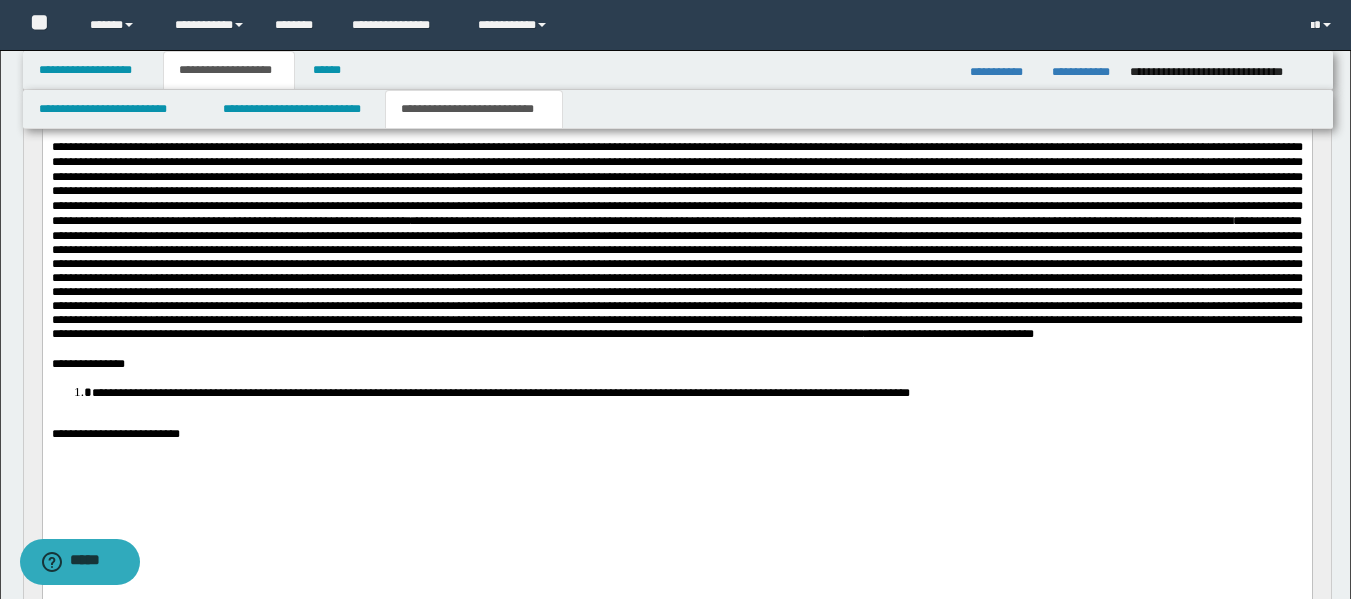 scroll, scrollTop: 319, scrollLeft: 0, axis: vertical 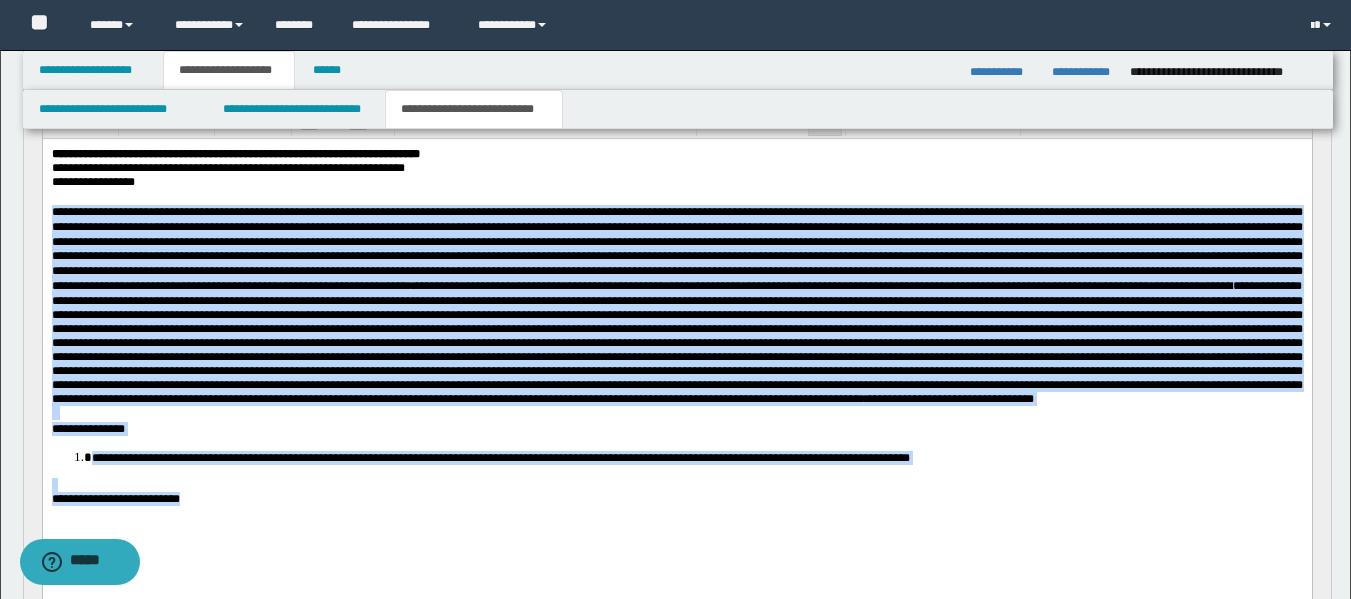 drag, startPoint x: 205, startPoint y: 572, endPoint x: 42, endPoint y: 219, distance: 388.81616 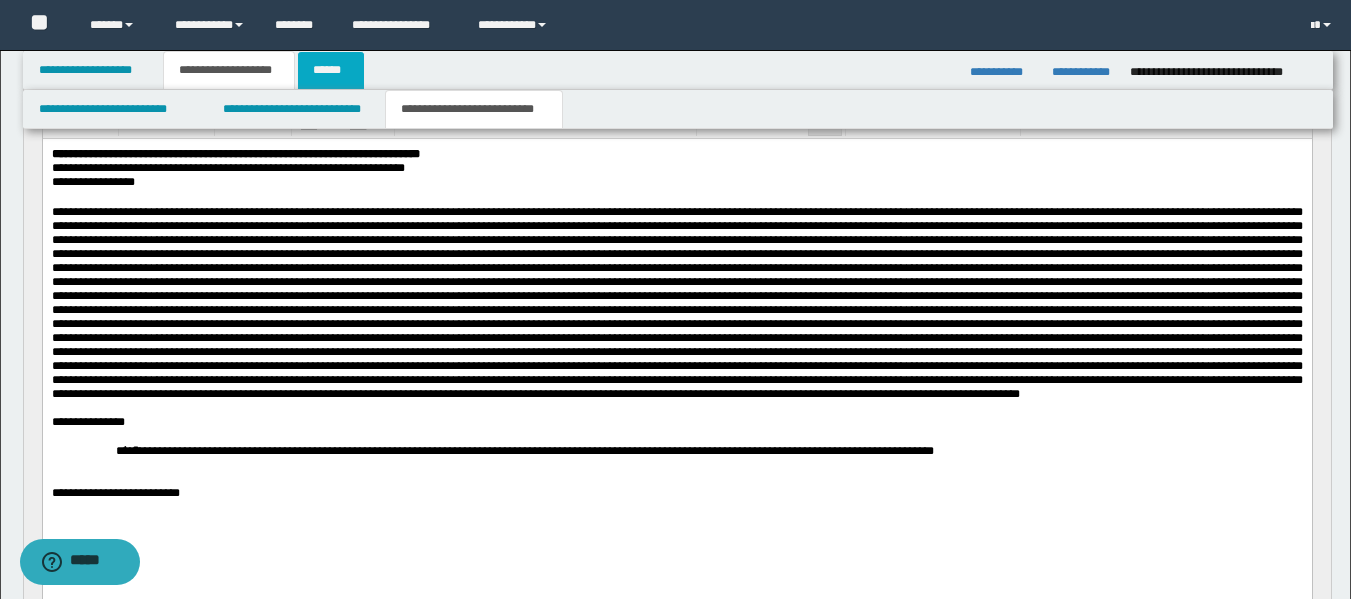 click on "******" at bounding box center (331, 70) 